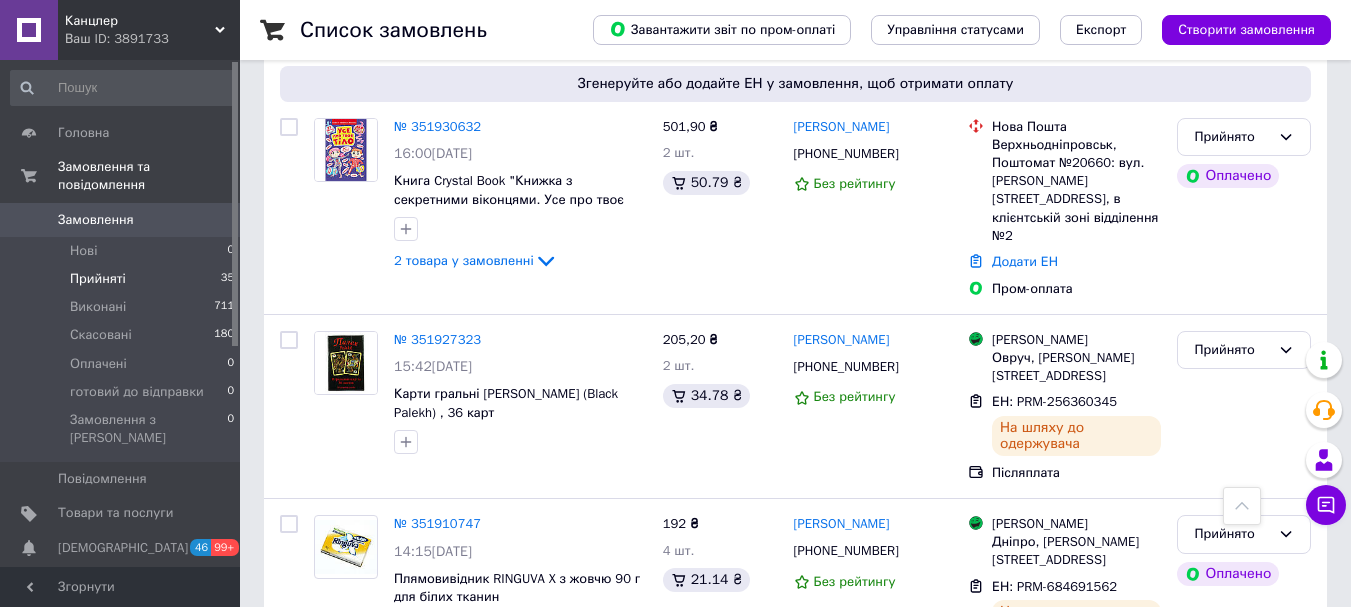 scroll, scrollTop: 800, scrollLeft: 0, axis: vertical 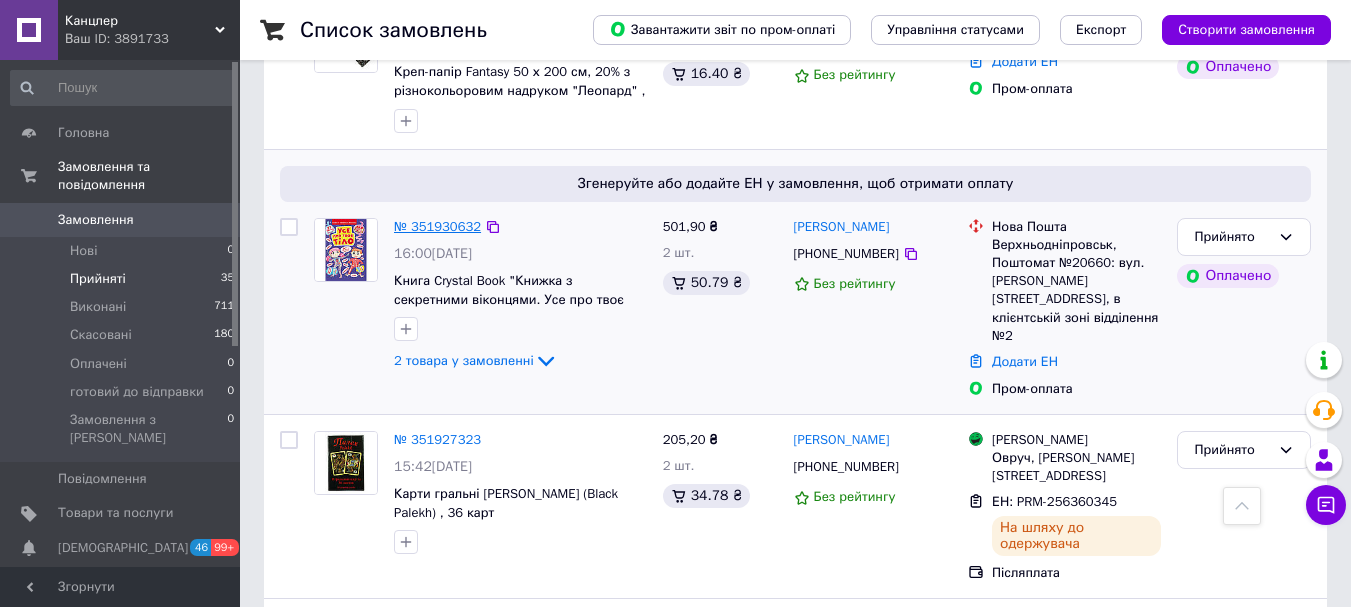 click on "№ 351930632" at bounding box center [437, 226] 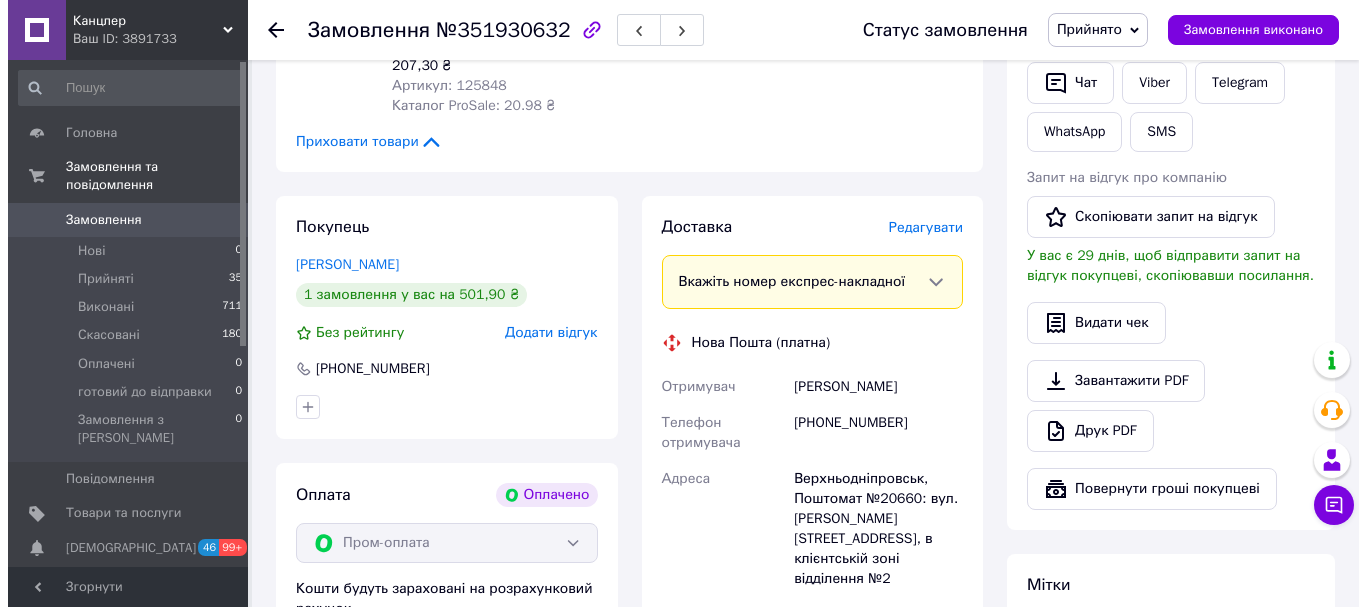 scroll, scrollTop: 1000, scrollLeft: 0, axis: vertical 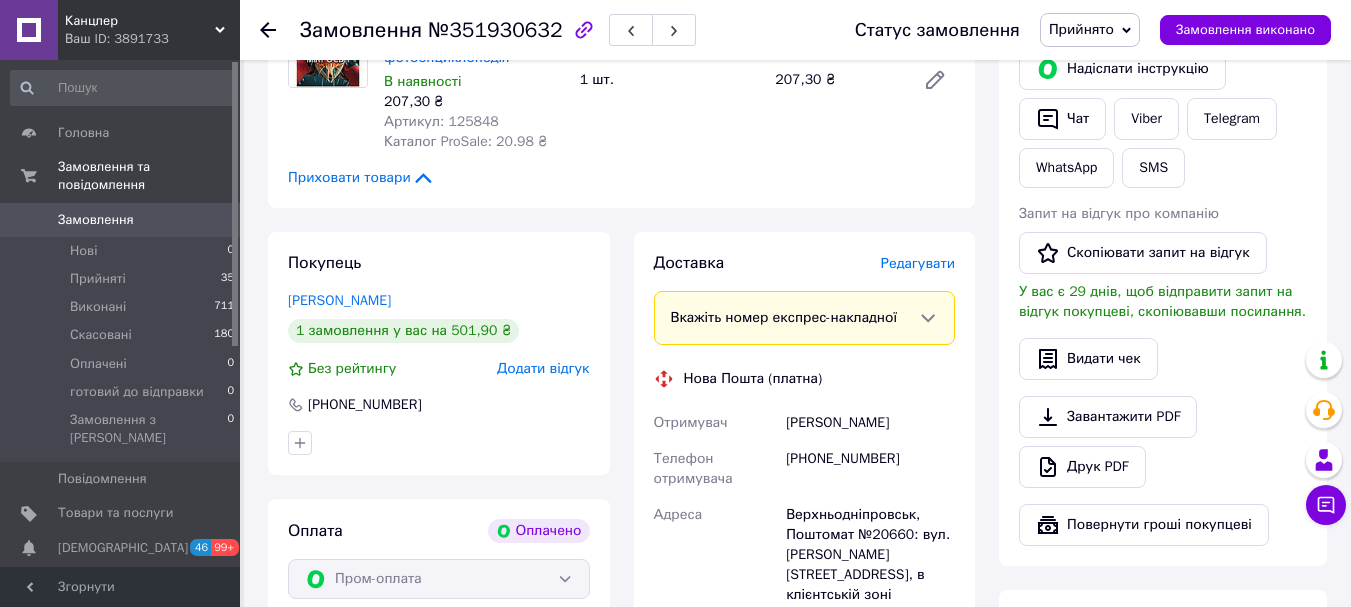 click on "Редагувати" at bounding box center [918, 263] 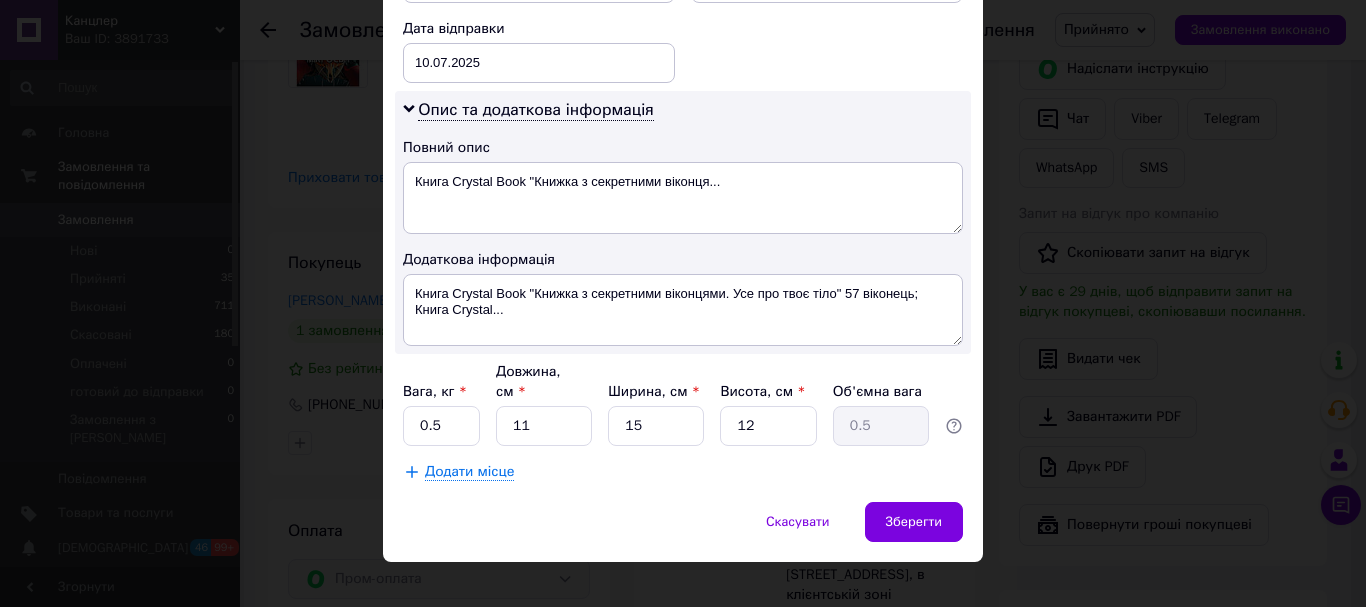 scroll, scrollTop: 987, scrollLeft: 0, axis: vertical 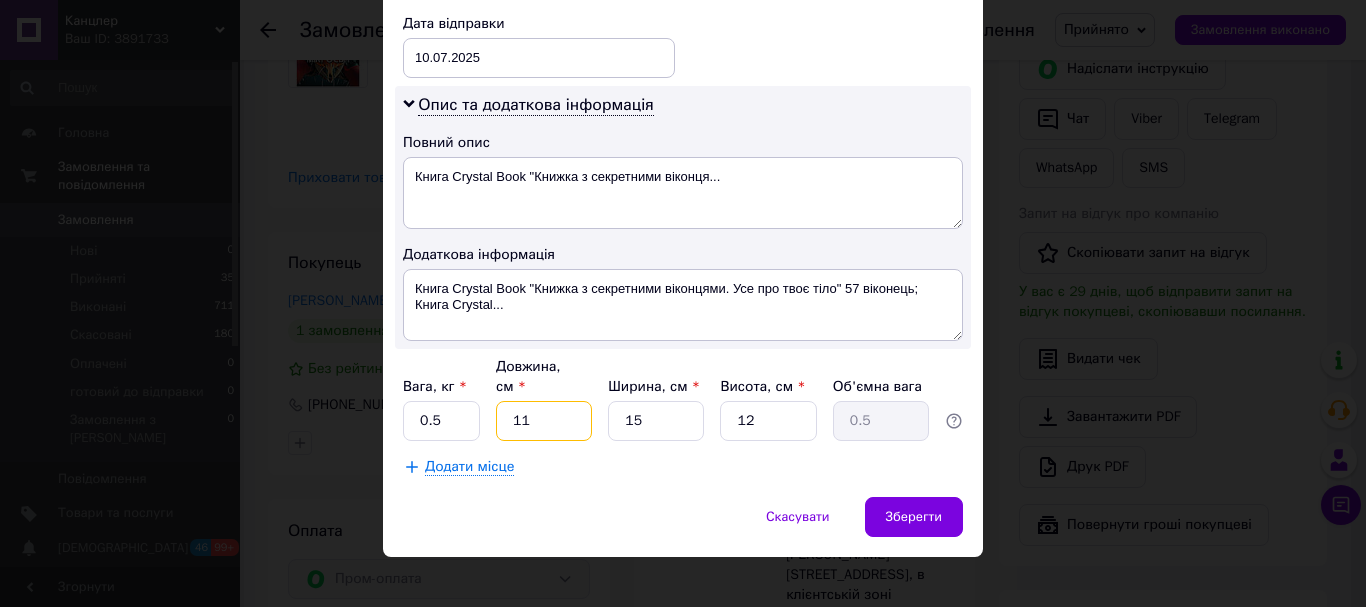 drag, startPoint x: 528, startPoint y: 411, endPoint x: 496, endPoint y: 414, distance: 32.140316 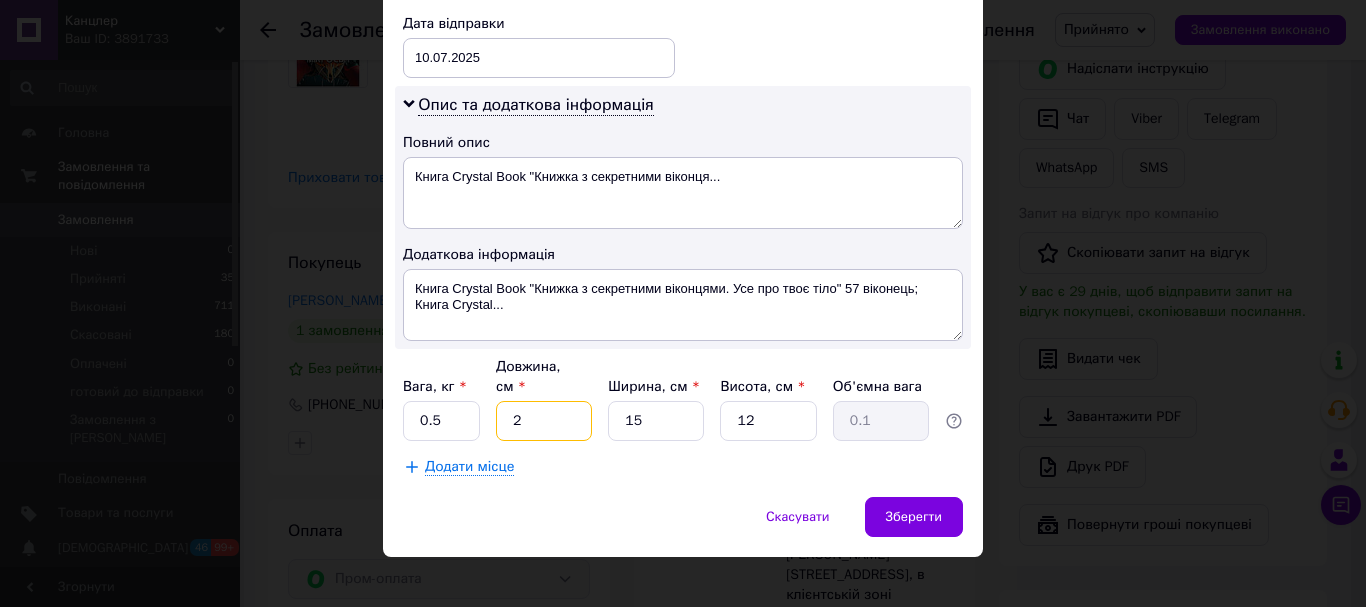type on "20" 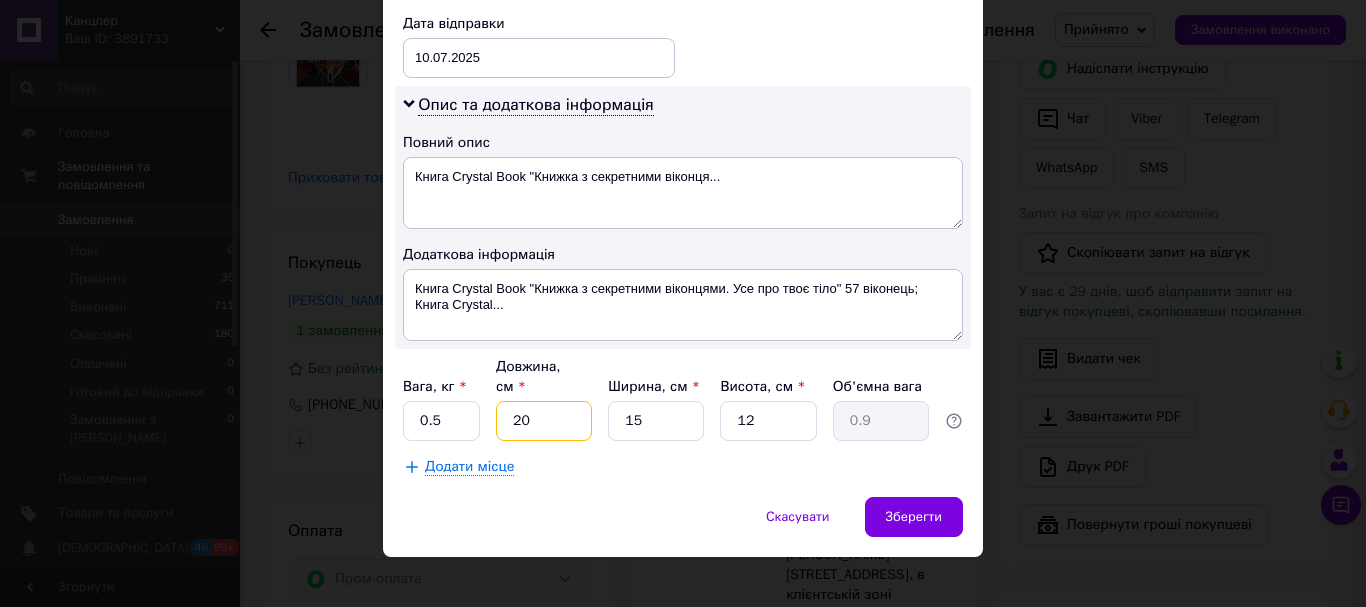 type on "20" 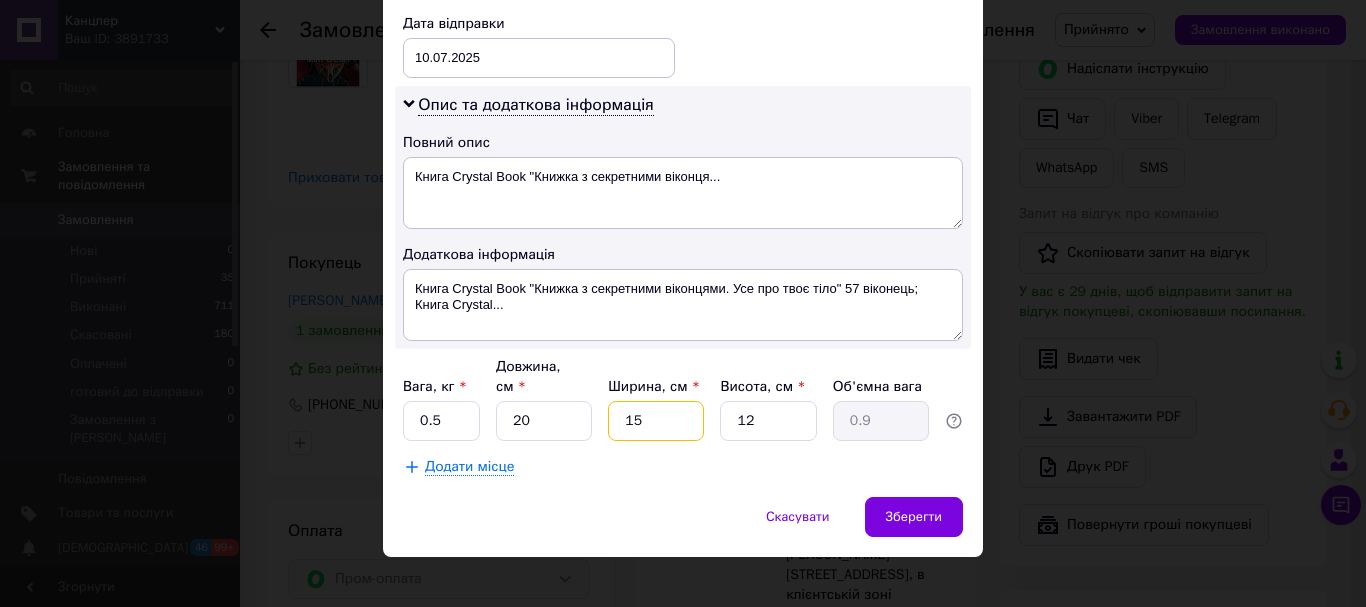 drag, startPoint x: 689, startPoint y: 392, endPoint x: 608, endPoint y: 406, distance: 82.20097 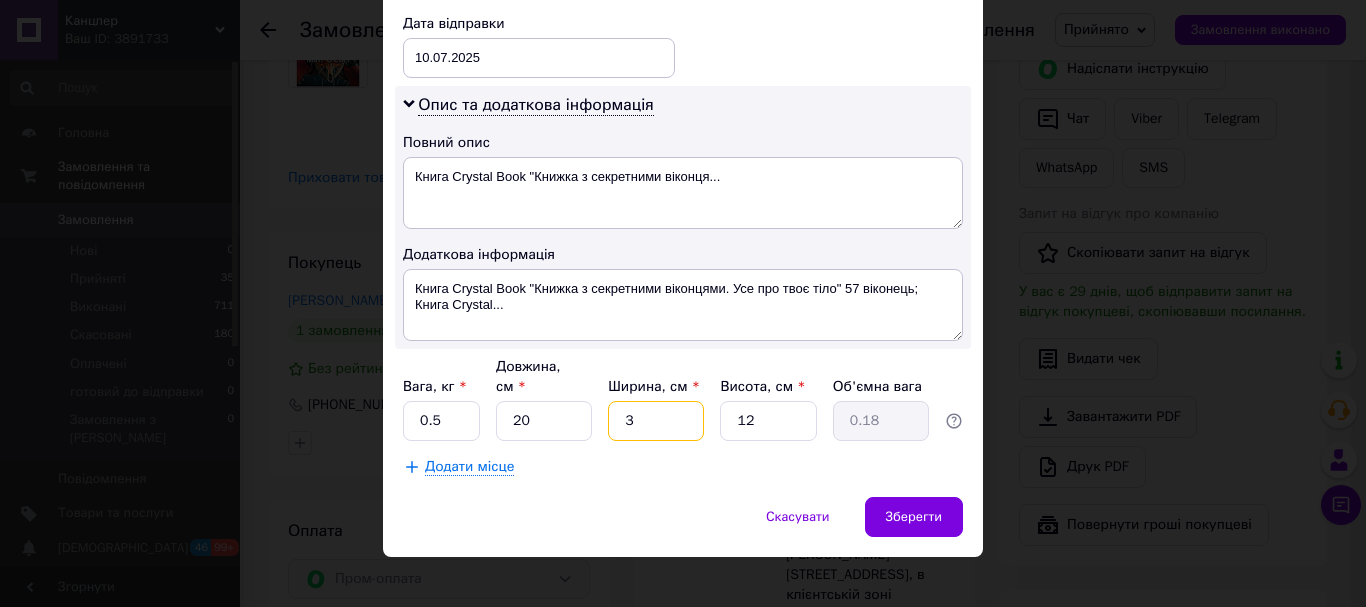 type on "30" 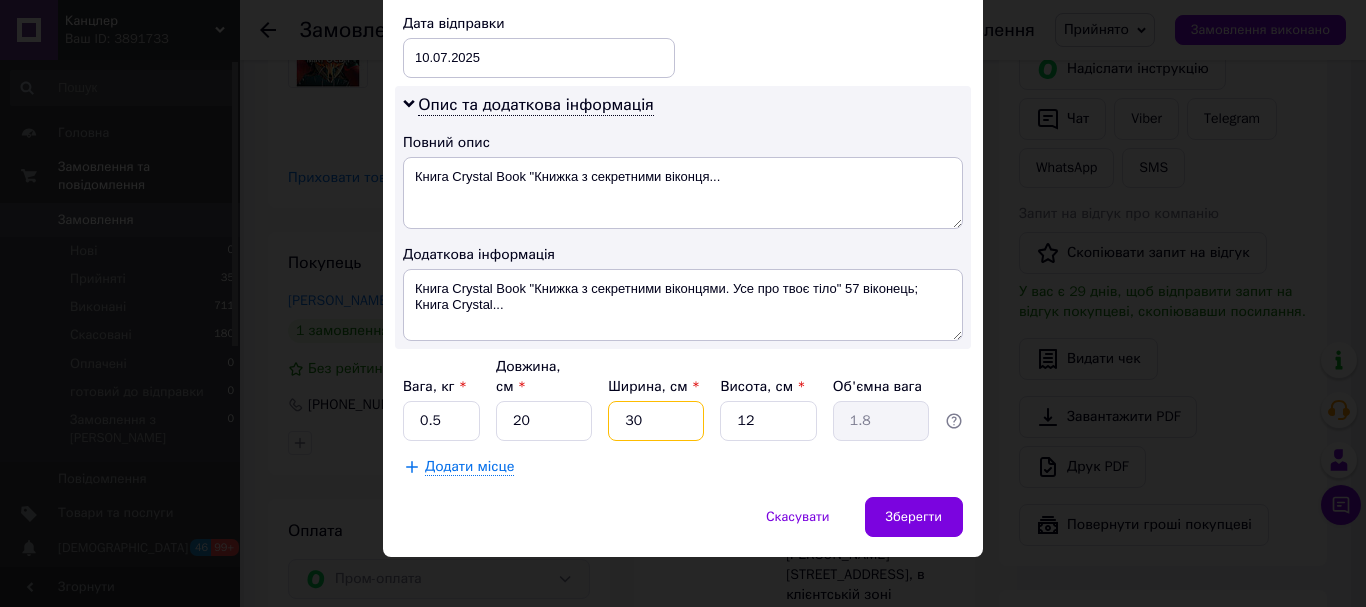 type on "30" 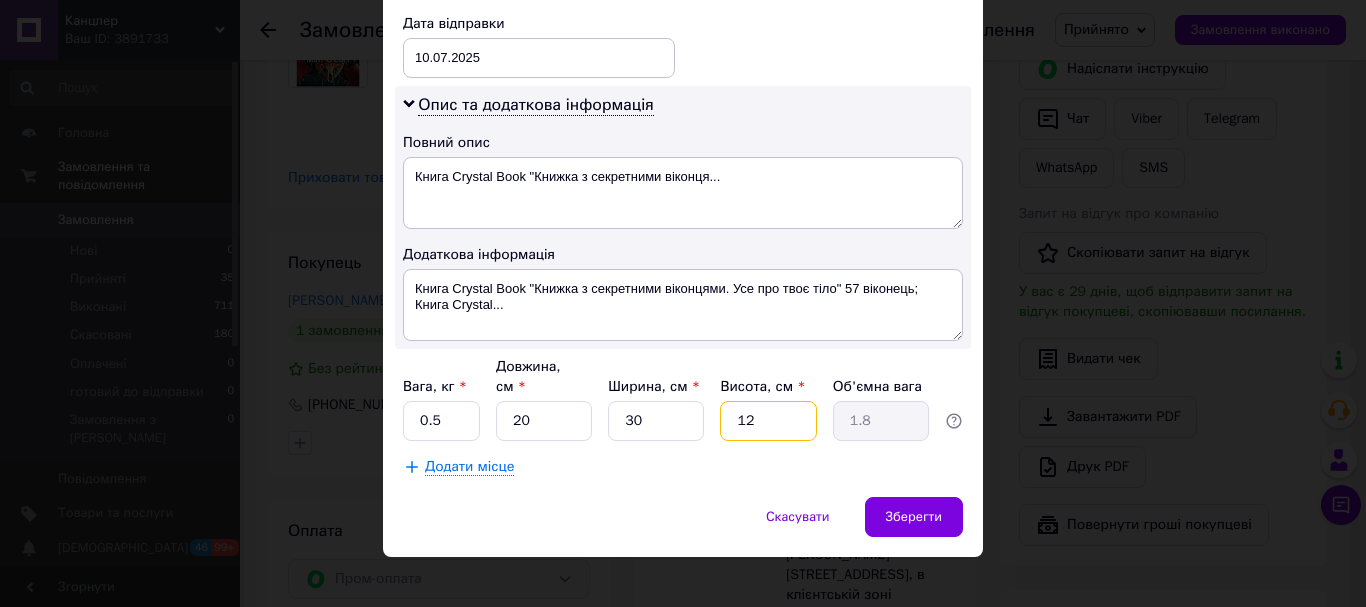 drag, startPoint x: 765, startPoint y: 405, endPoint x: 738, endPoint y: 421, distance: 31.38471 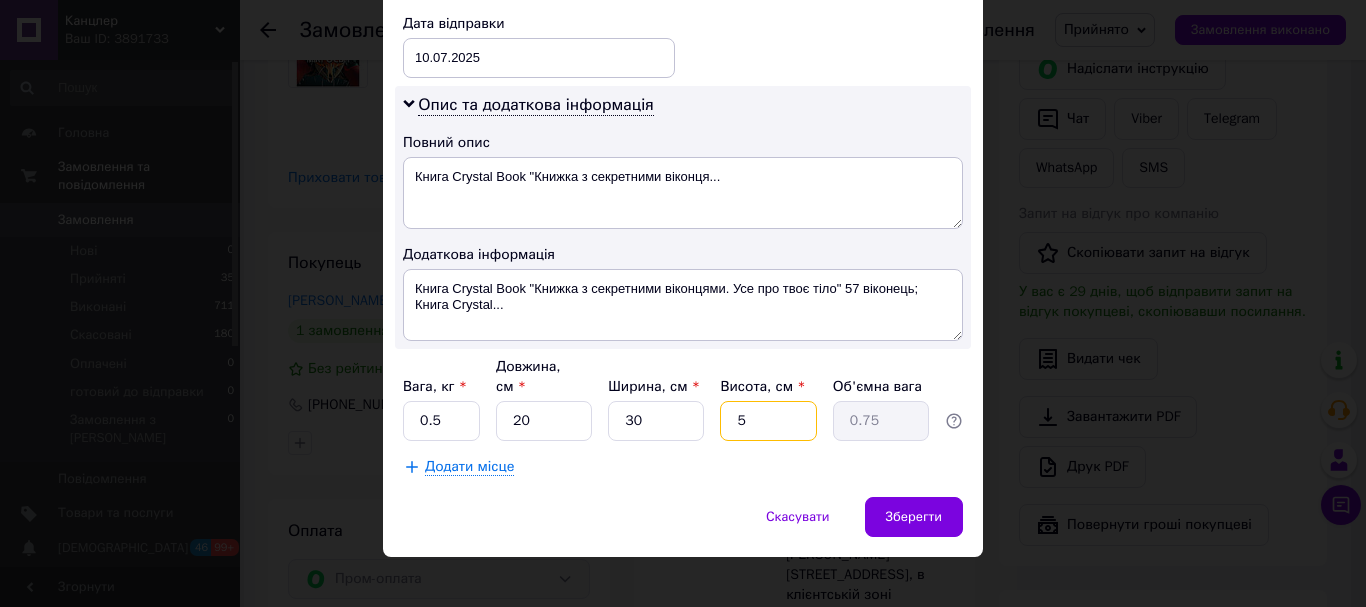 type on "5" 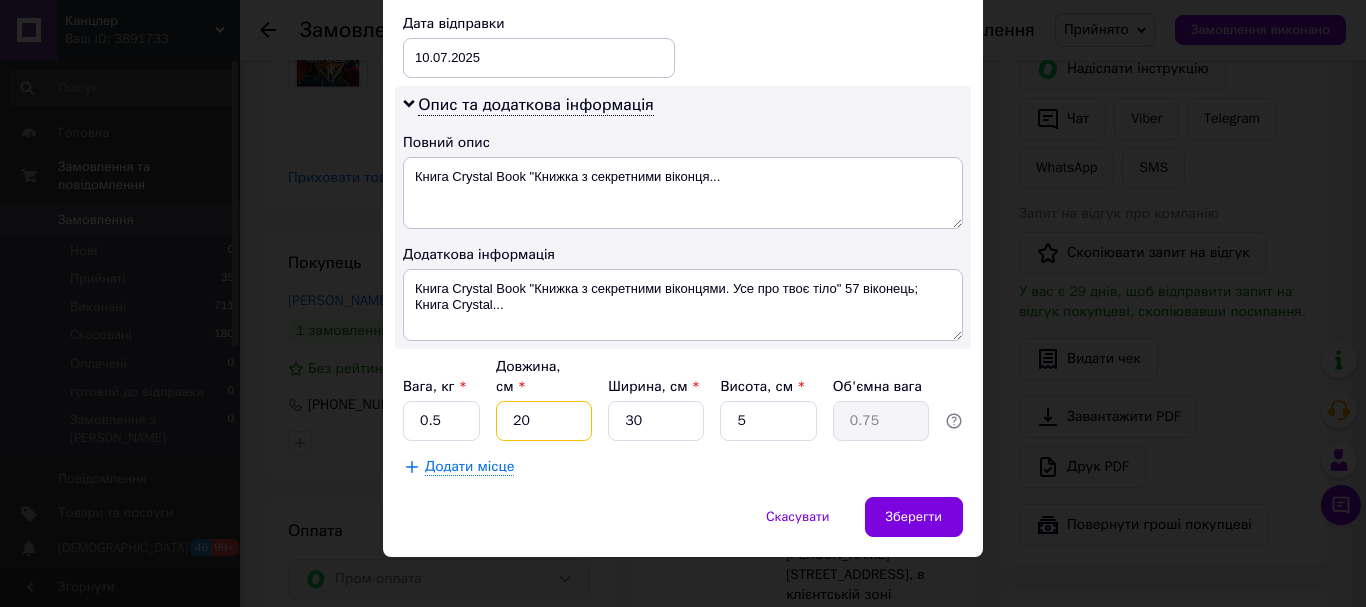 drag, startPoint x: 552, startPoint y: 399, endPoint x: 474, endPoint y: 395, distance: 78.10249 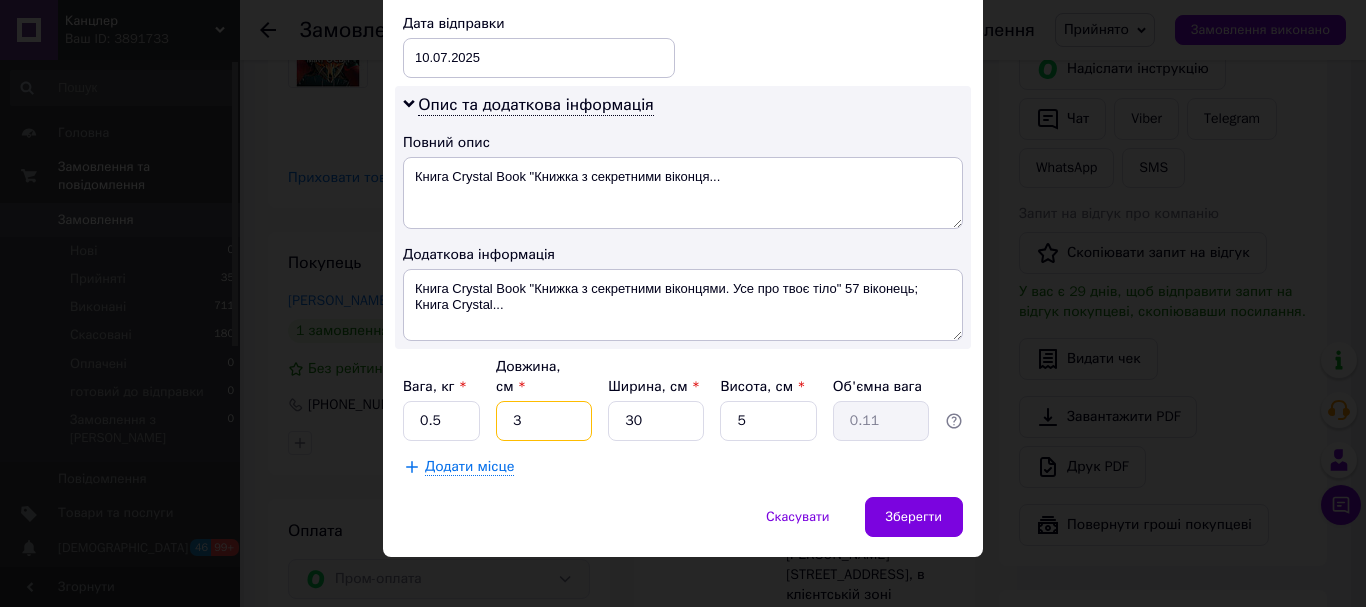 type on "30" 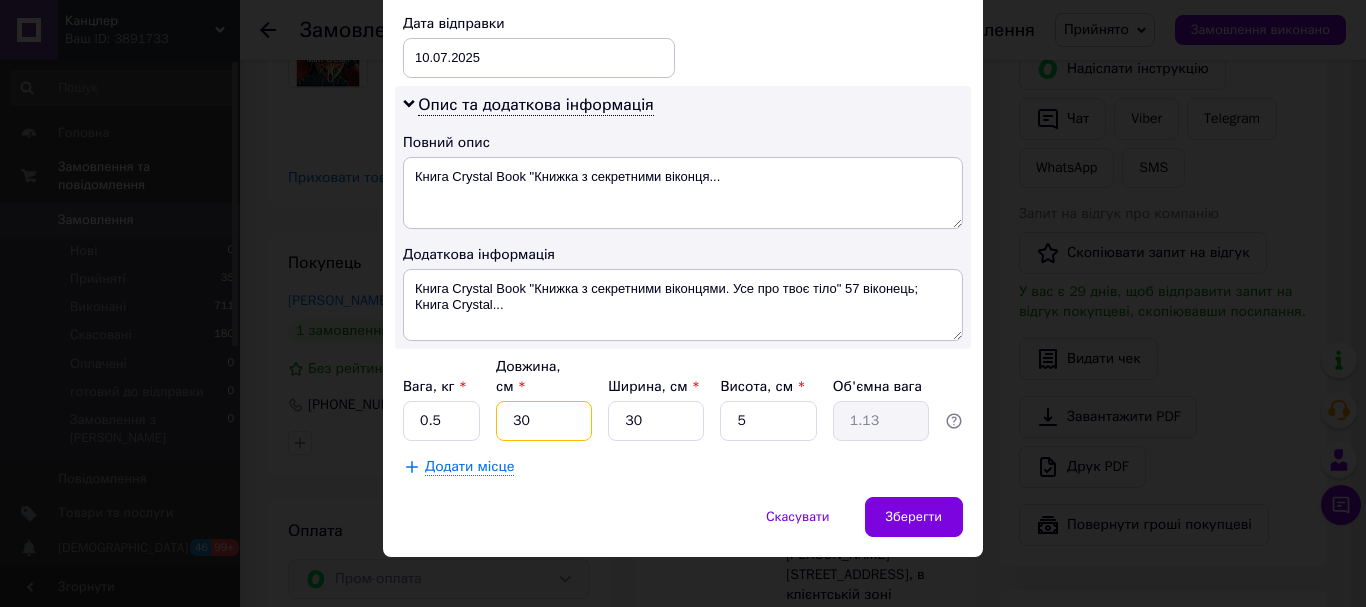 type on "30" 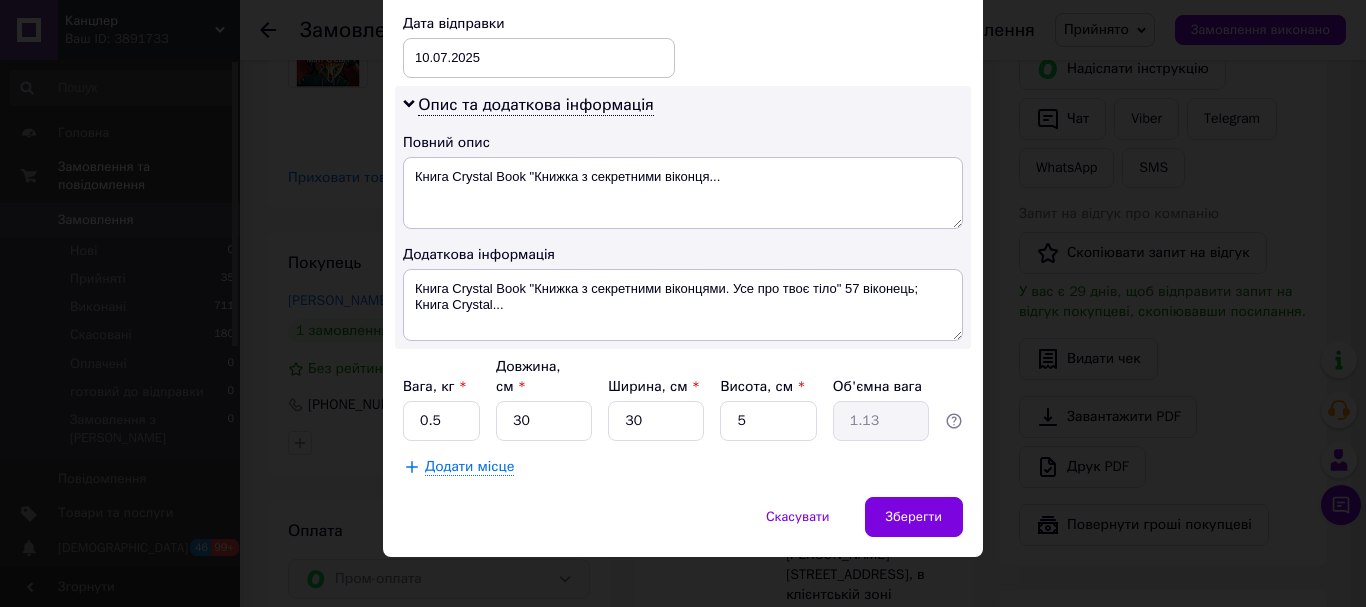 click on "Додати місце" at bounding box center (683, 467) 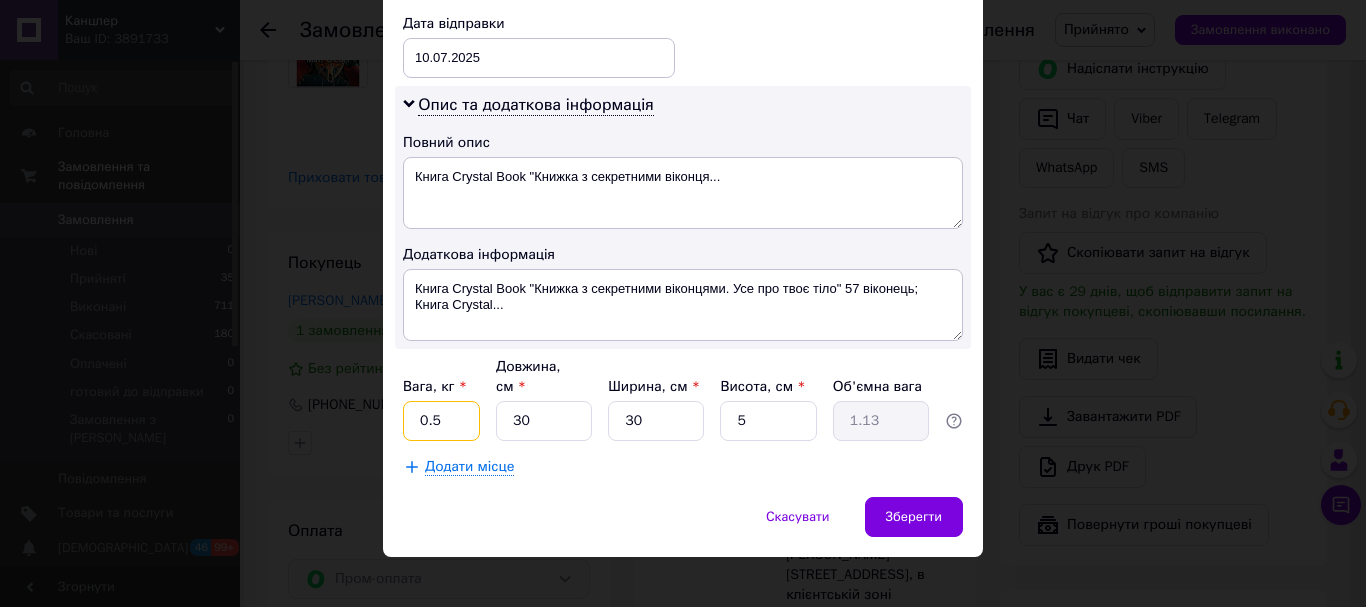 drag, startPoint x: 441, startPoint y: 396, endPoint x: 384, endPoint y: 402, distance: 57.31492 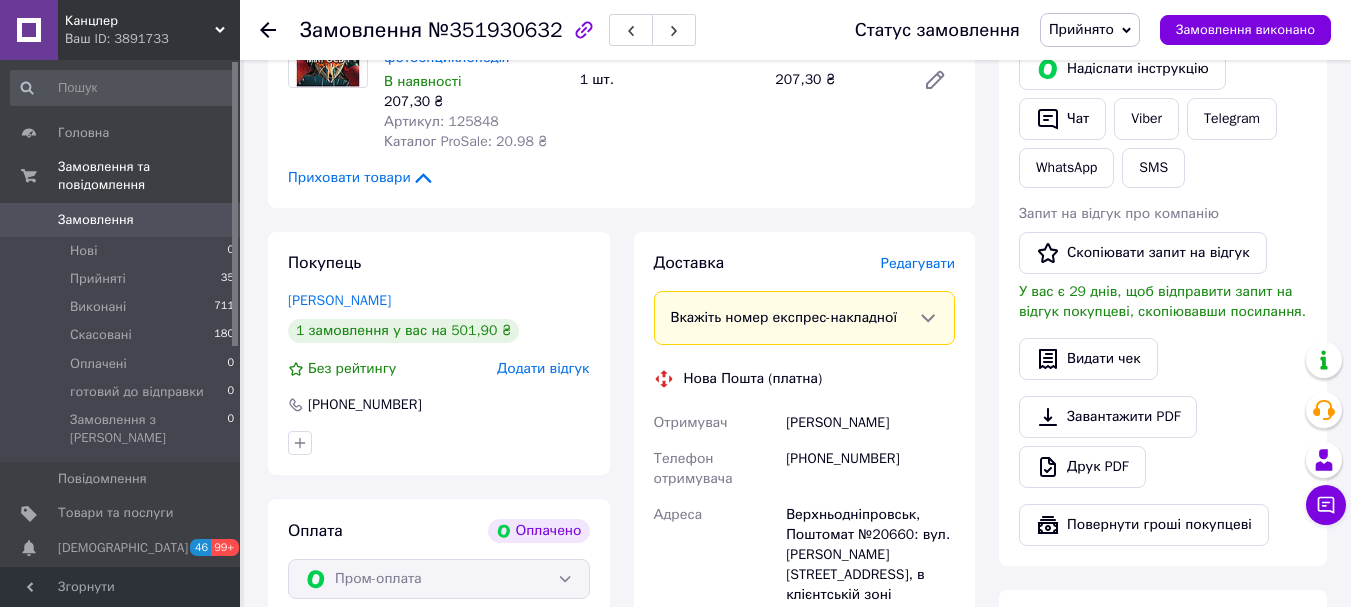click on "Редагувати" at bounding box center (918, 263) 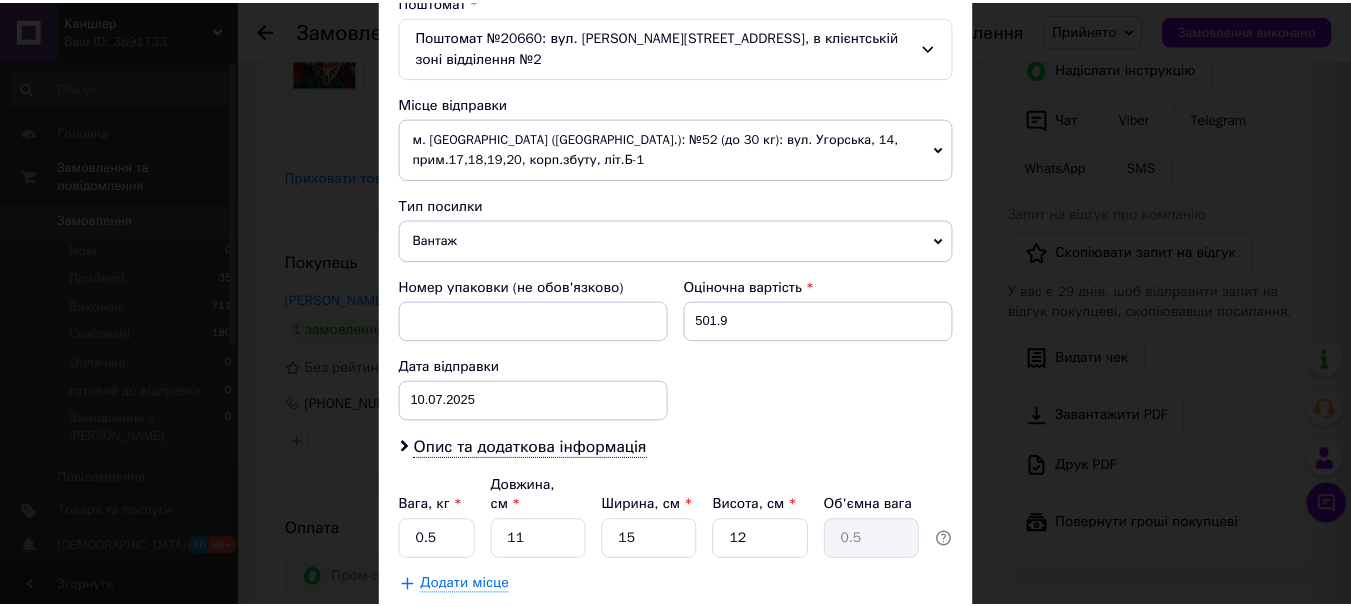 scroll, scrollTop: 763, scrollLeft: 0, axis: vertical 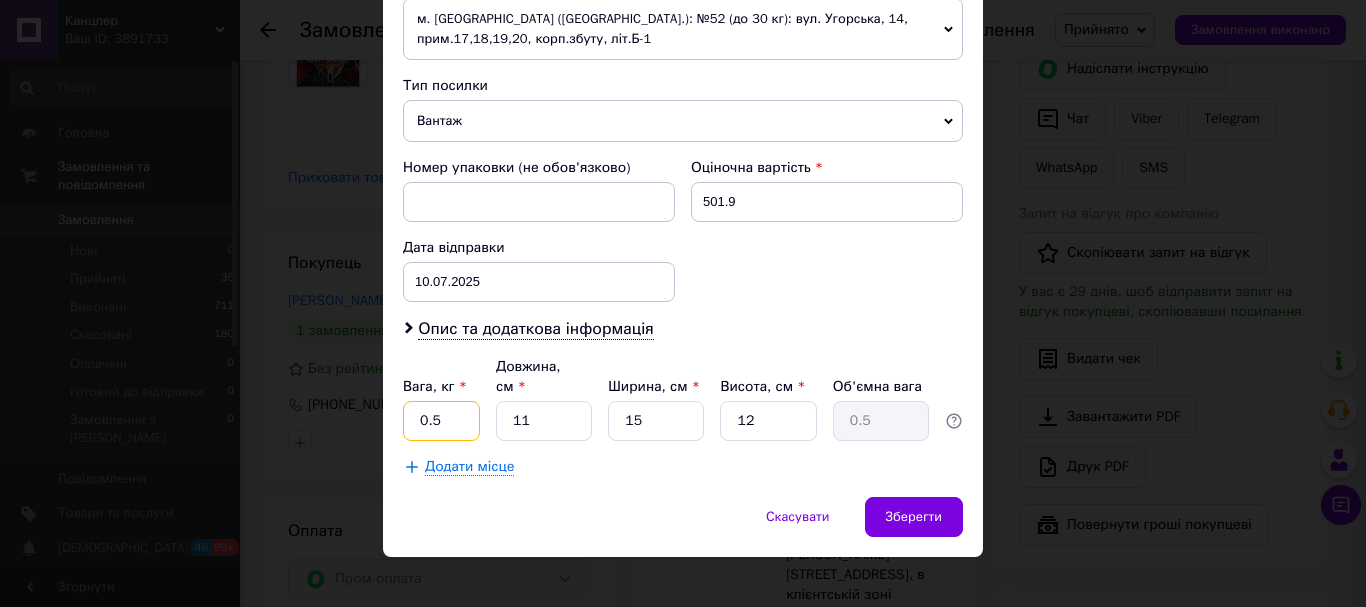 click on "0.5" at bounding box center (441, 421) 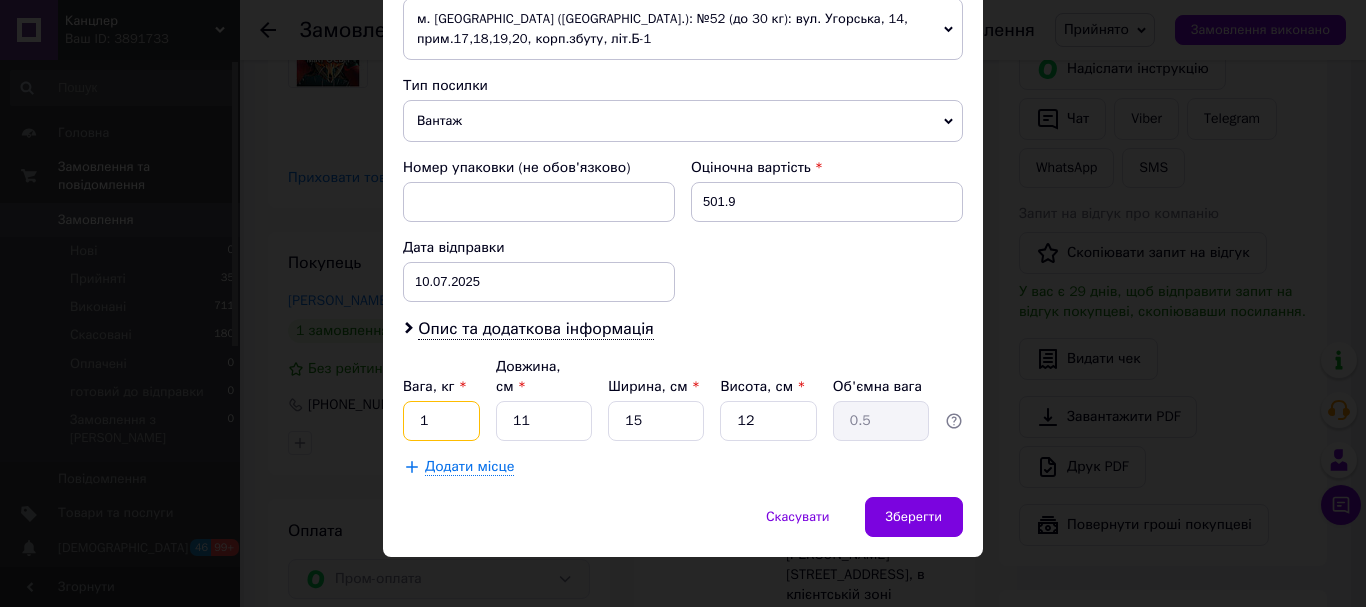 type on "1" 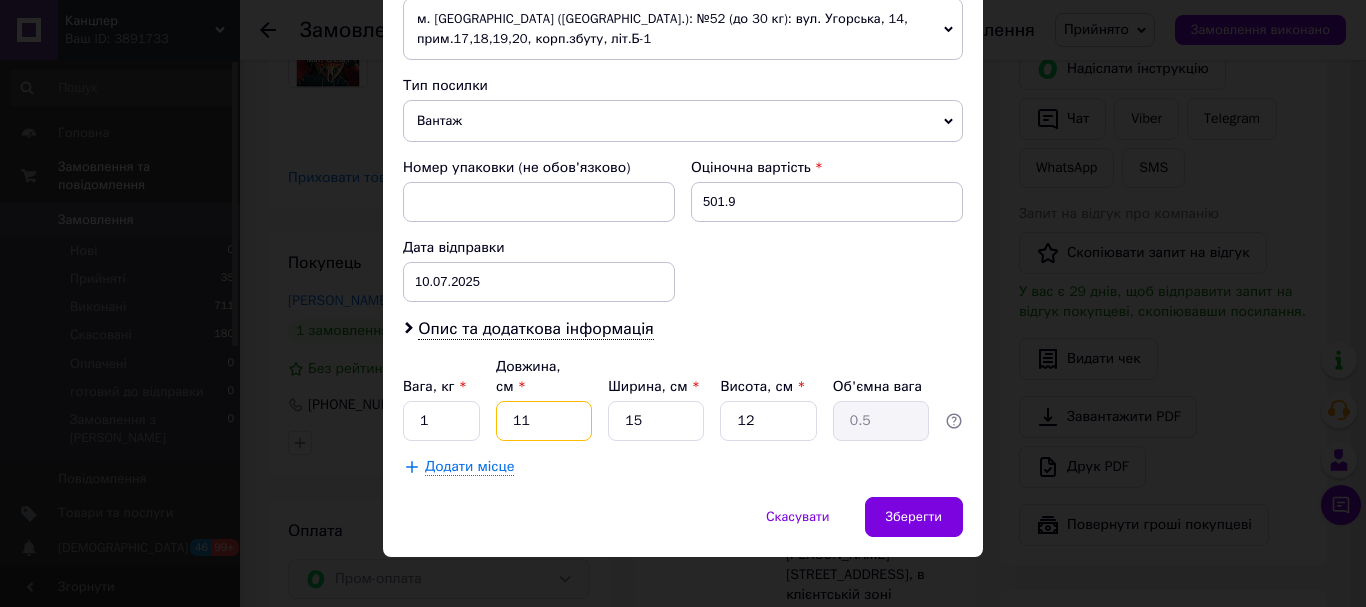 drag, startPoint x: 567, startPoint y: 393, endPoint x: 494, endPoint y: 412, distance: 75.43209 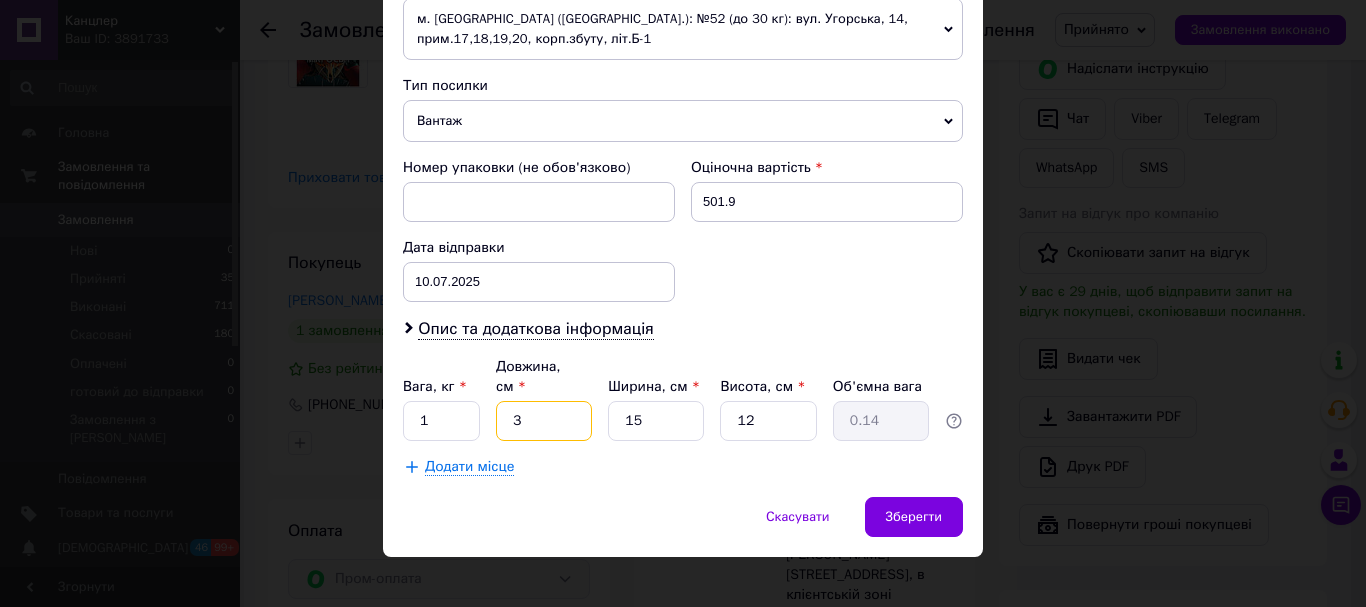 type on "30" 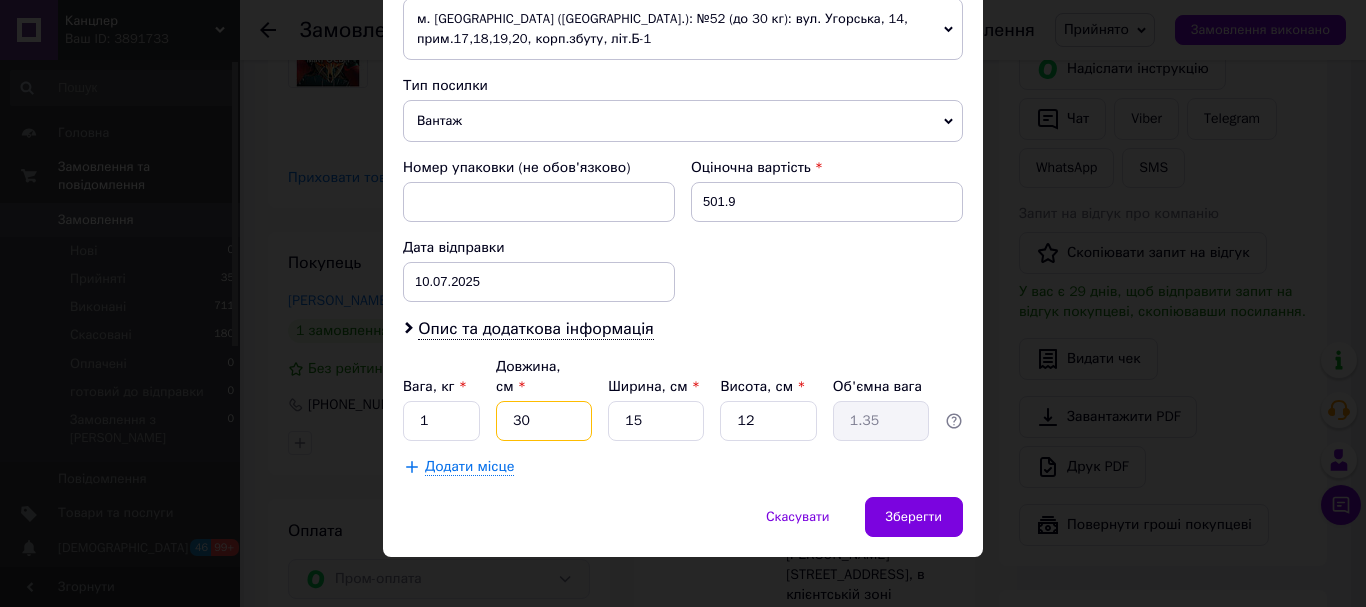 type on "30" 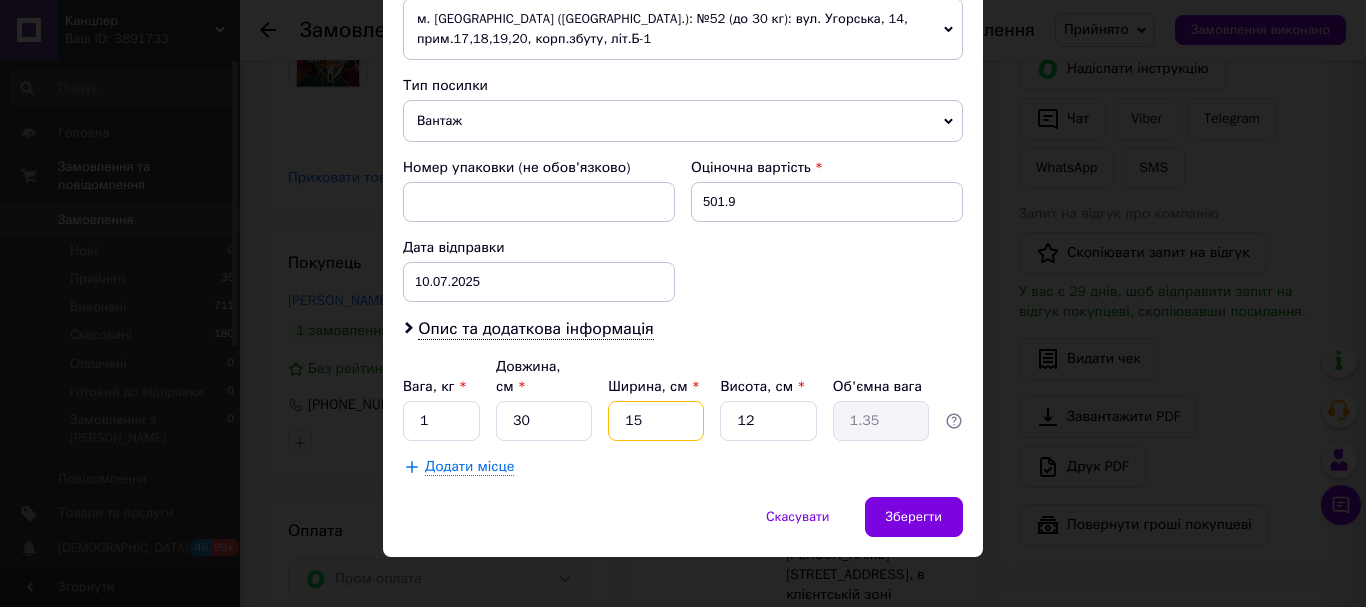 drag, startPoint x: 670, startPoint y: 410, endPoint x: 594, endPoint y: 408, distance: 76.02631 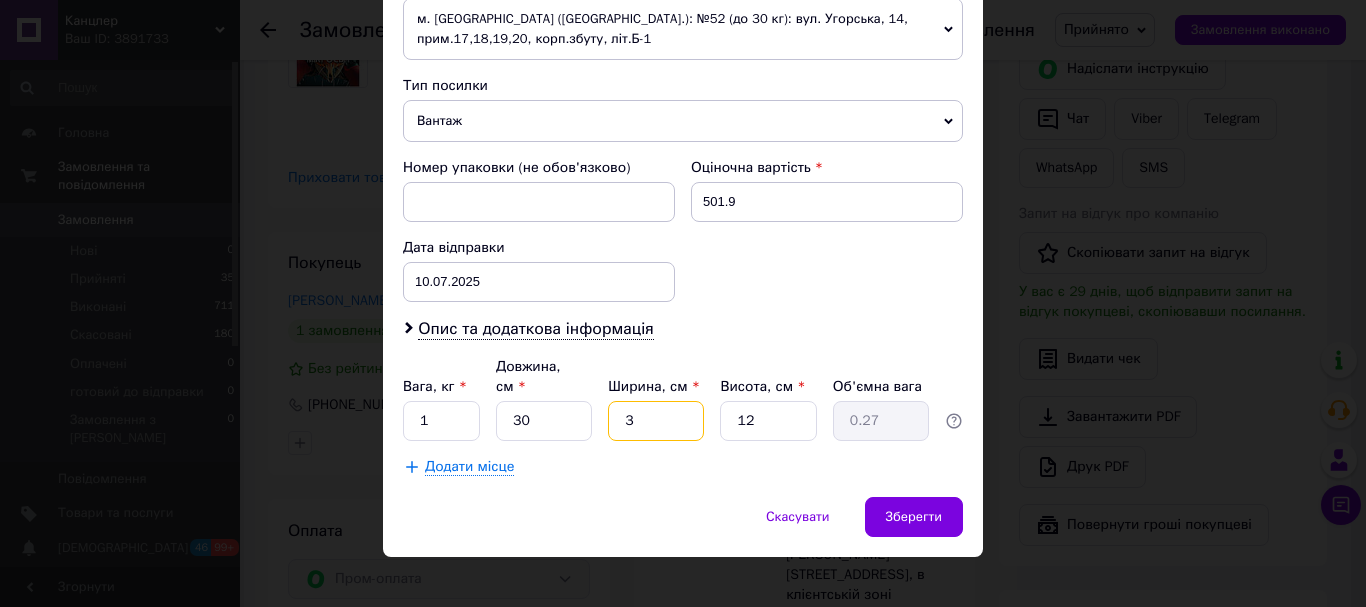type on "30" 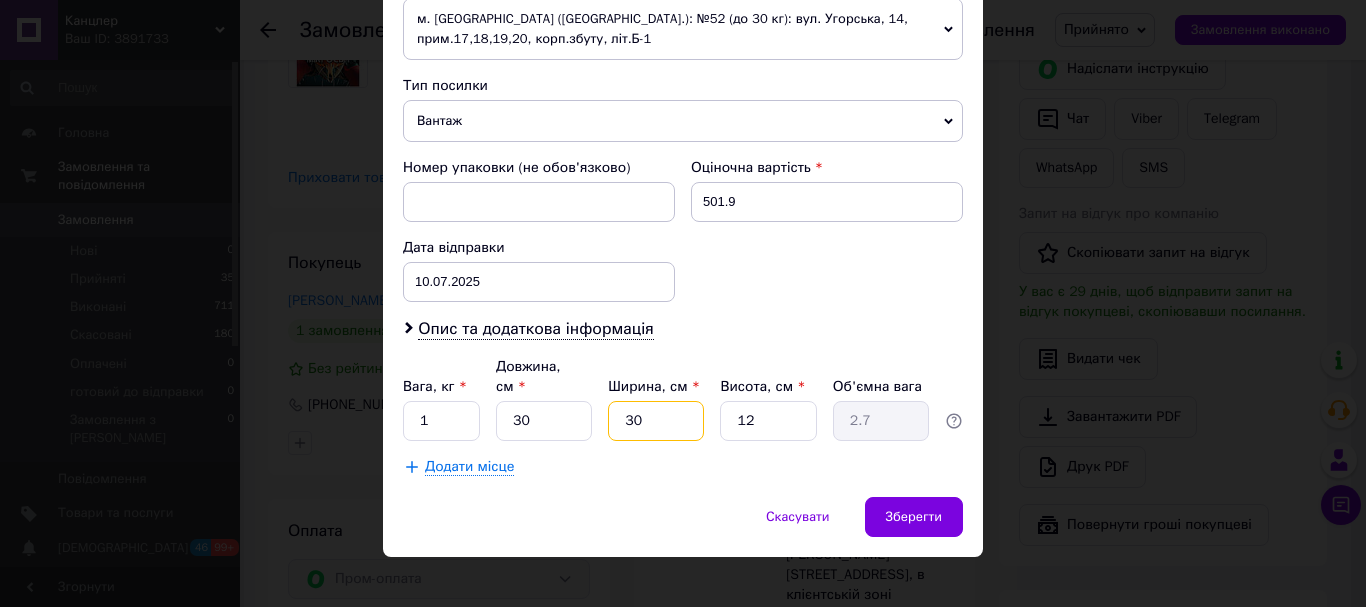 type on "30" 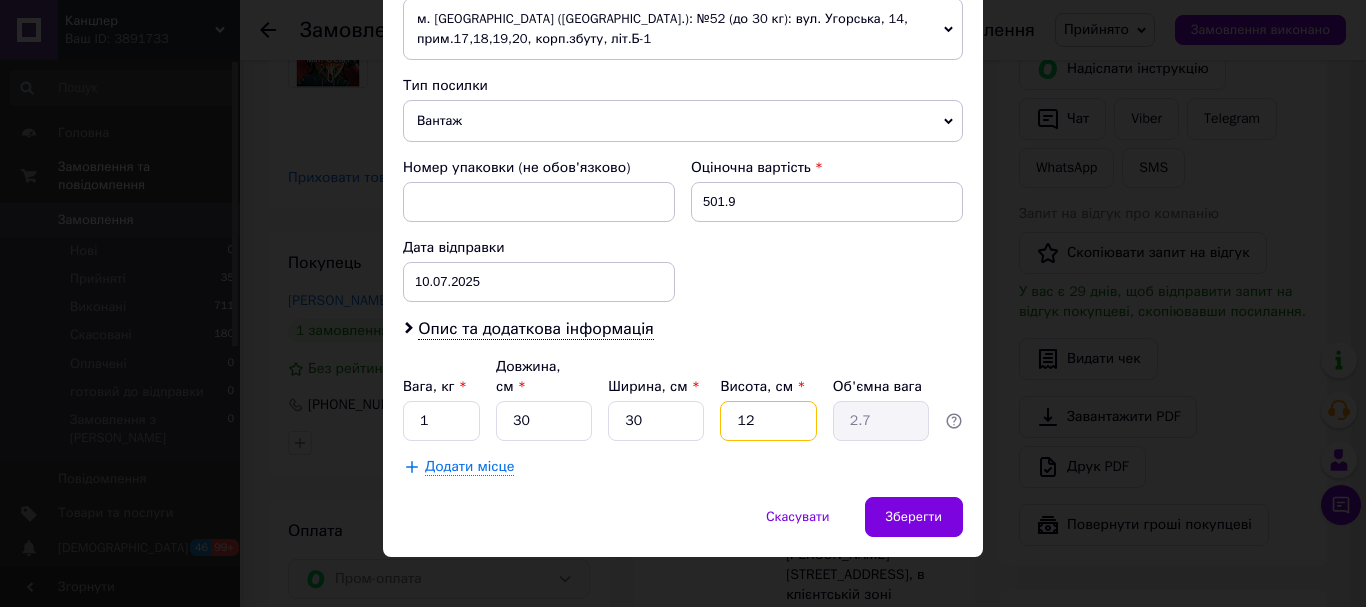 click on "12" at bounding box center [768, 421] 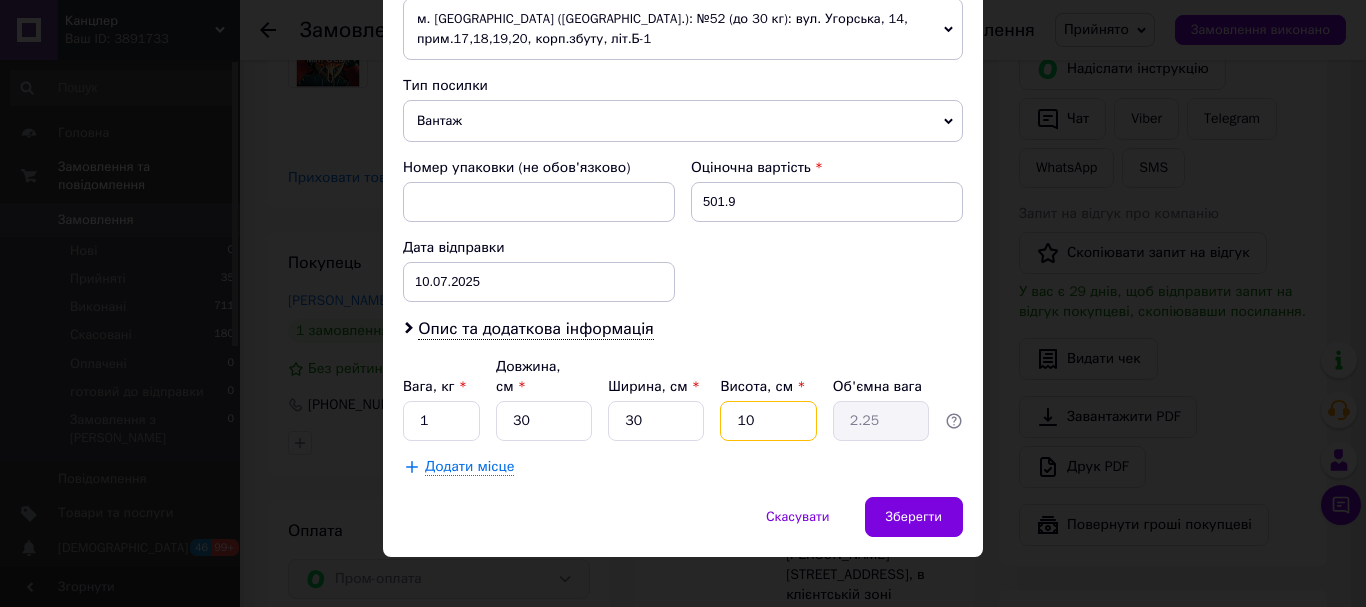 type on "1" 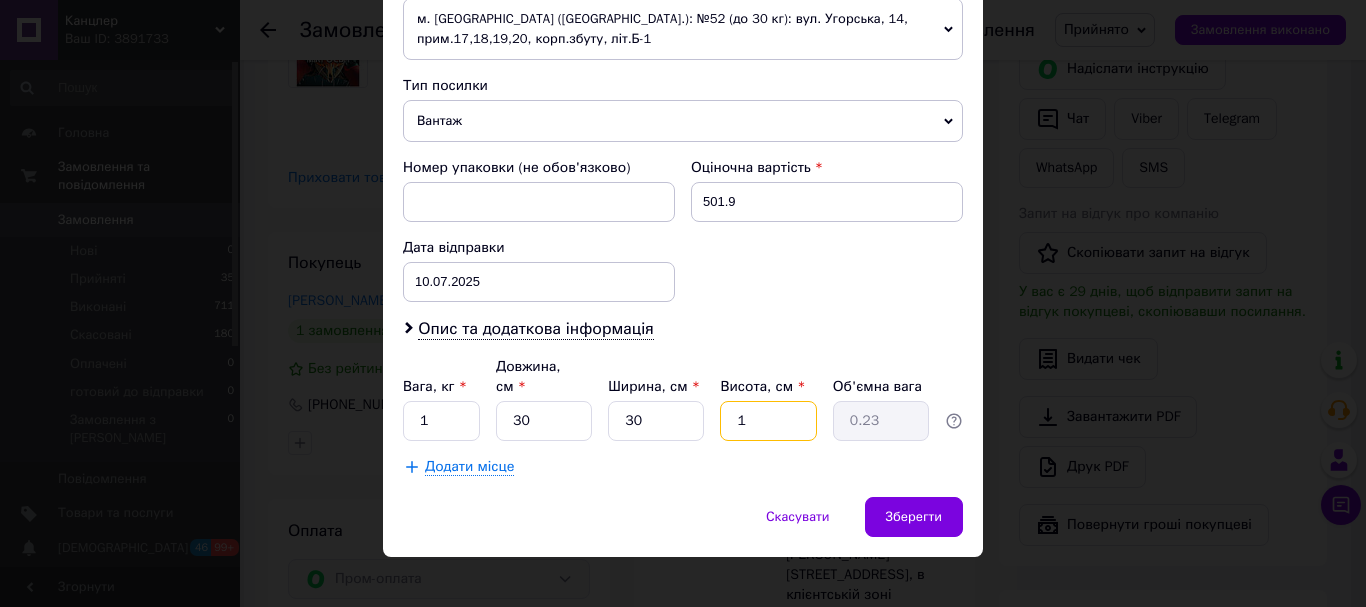type 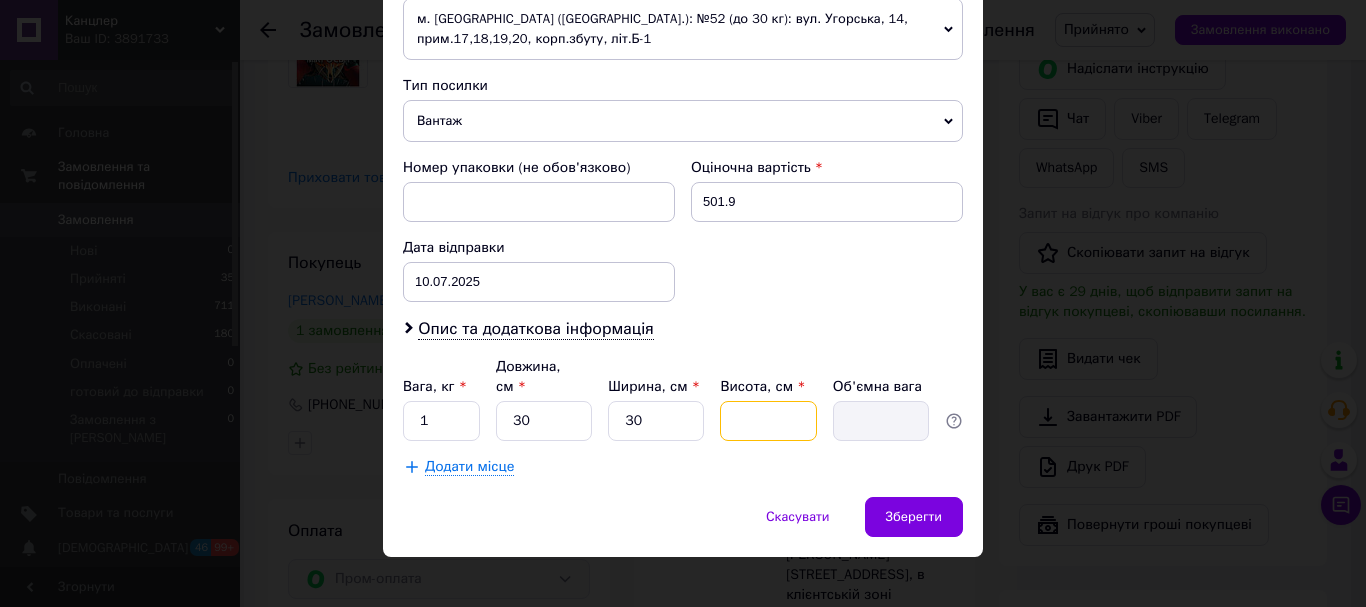 type on "8" 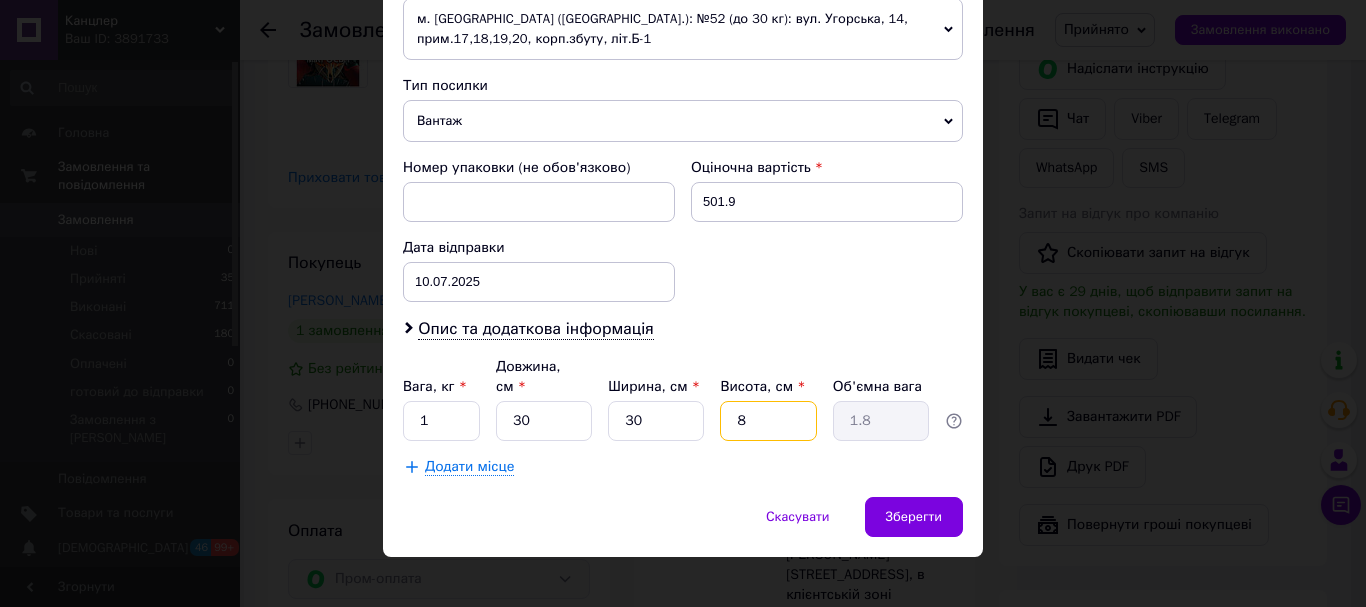 type on "8" 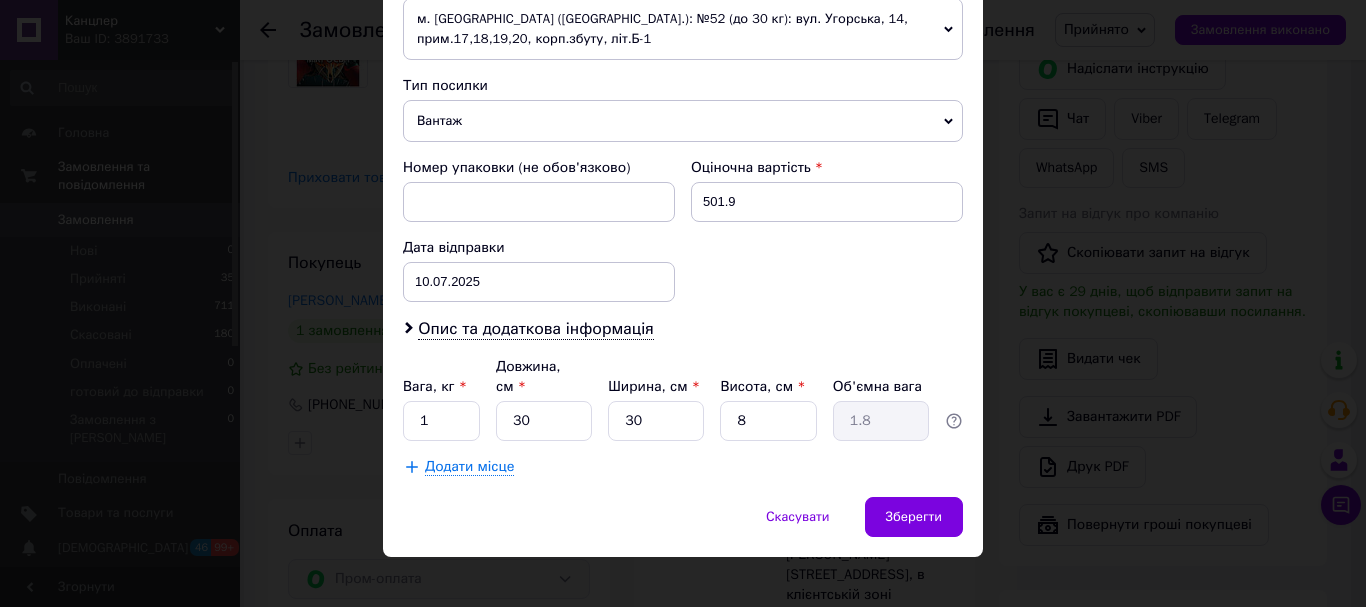 click on "Скасувати   Зберегти" at bounding box center (683, 527) 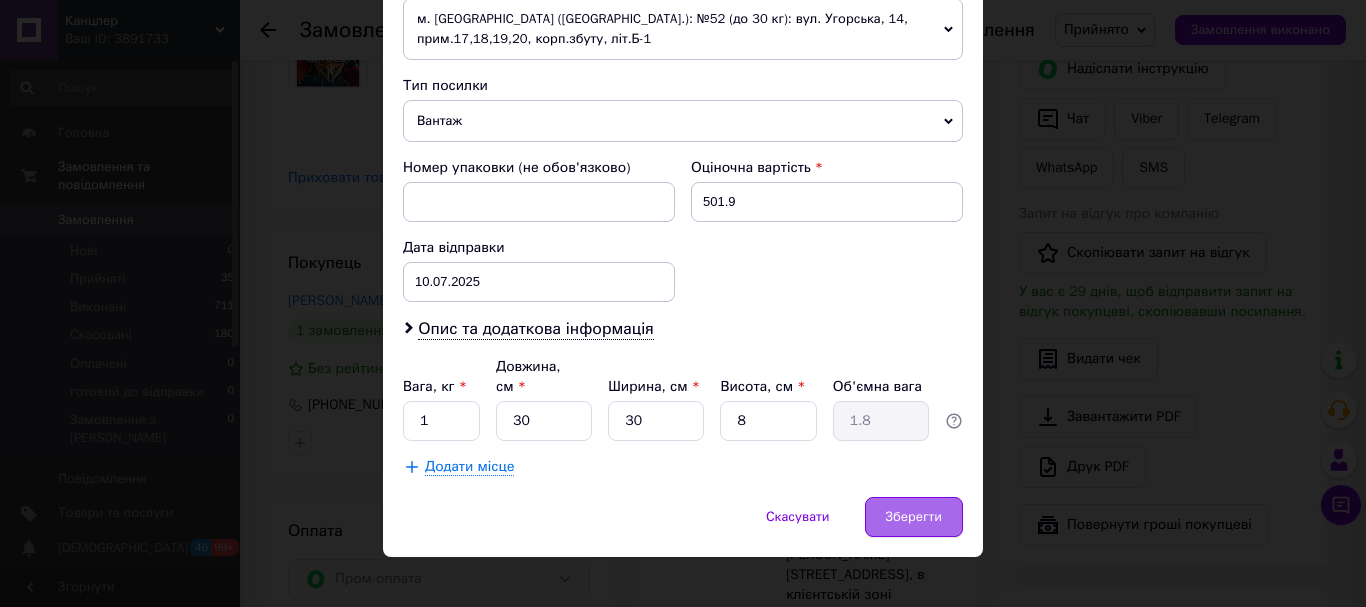 click on "Зберегти" at bounding box center (914, 517) 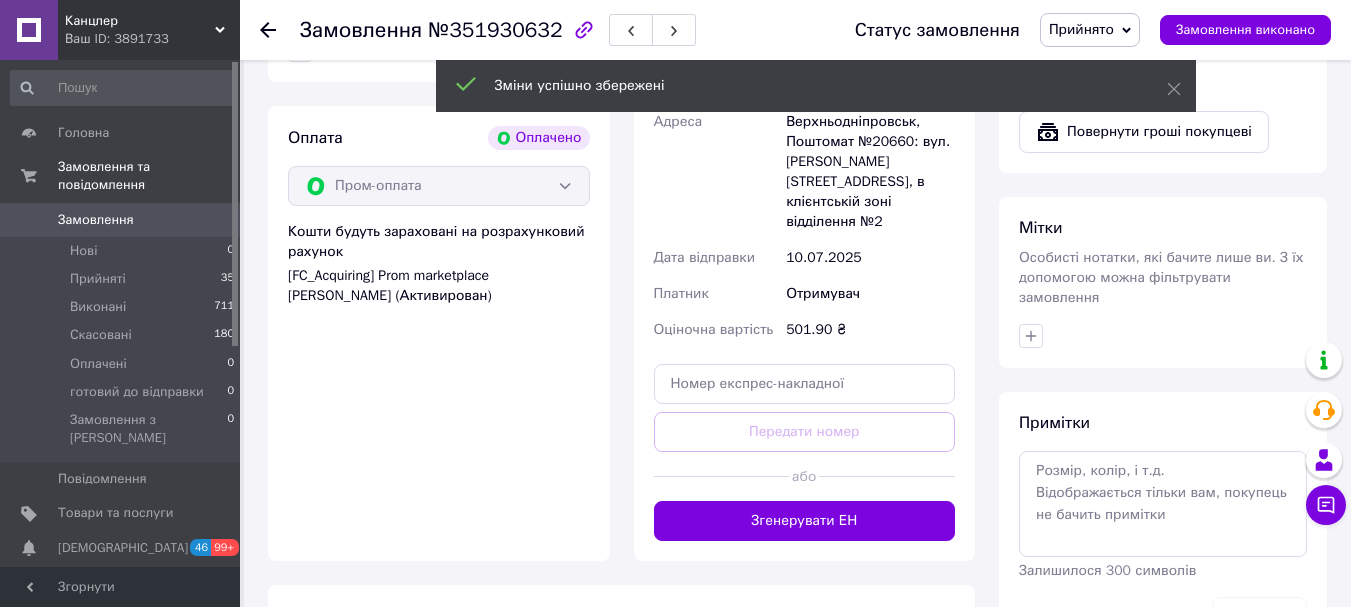 scroll, scrollTop: 1400, scrollLeft: 0, axis: vertical 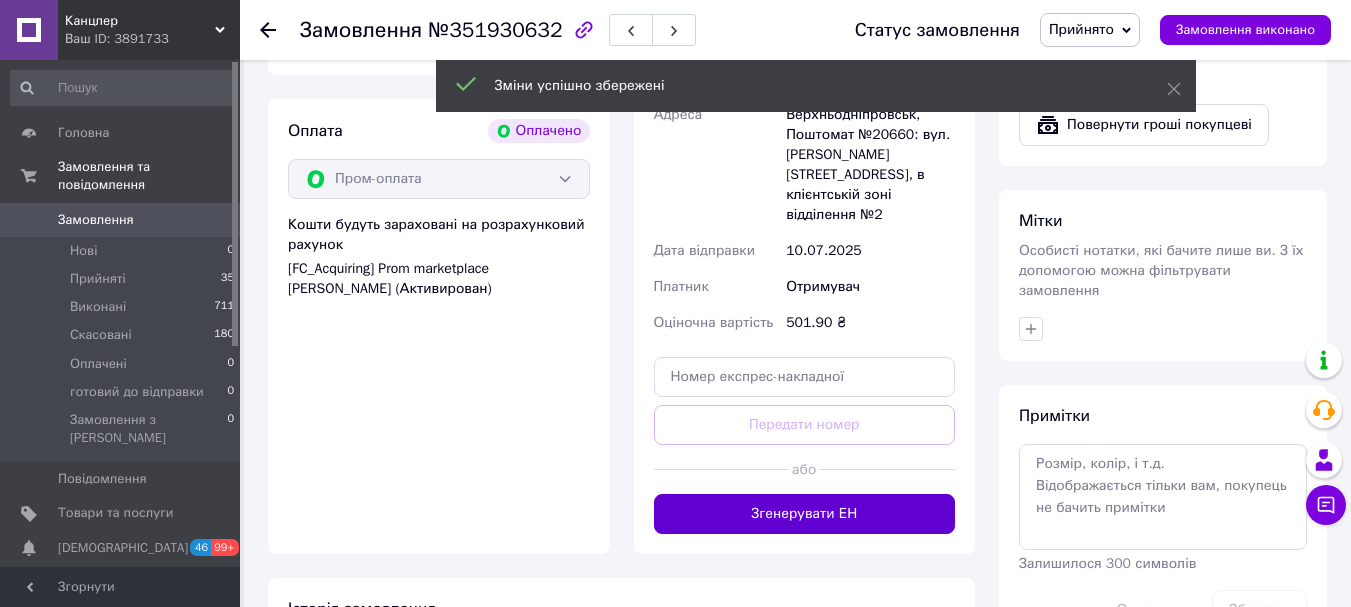 click on "Згенерувати ЕН" at bounding box center (805, 514) 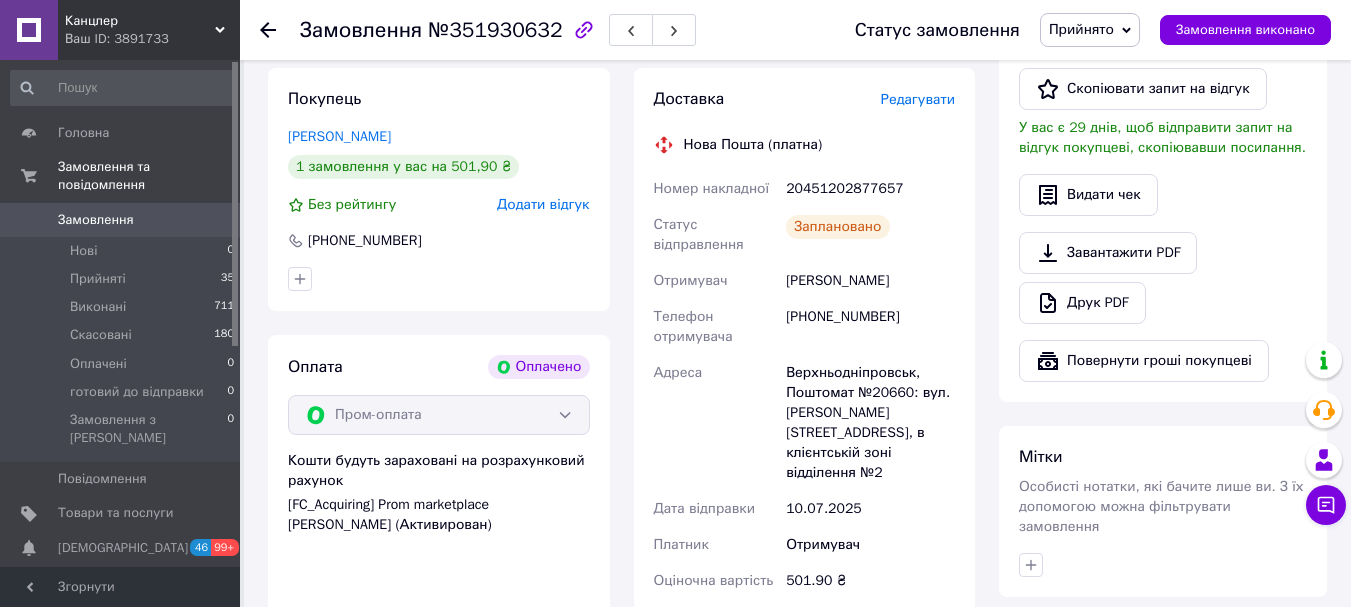 scroll, scrollTop: 1200, scrollLeft: 0, axis: vertical 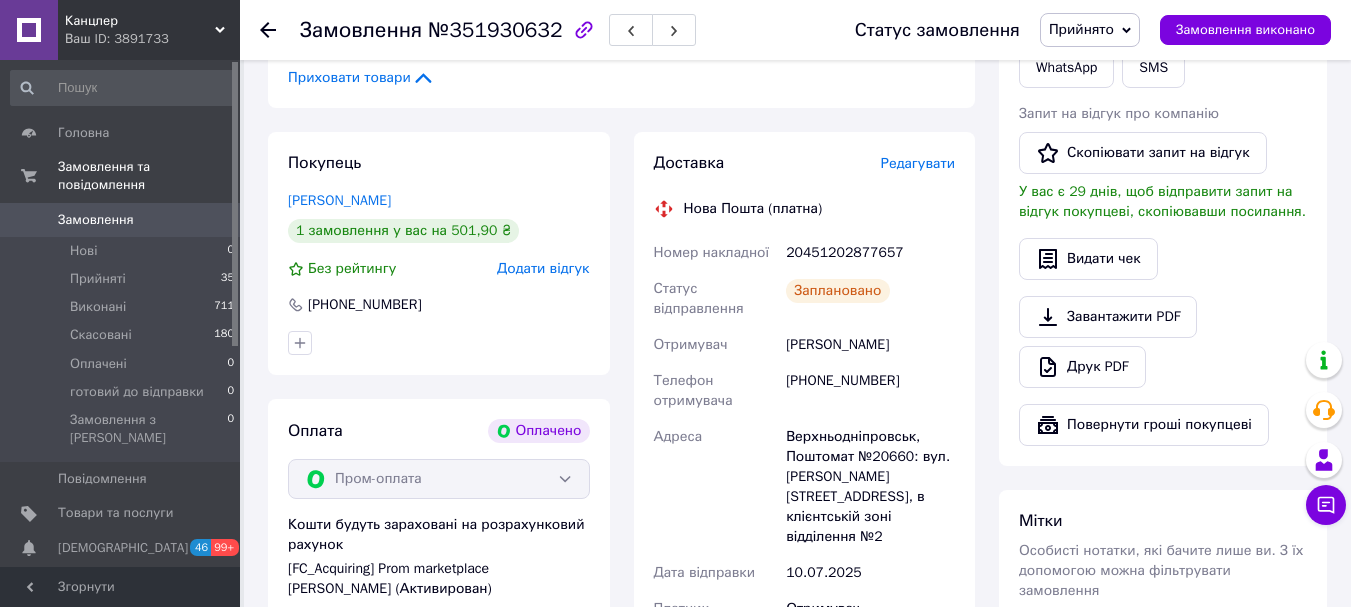 click on "Редагувати" at bounding box center (918, 163) 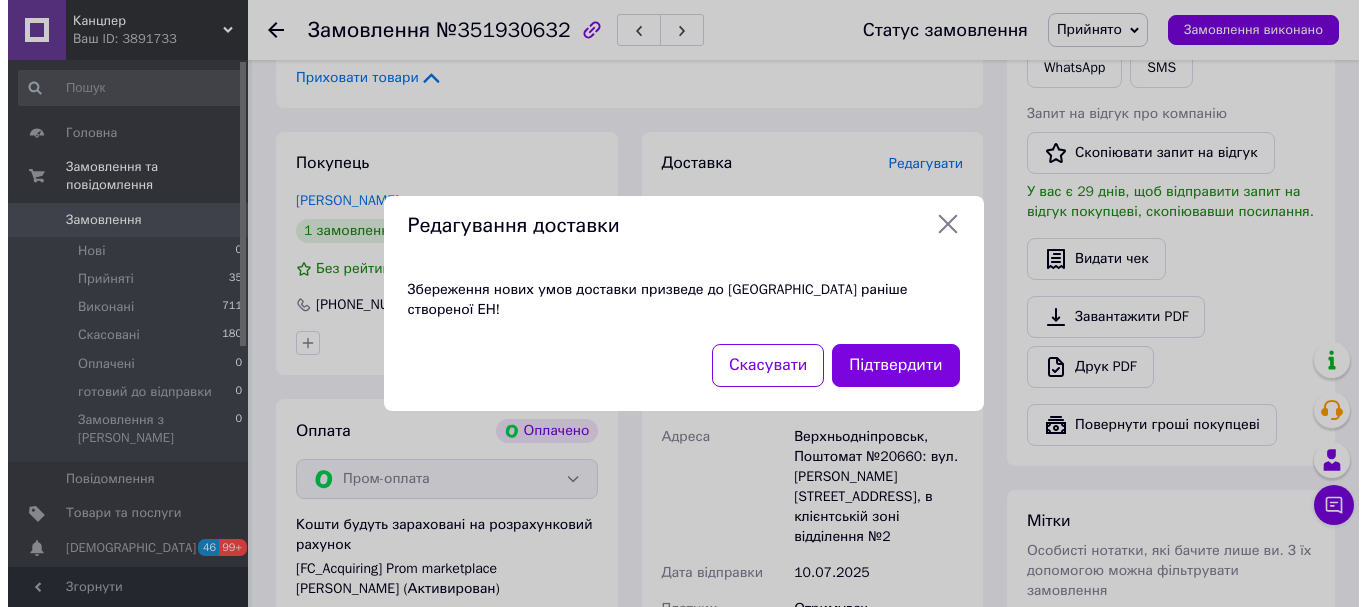 scroll, scrollTop: 1080, scrollLeft: 0, axis: vertical 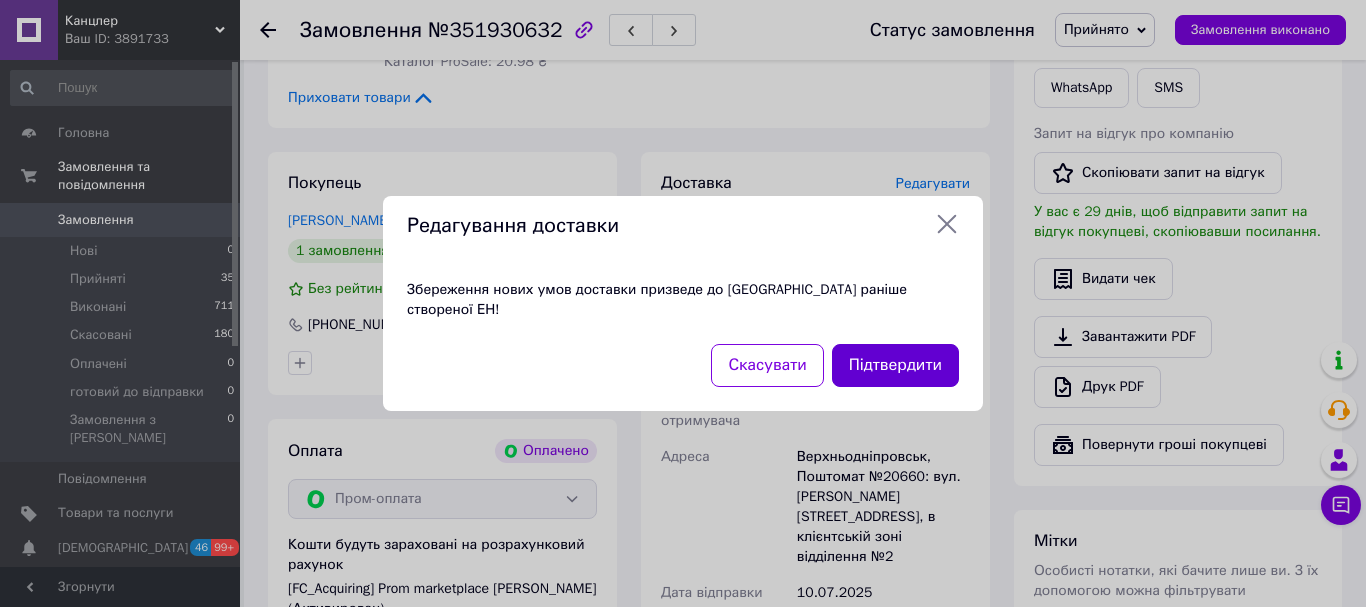 click on "Підтвердити" at bounding box center [895, 365] 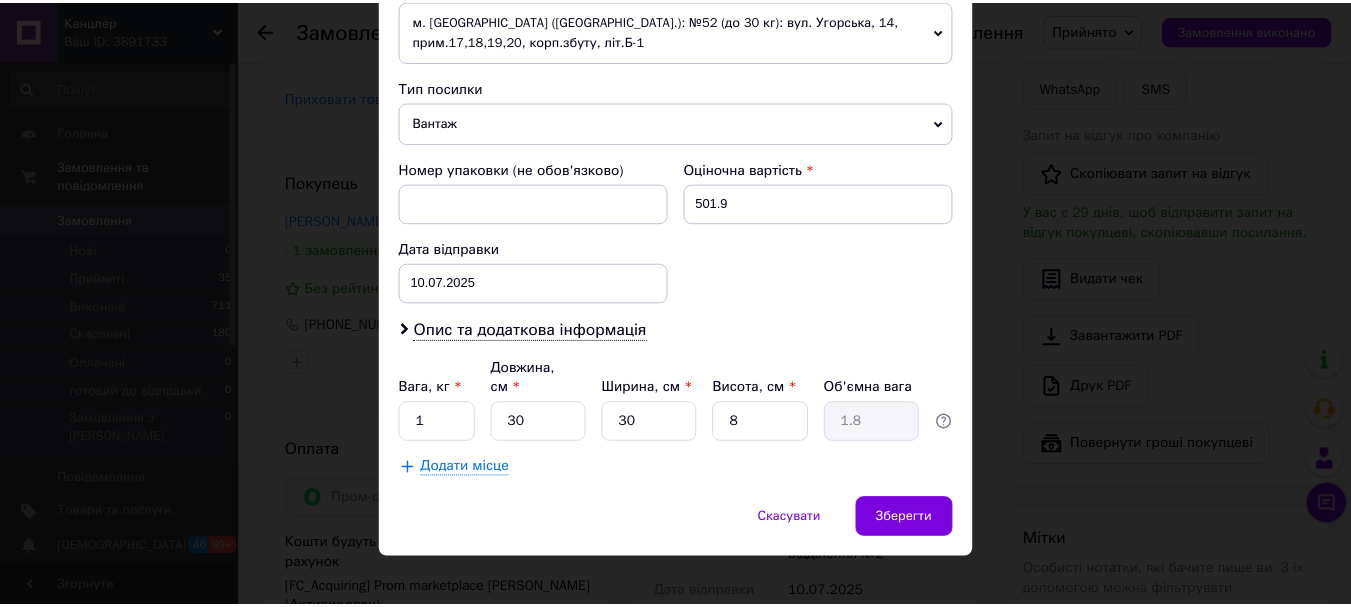 scroll, scrollTop: 763, scrollLeft: 0, axis: vertical 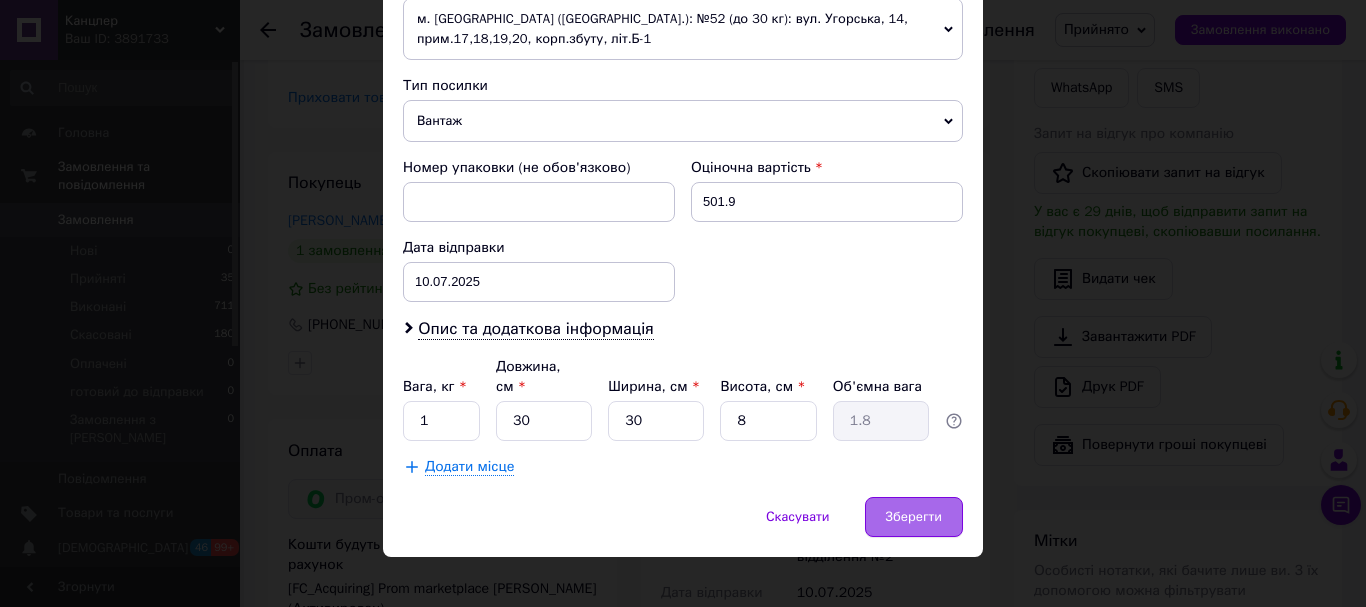 click on "Зберегти" at bounding box center (914, 517) 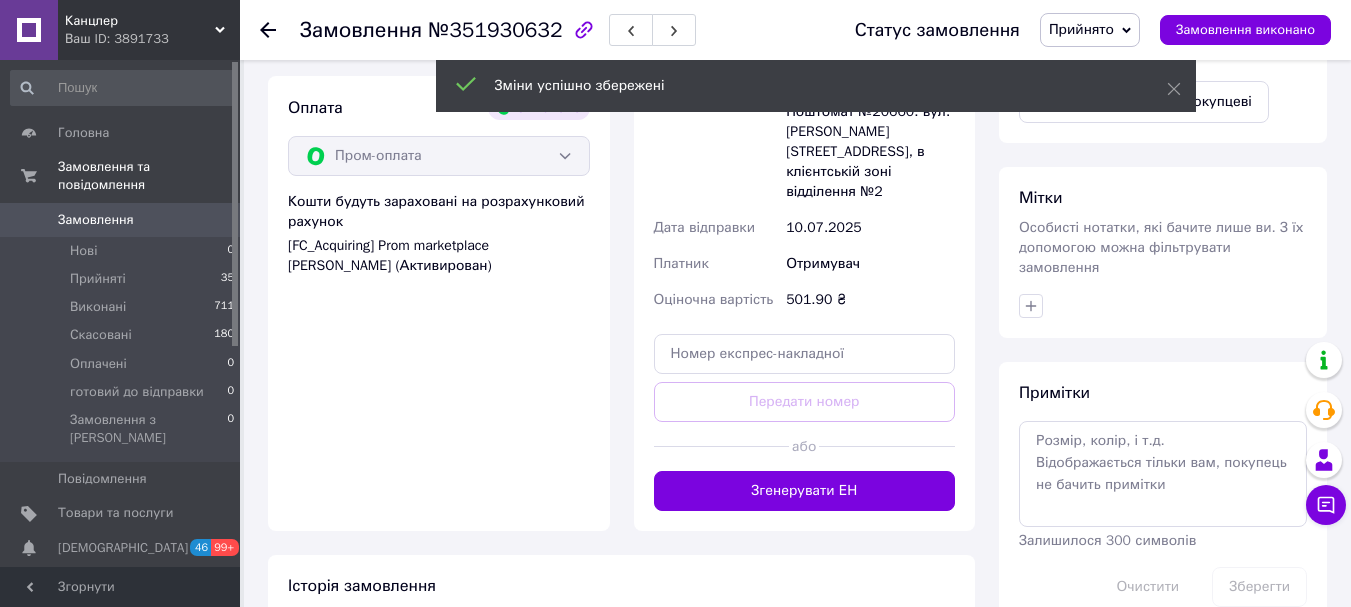 scroll, scrollTop: 1480, scrollLeft: 0, axis: vertical 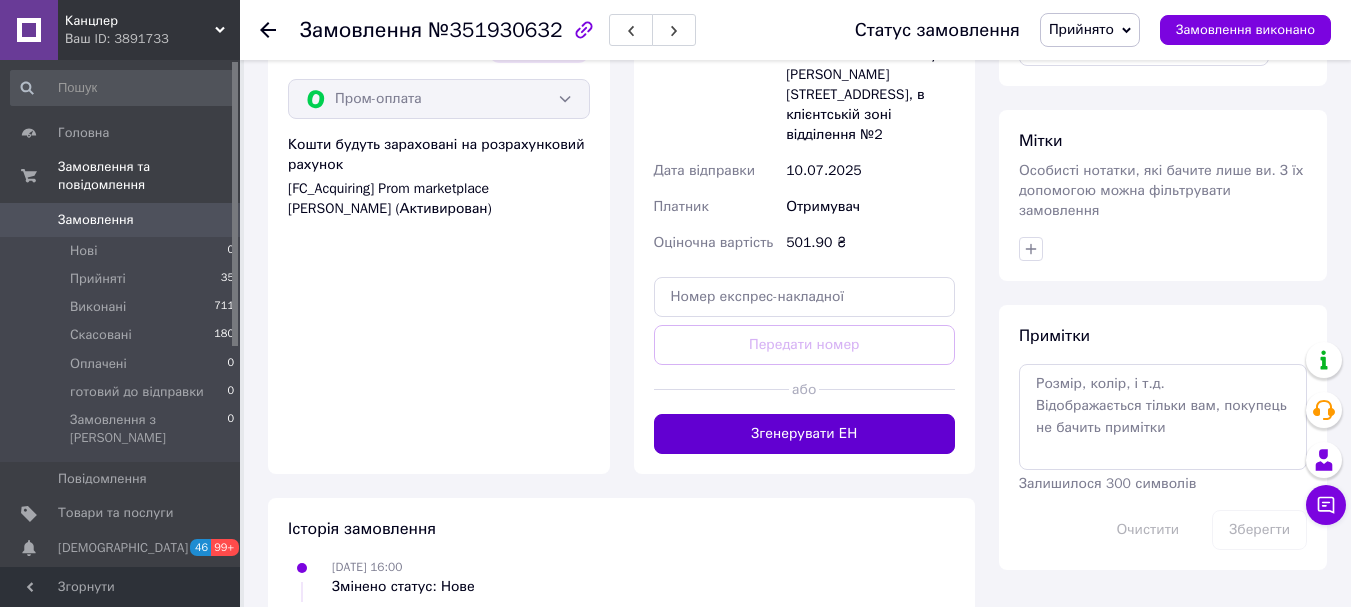 click on "Згенерувати ЕН" at bounding box center [805, 434] 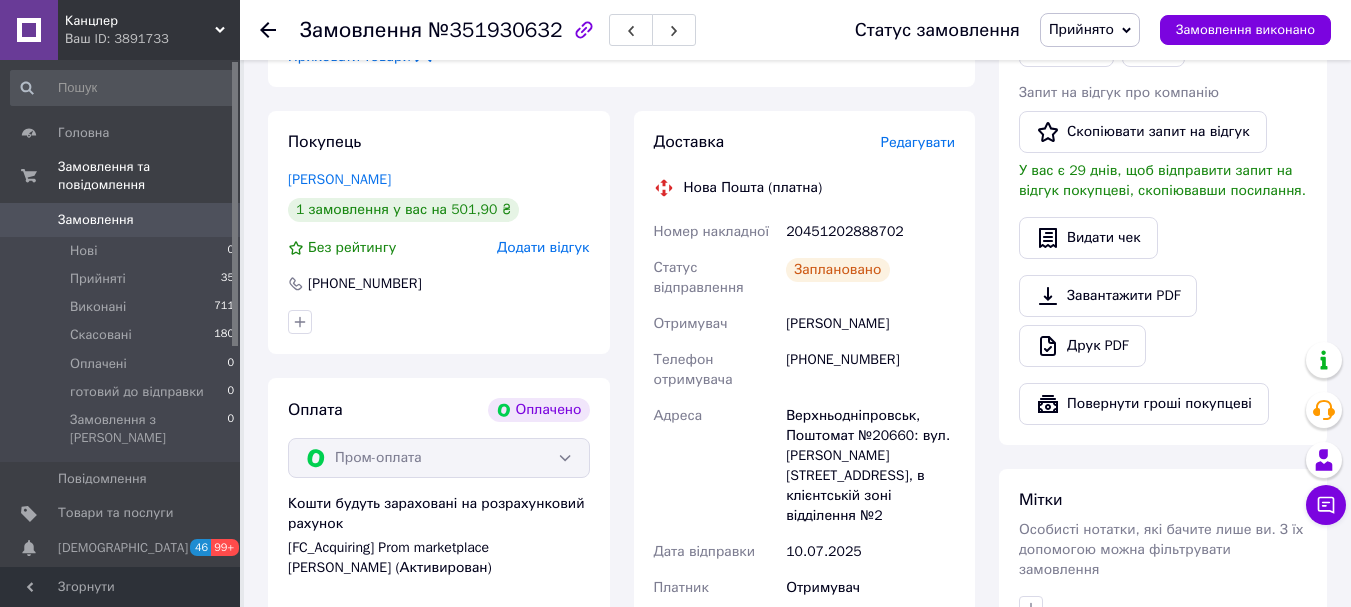 scroll, scrollTop: 1080, scrollLeft: 0, axis: vertical 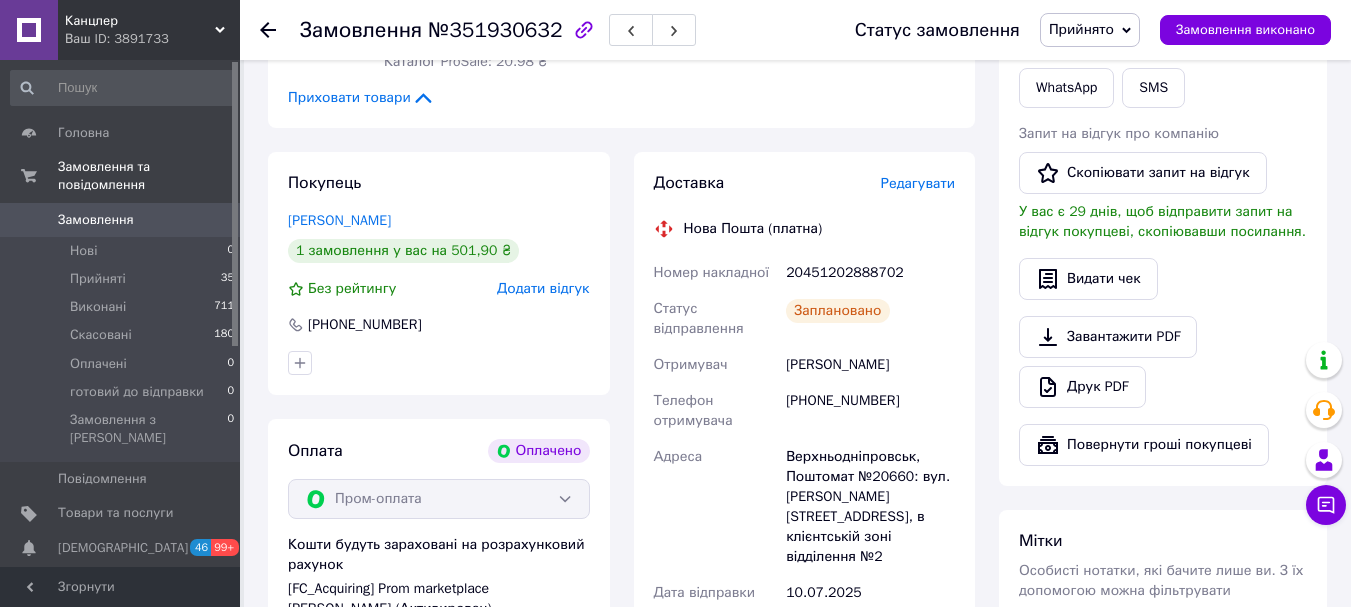 click 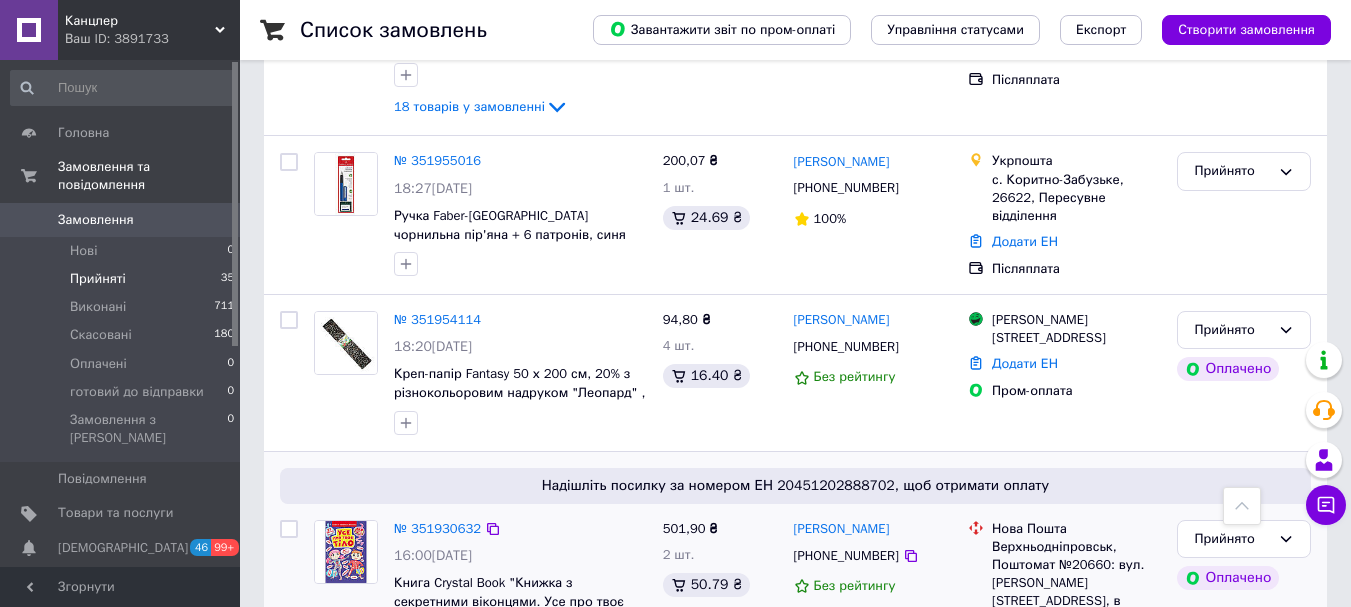 scroll, scrollTop: 600, scrollLeft: 0, axis: vertical 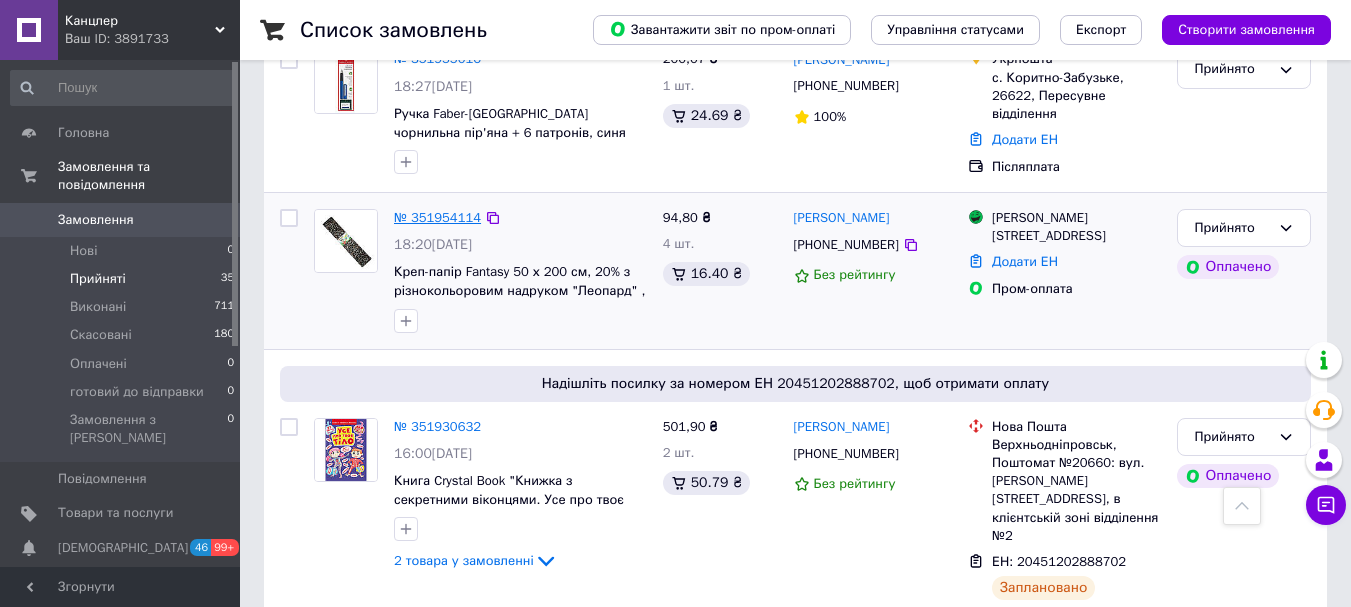 click on "№ 351954114" at bounding box center (437, 217) 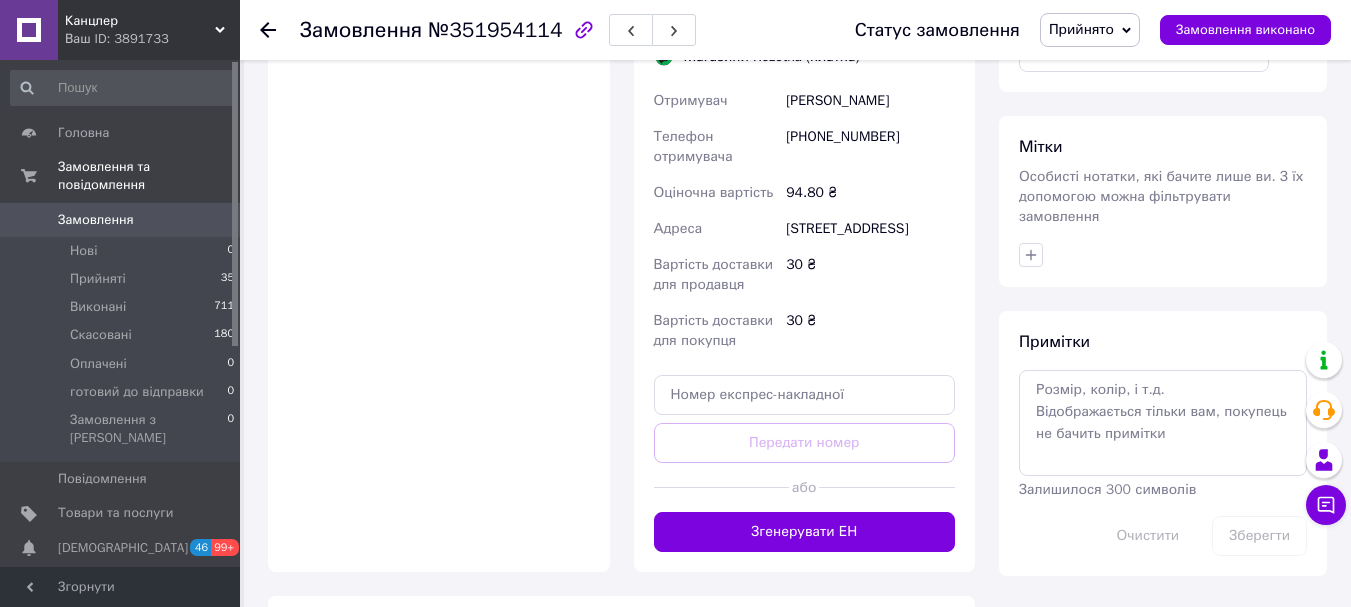 scroll, scrollTop: 1500, scrollLeft: 0, axis: vertical 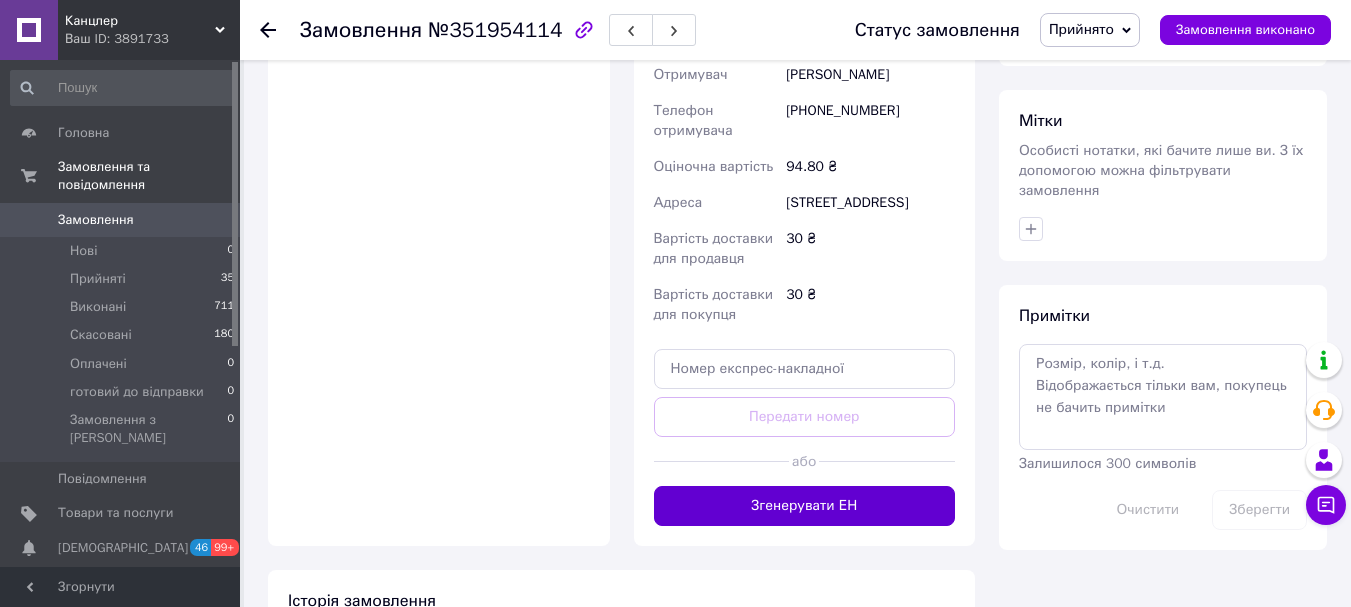 click on "Згенерувати ЕН" at bounding box center [805, 506] 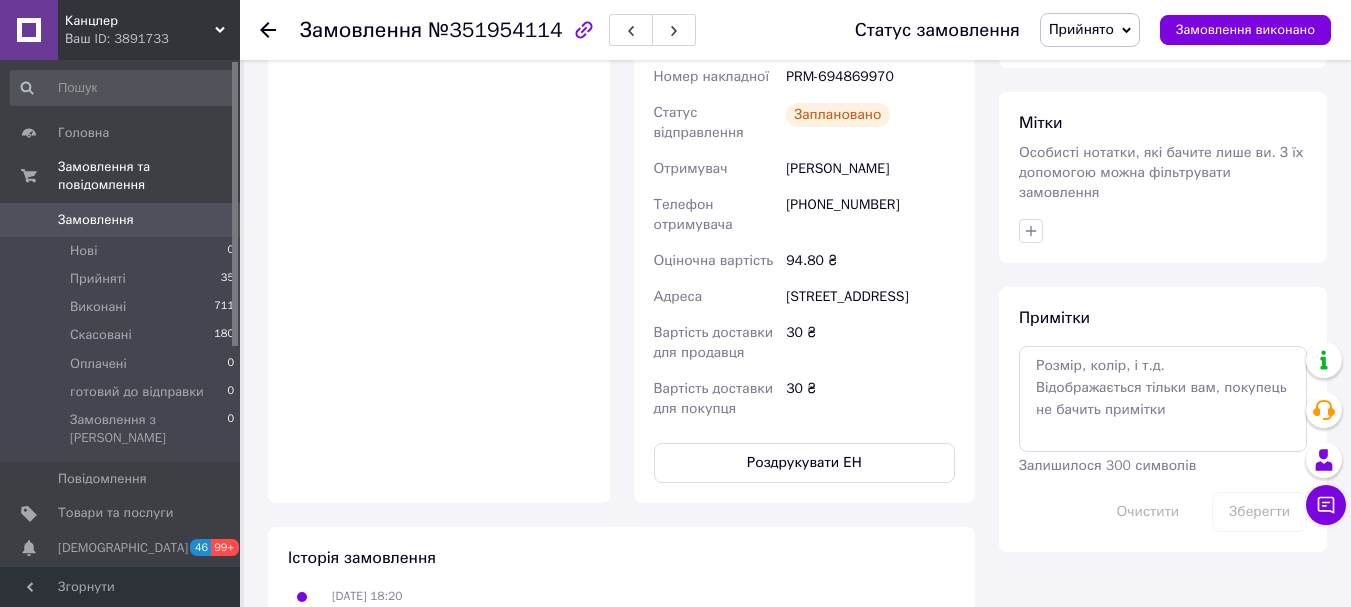 scroll, scrollTop: 1500, scrollLeft: 0, axis: vertical 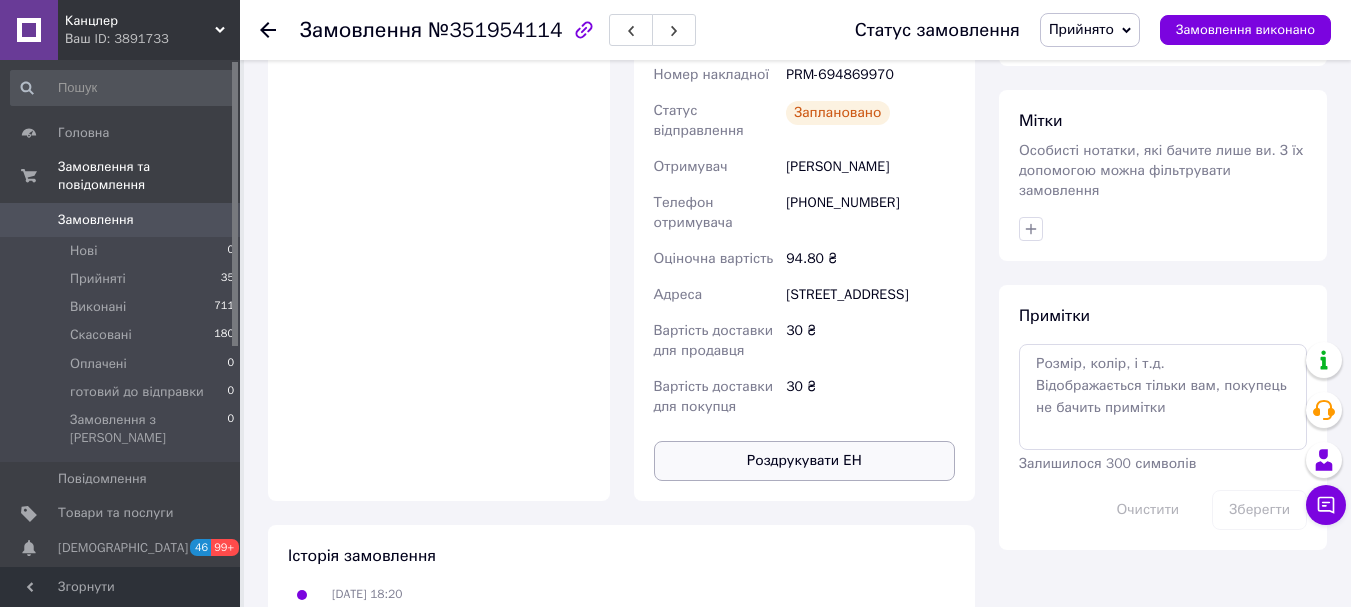click on "Роздрукувати ЕН" at bounding box center (805, 461) 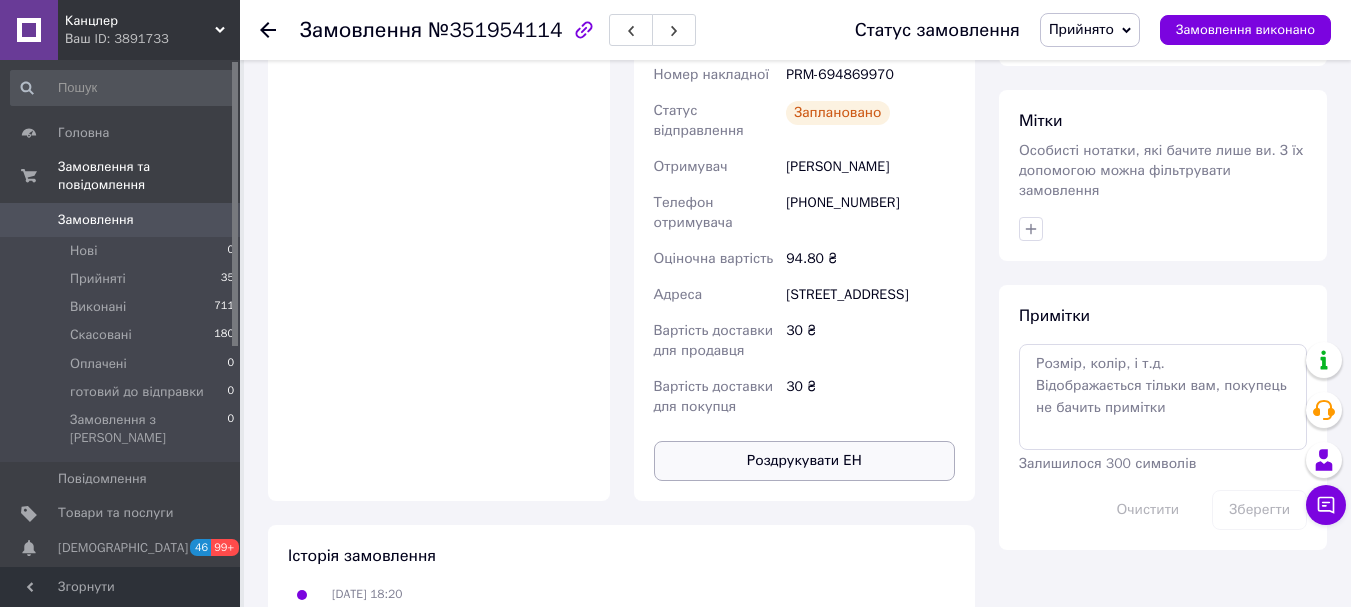 click on "Роздрукувати ЕН" at bounding box center (805, 461) 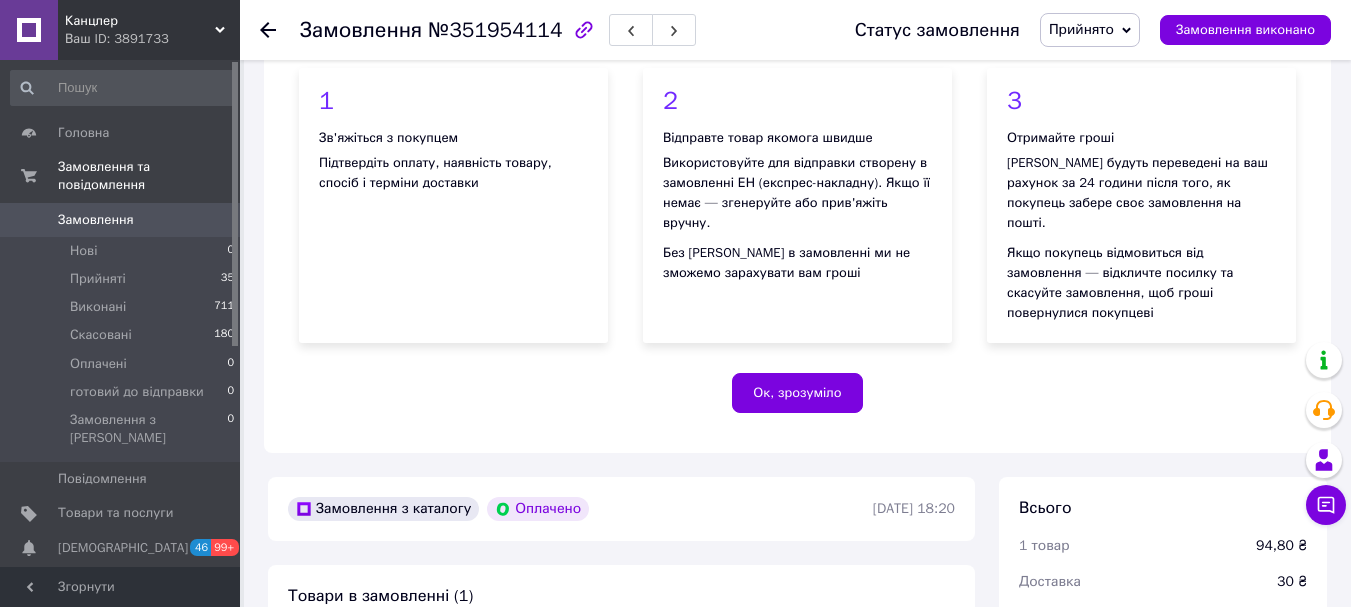 scroll, scrollTop: 200, scrollLeft: 0, axis: vertical 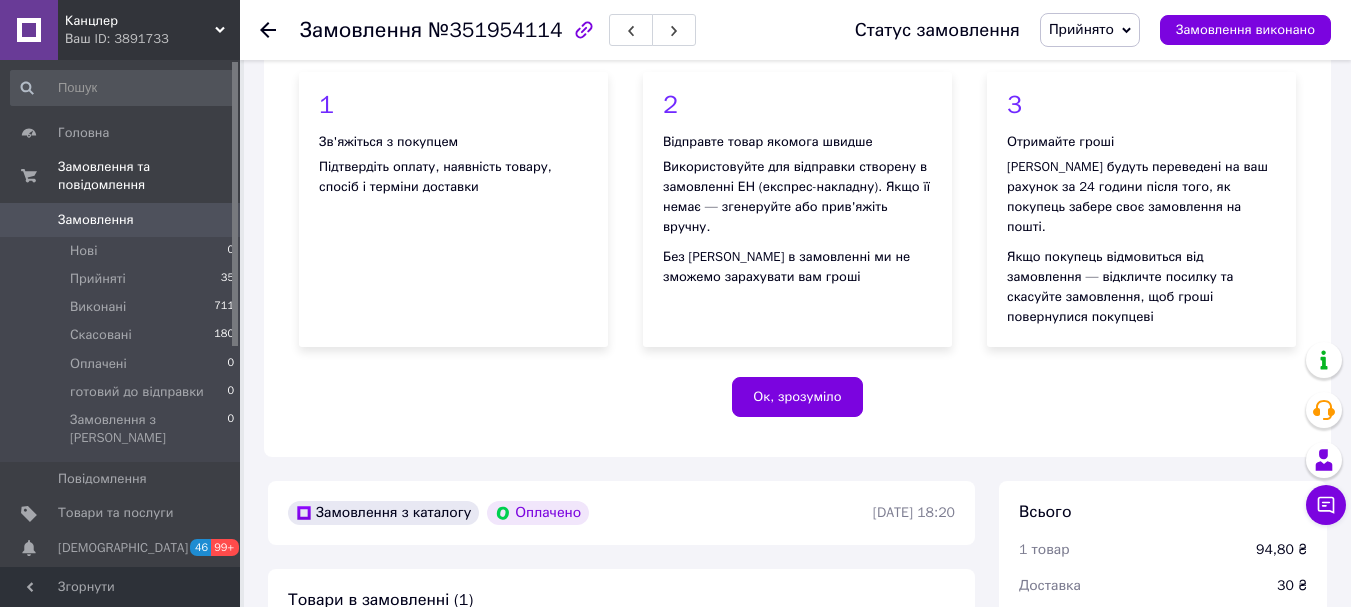 click on "Замовлення №351954114 Статус замовлення Прийнято Виконано Скасовано Оплачено готовий до відправки Замовлення виконано" at bounding box center (795, 30) 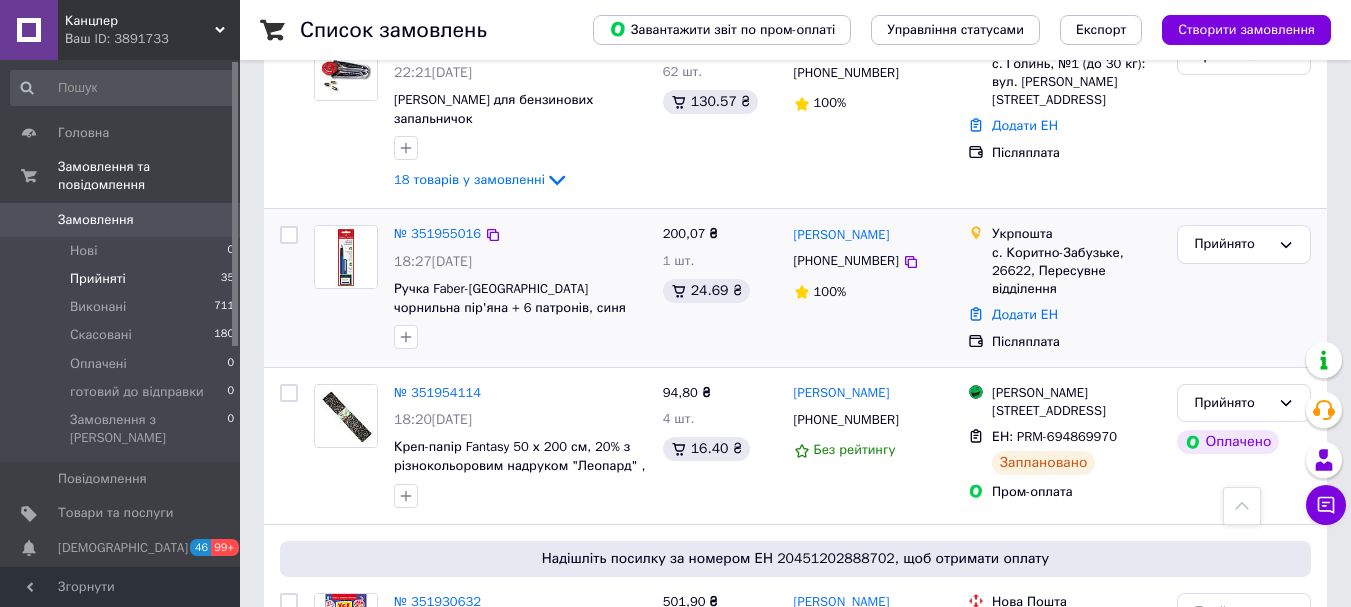 scroll, scrollTop: 400, scrollLeft: 0, axis: vertical 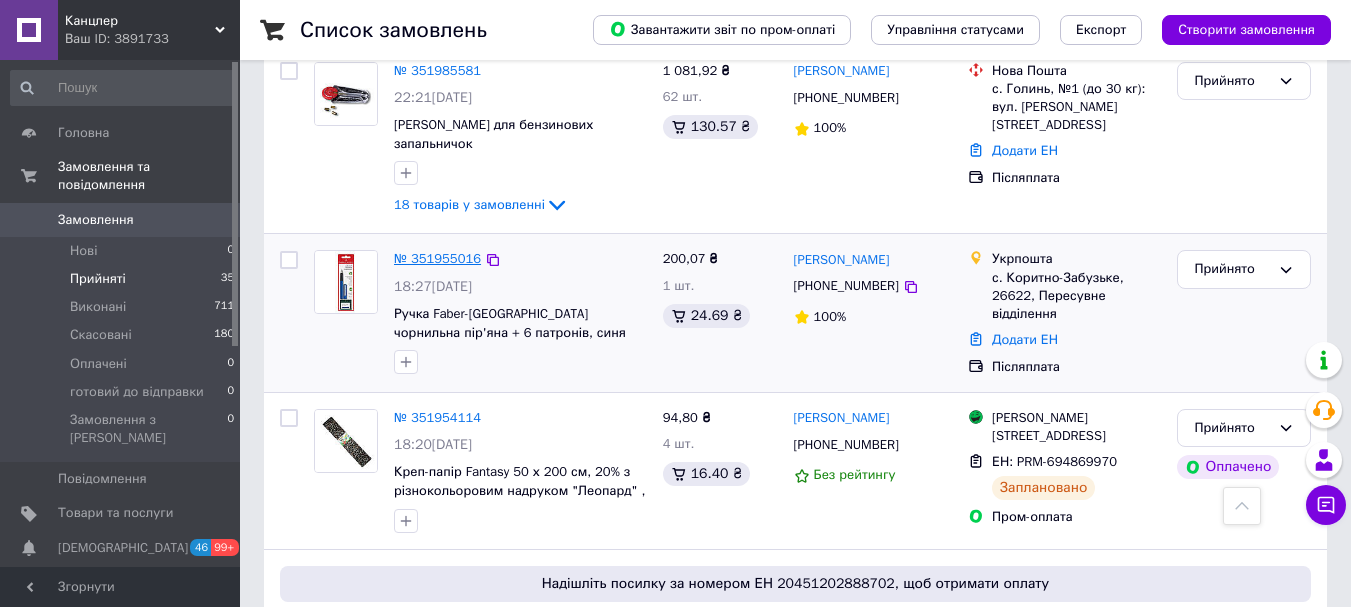 click on "№ 351955016" at bounding box center (437, 258) 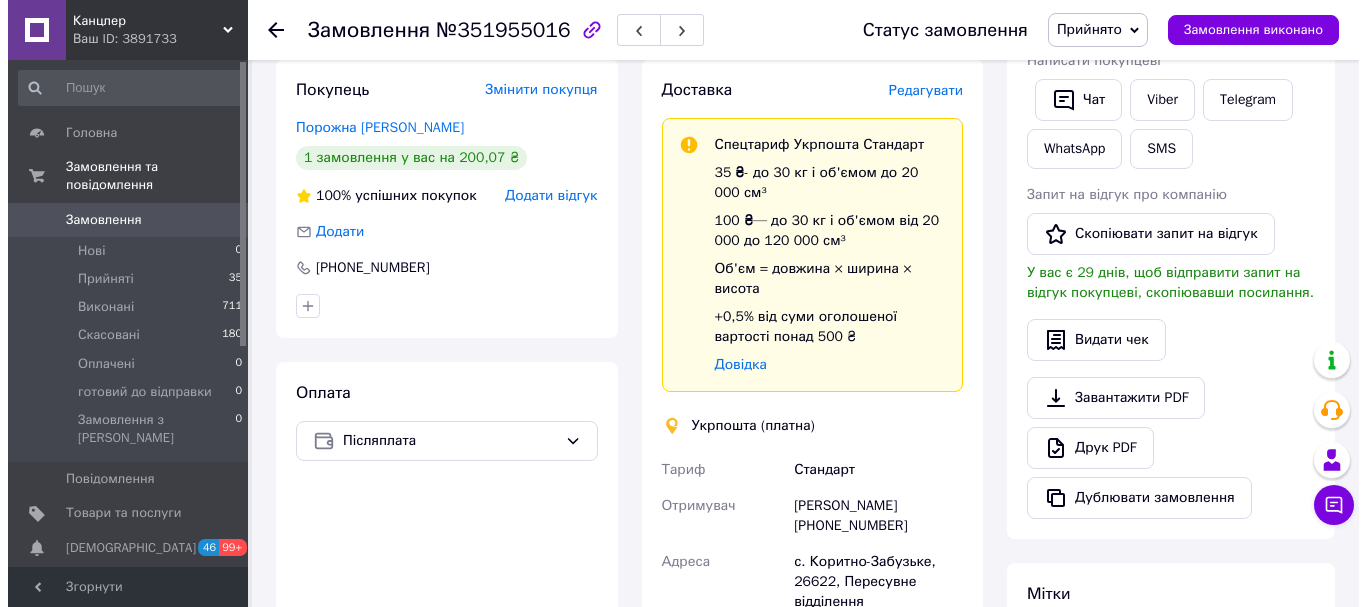 scroll, scrollTop: 249, scrollLeft: 0, axis: vertical 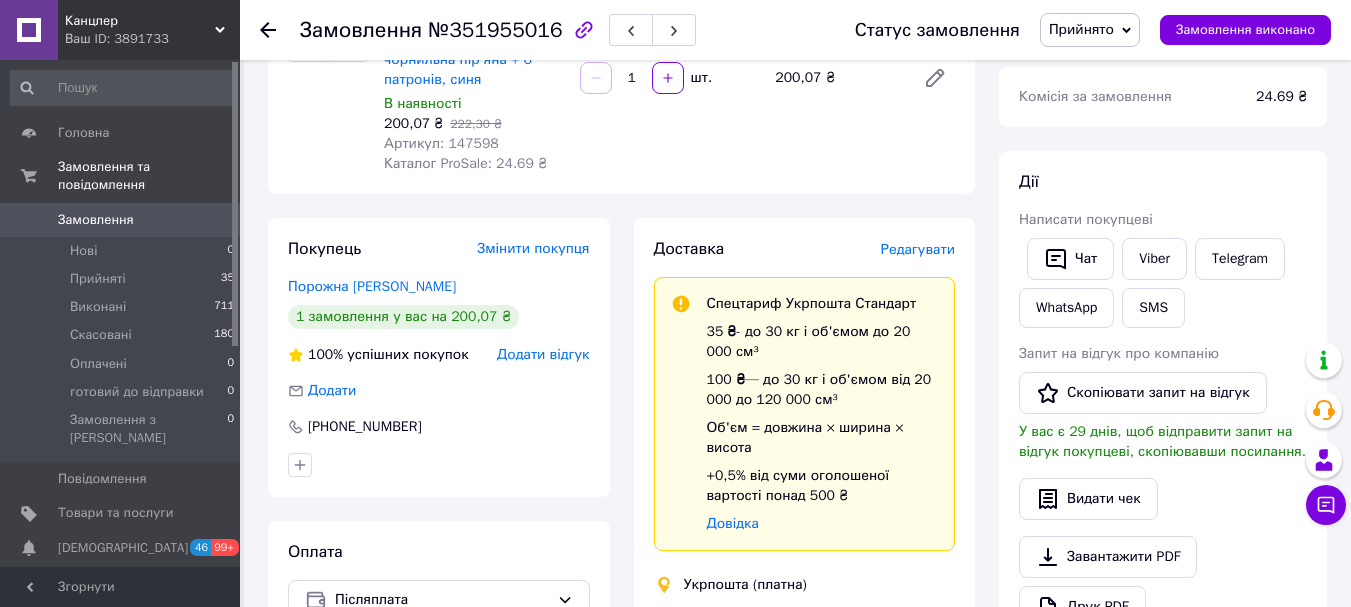 click on "Редагувати" at bounding box center (918, 249) 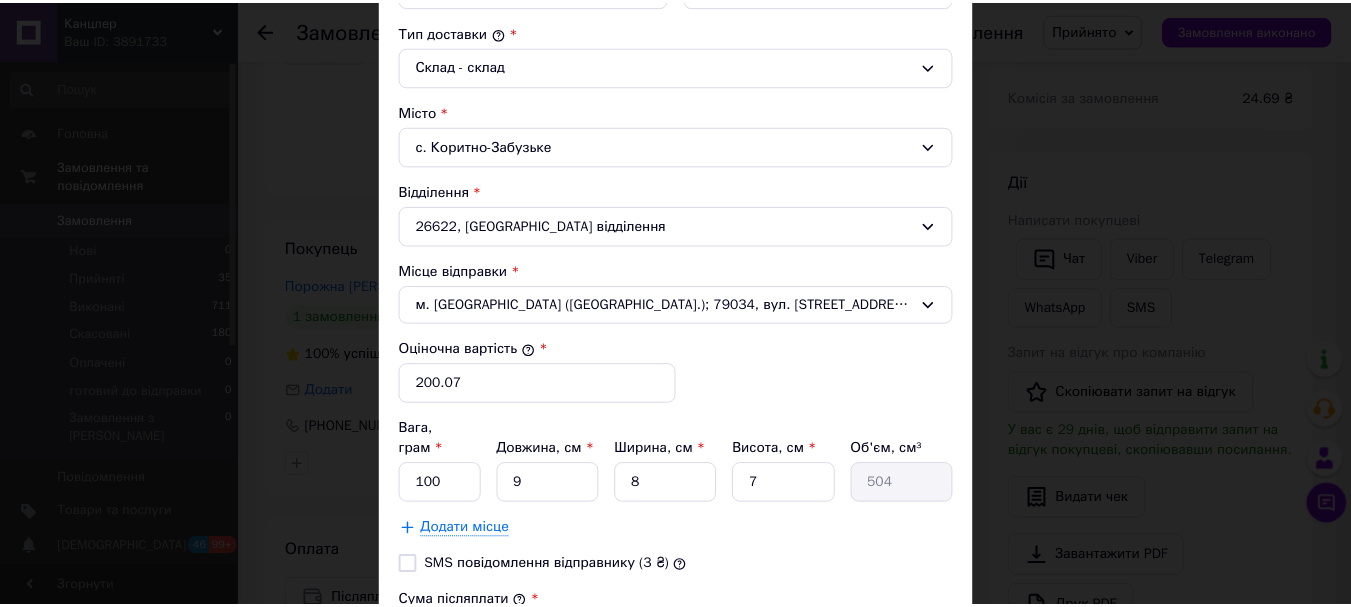 scroll, scrollTop: 800, scrollLeft: 0, axis: vertical 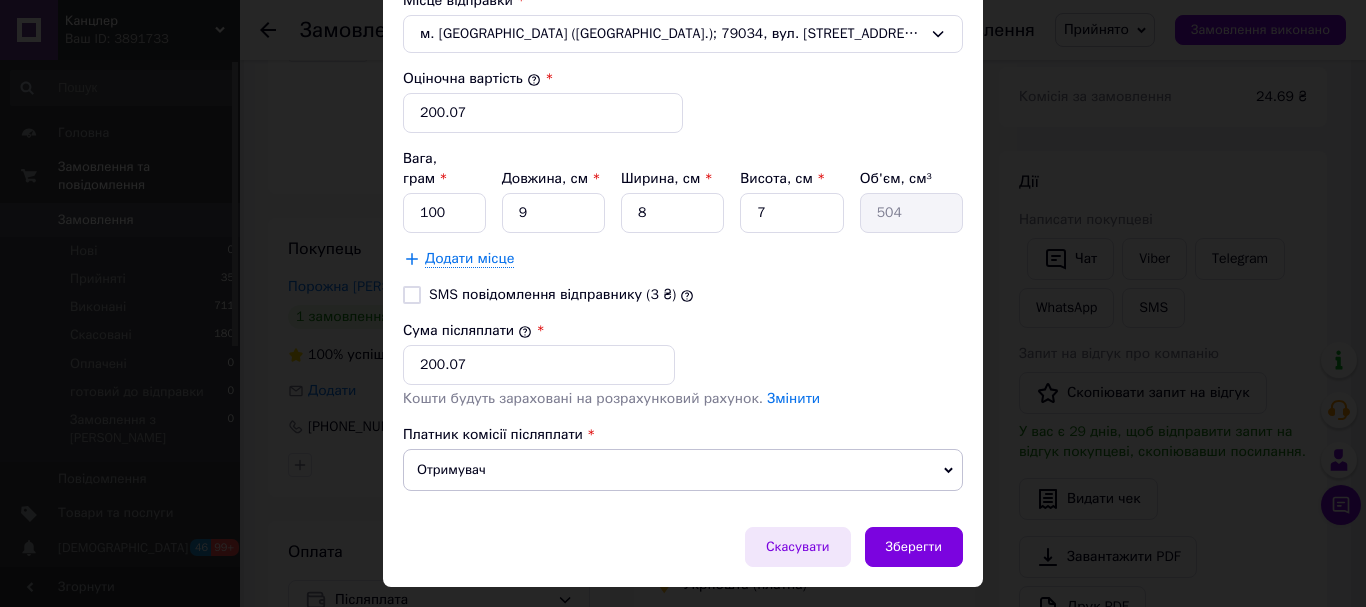 click on "Скасувати" at bounding box center [798, 547] 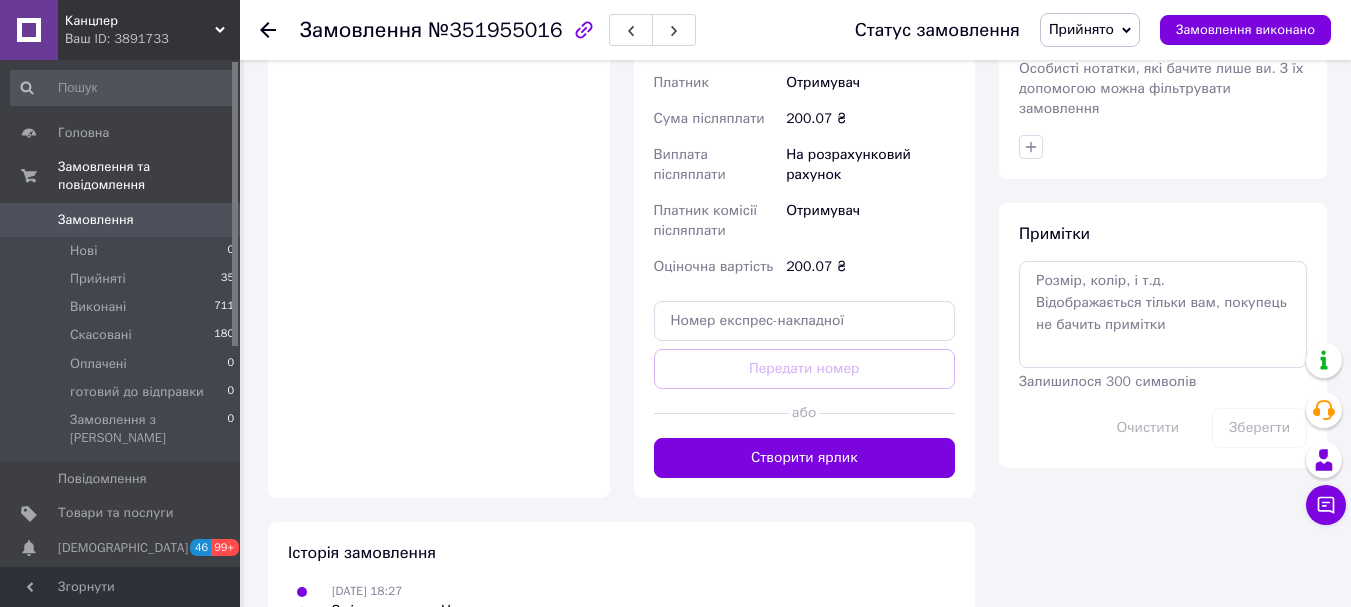 scroll, scrollTop: 1049, scrollLeft: 0, axis: vertical 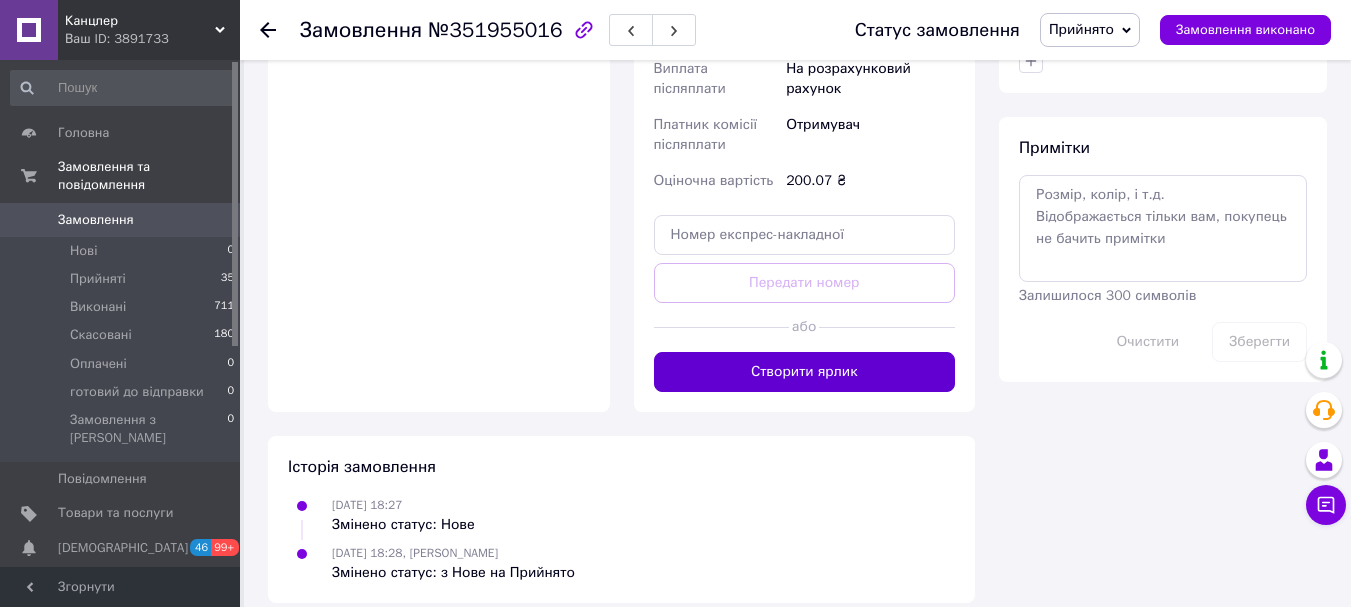 click on "Створити ярлик" at bounding box center (805, 372) 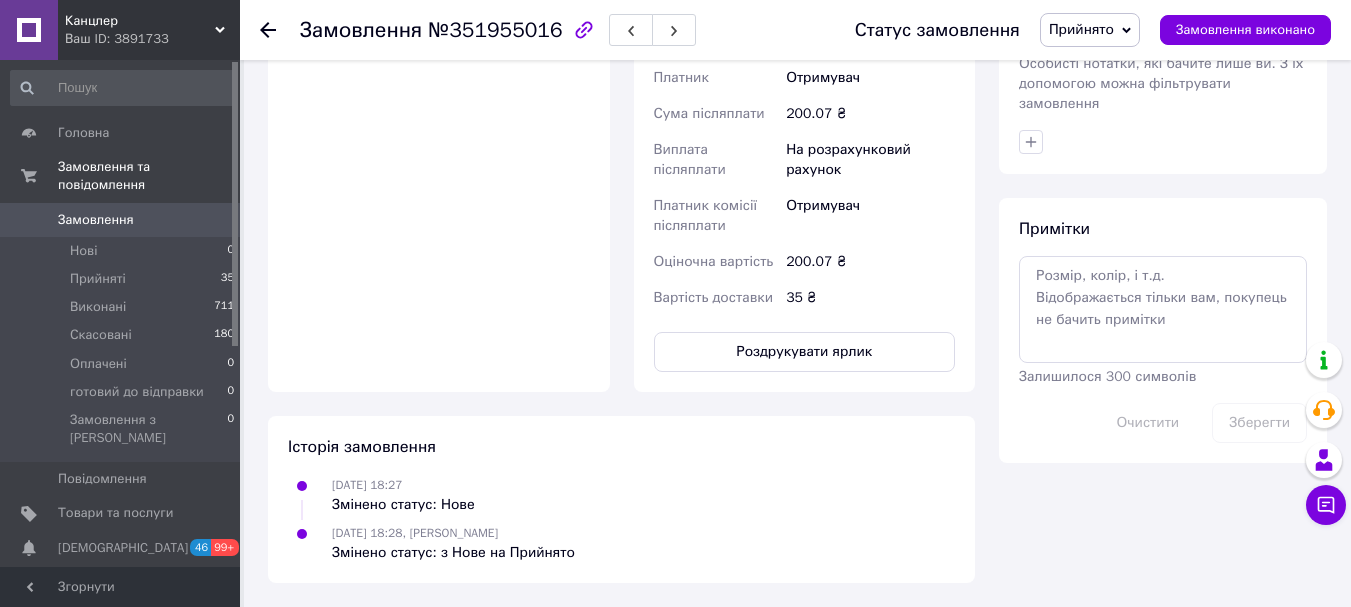 scroll, scrollTop: 1040, scrollLeft: 0, axis: vertical 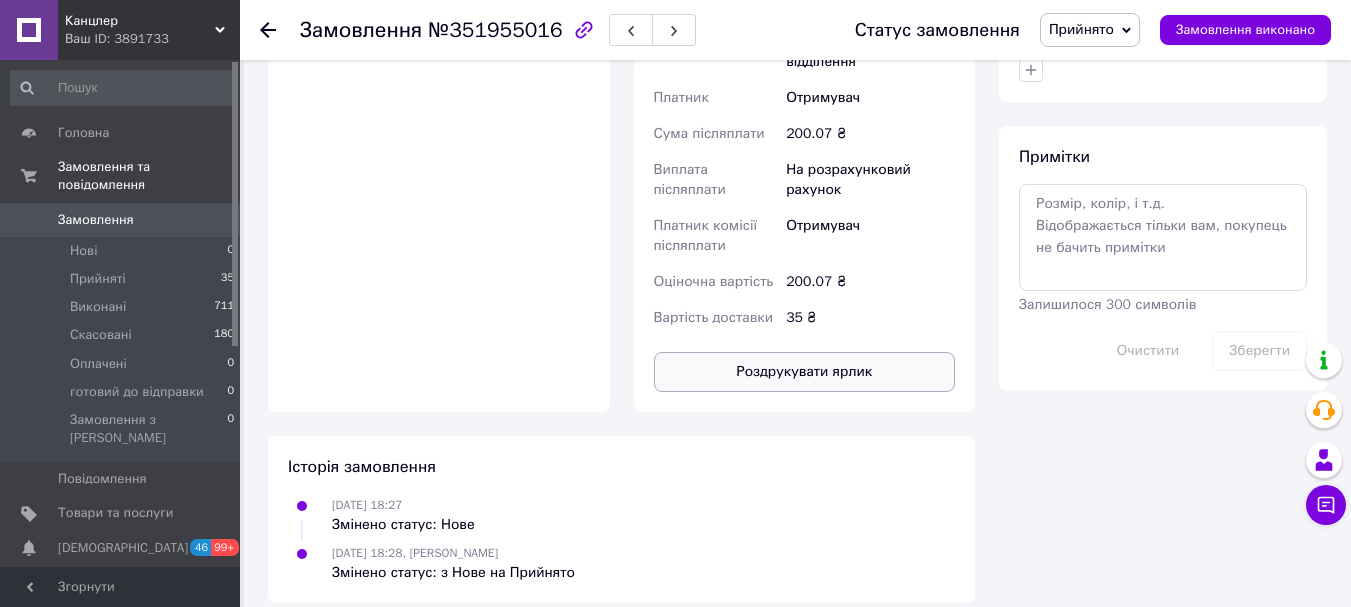 click on "Роздрукувати ярлик" at bounding box center (805, 372) 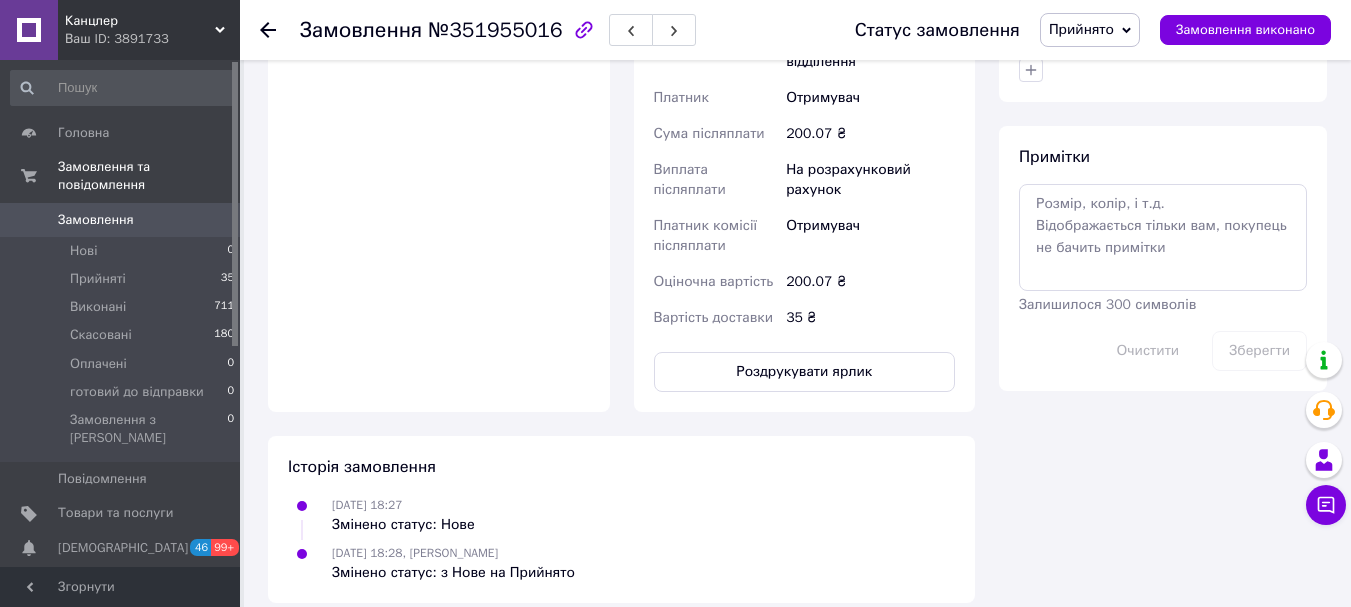 click 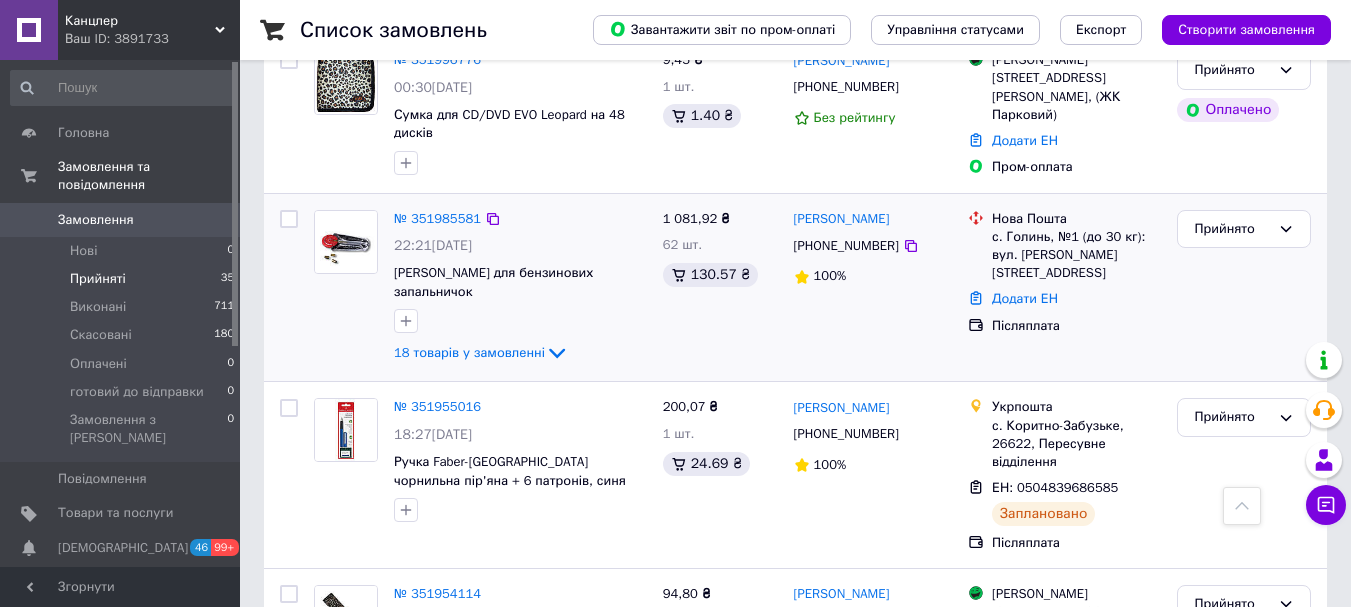 scroll, scrollTop: 200, scrollLeft: 0, axis: vertical 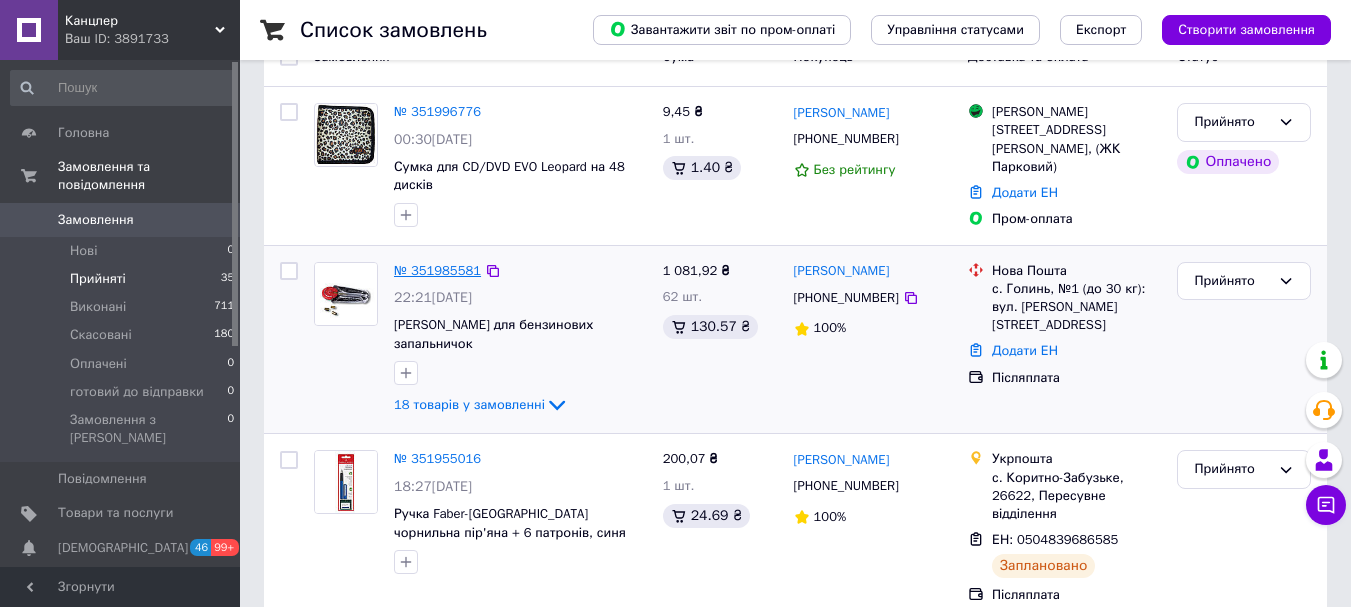 click on "№ 351985581" at bounding box center [437, 270] 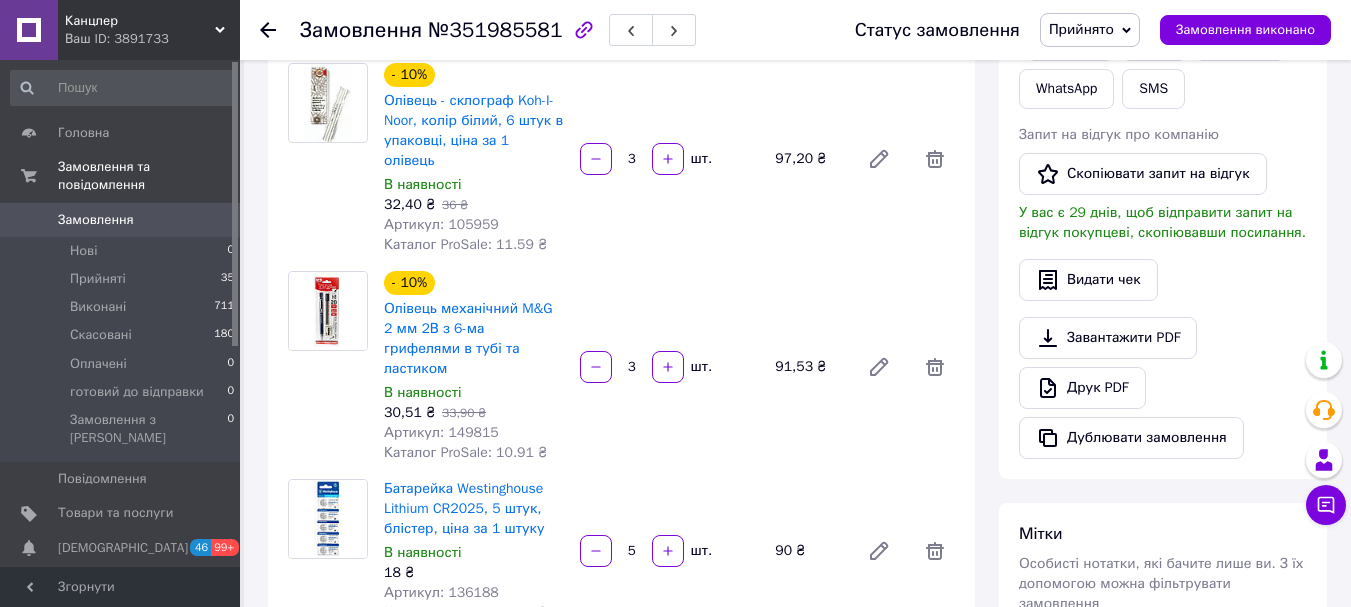 scroll, scrollTop: 500, scrollLeft: 0, axis: vertical 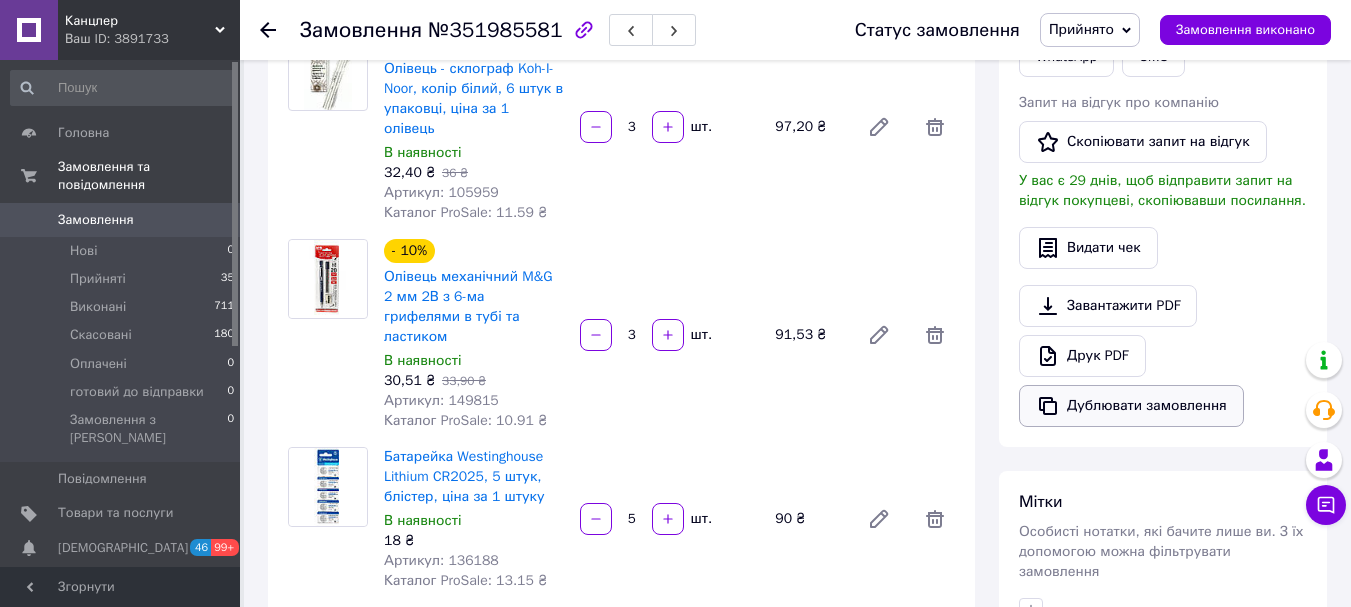 click on "Дублювати замовлення" at bounding box center [1131, 406] 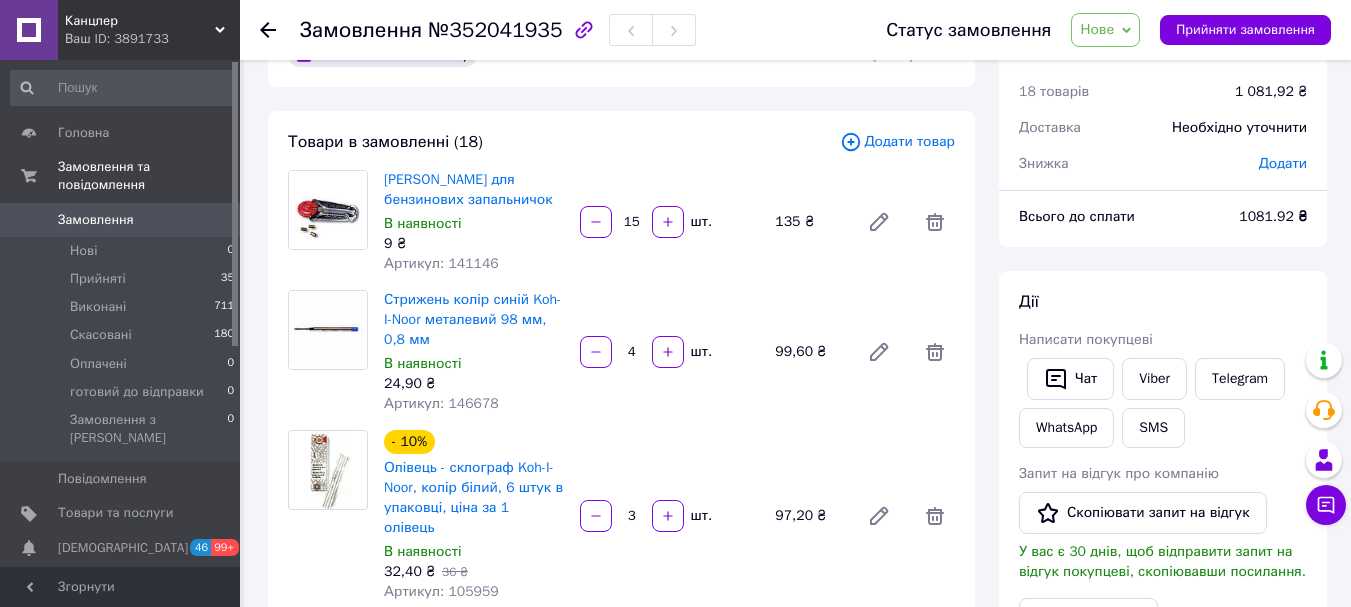 scroll, scrollTop: 100, scrollLeft: 0, axis: vertical 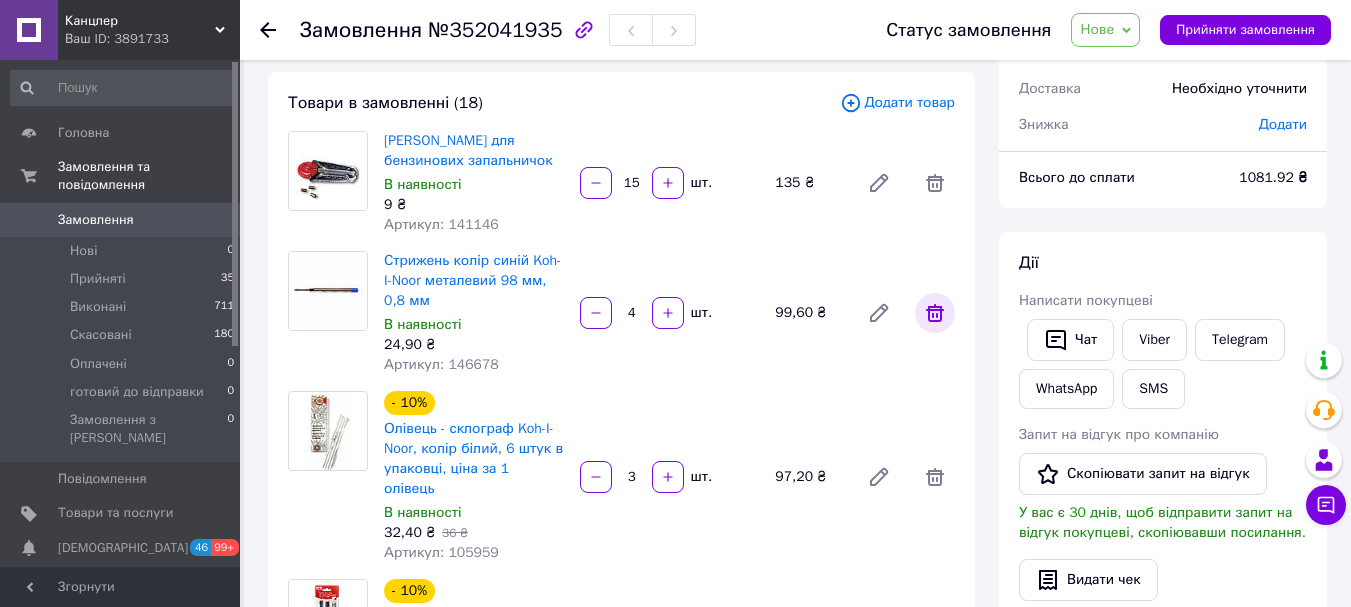 click 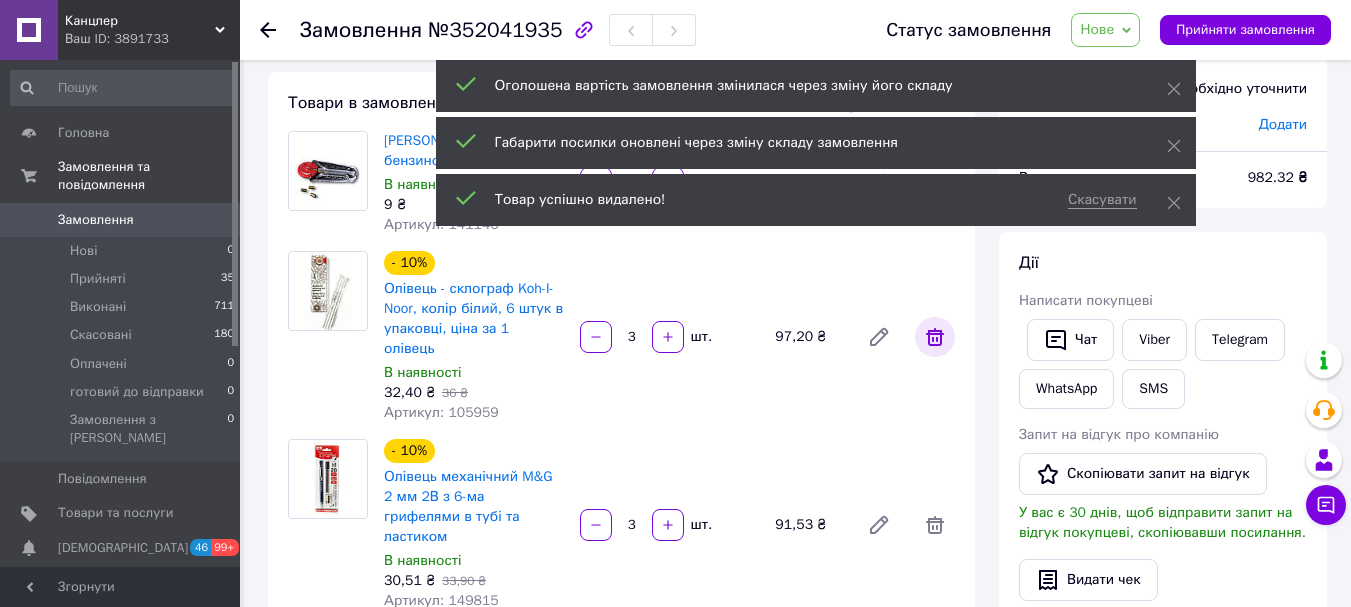 click 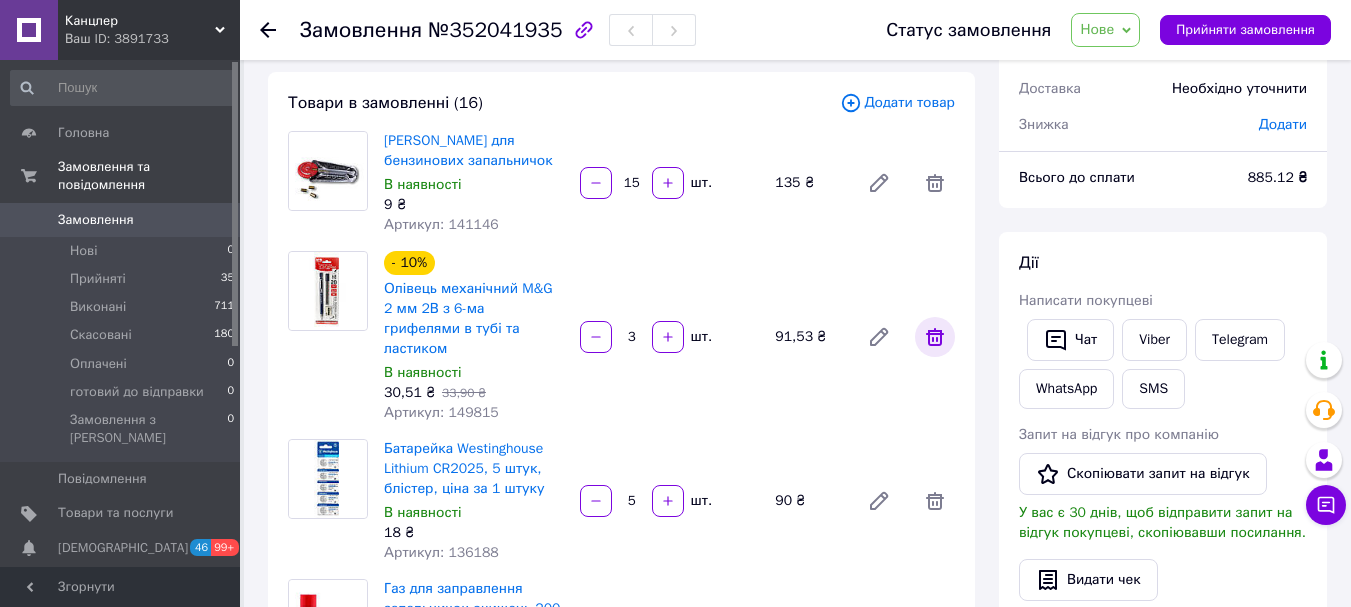 click 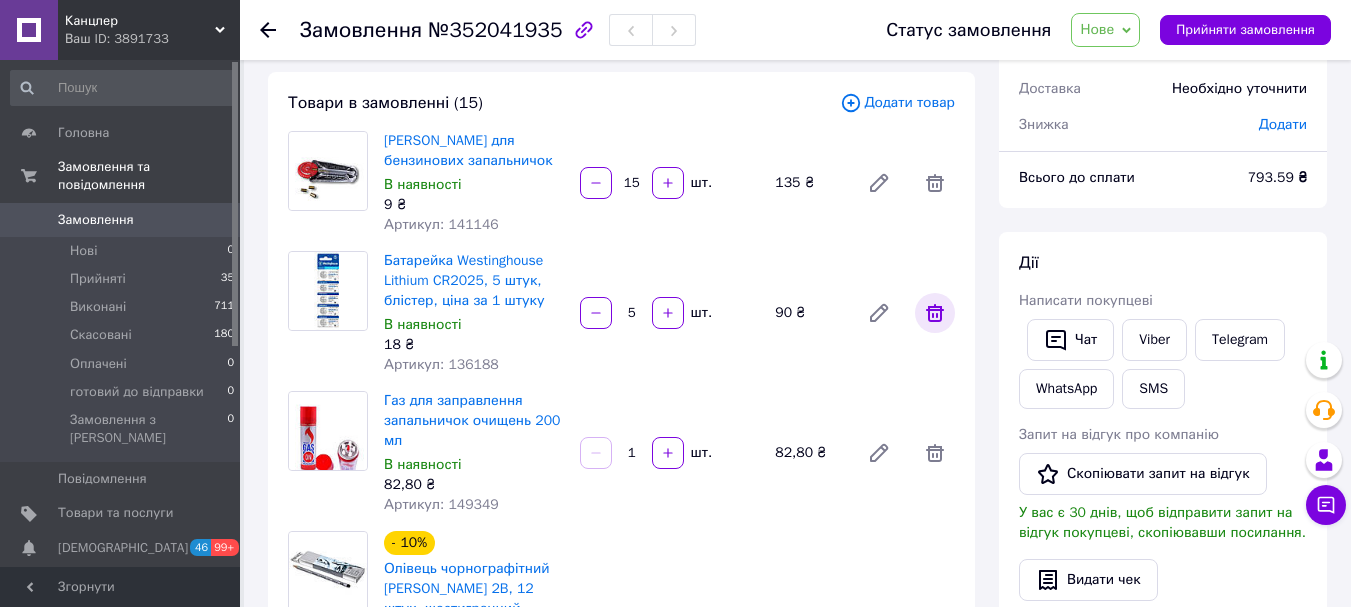 click 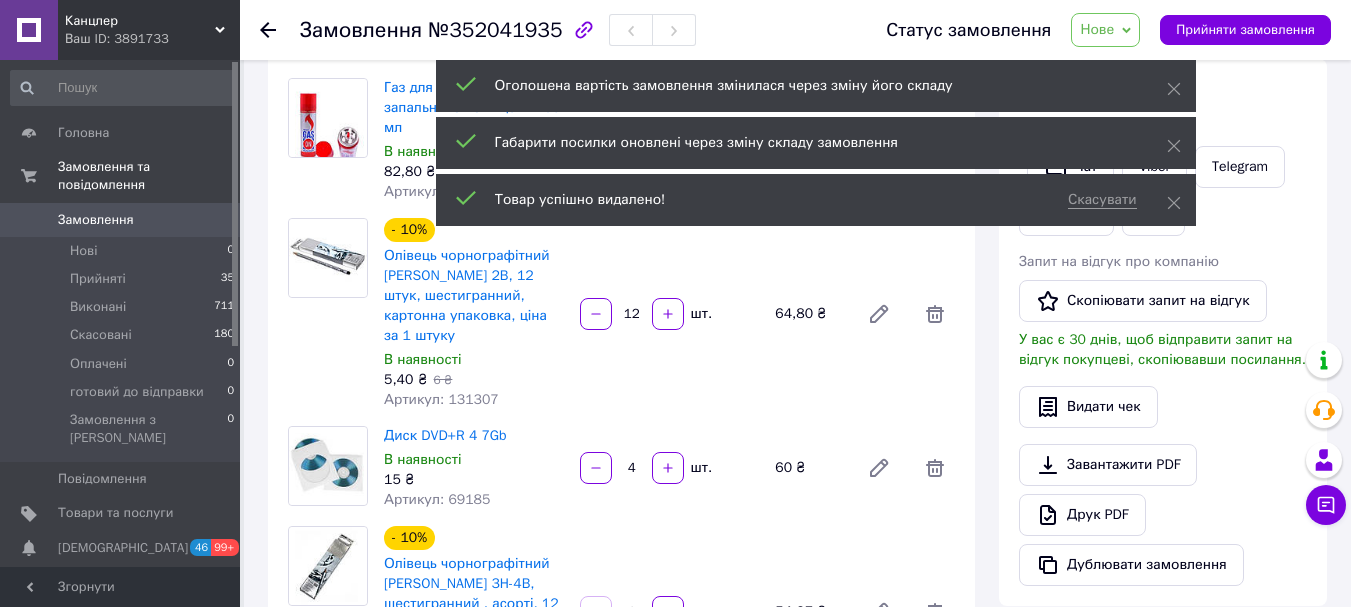 scroll, scrollTop: 300, scrollLeft: 0, axis: vertical 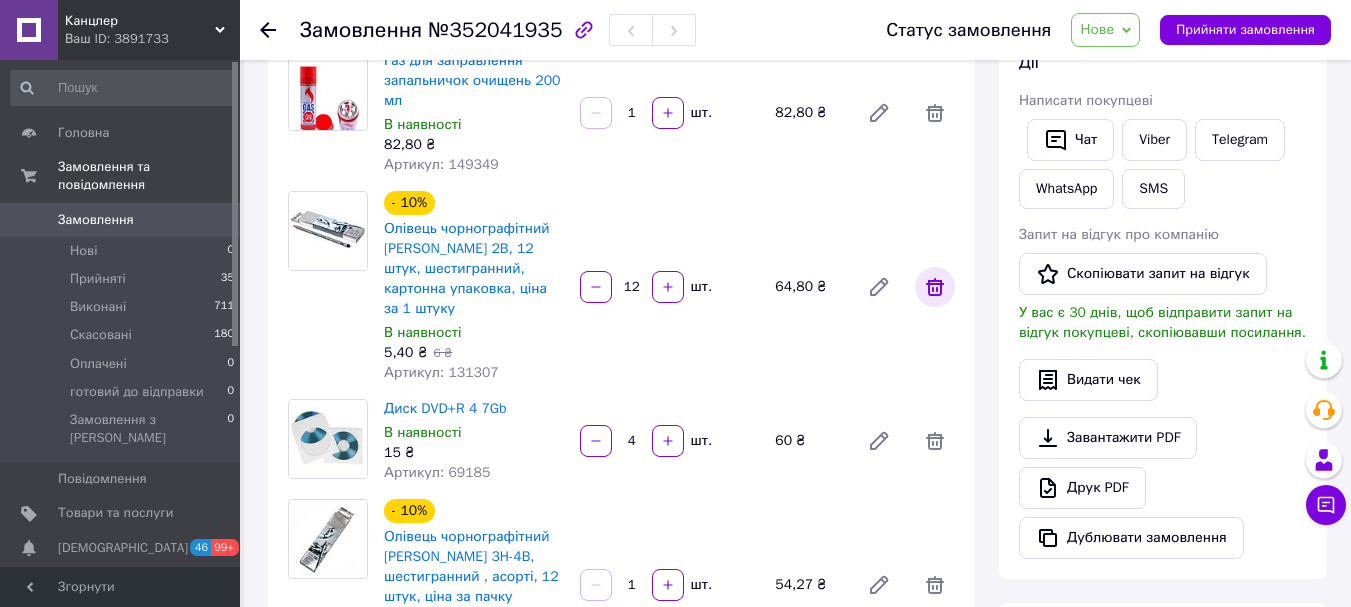 click at bounding box center (935, 287) 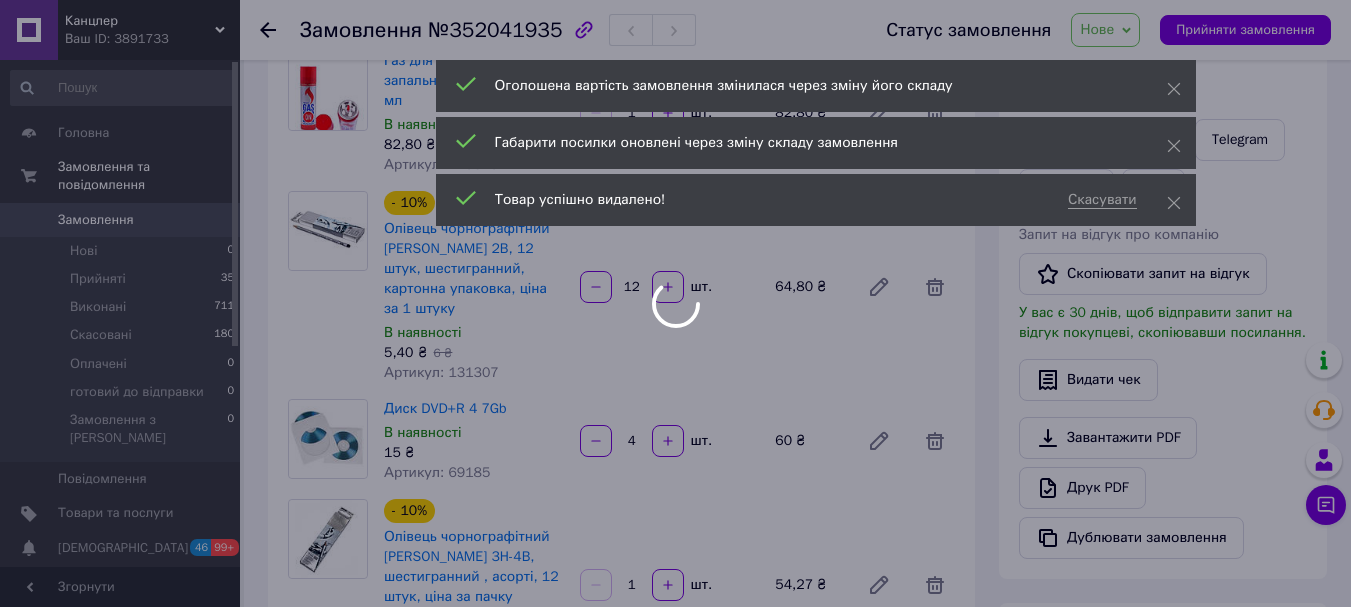 scroll, scrollTop: 20, scrollLeft: 0, axis: vertical 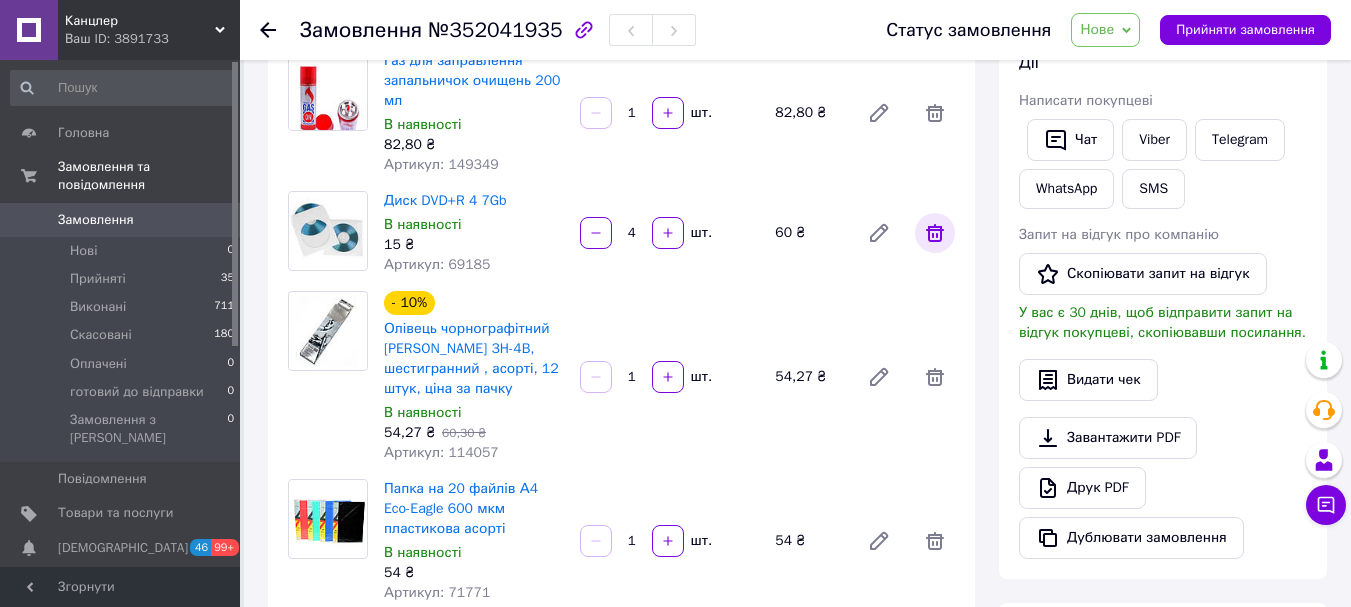click 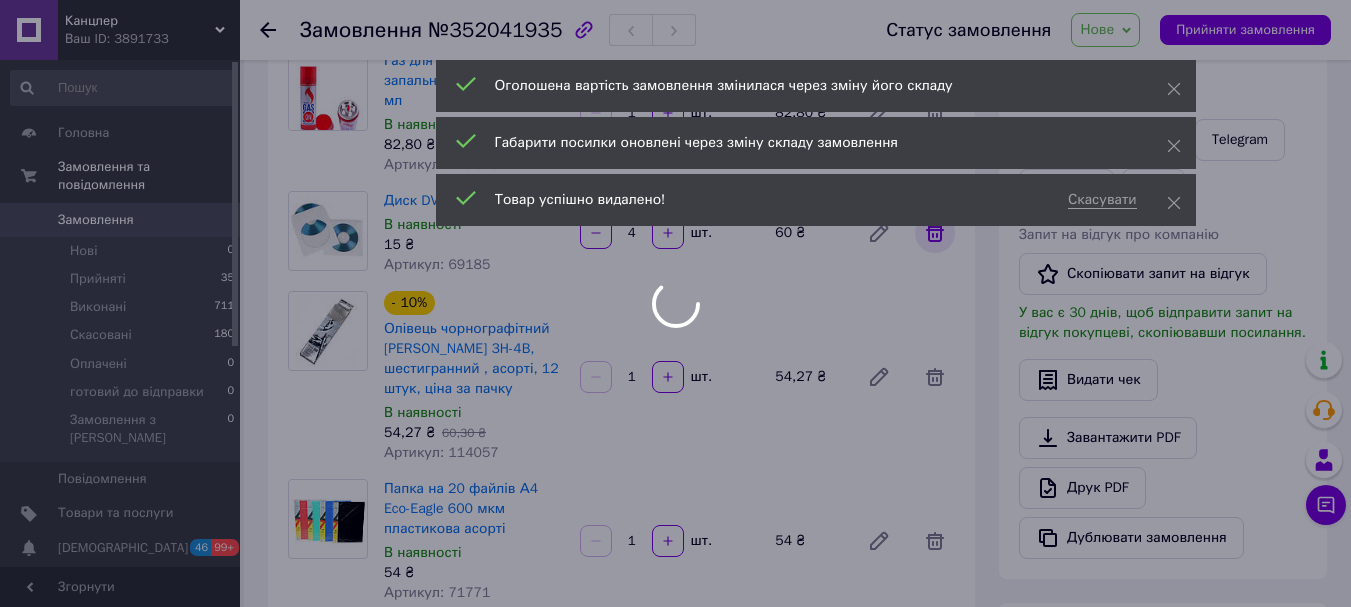 scroll, scrollTop: 116, scrollLeft: 0, axis: vertical 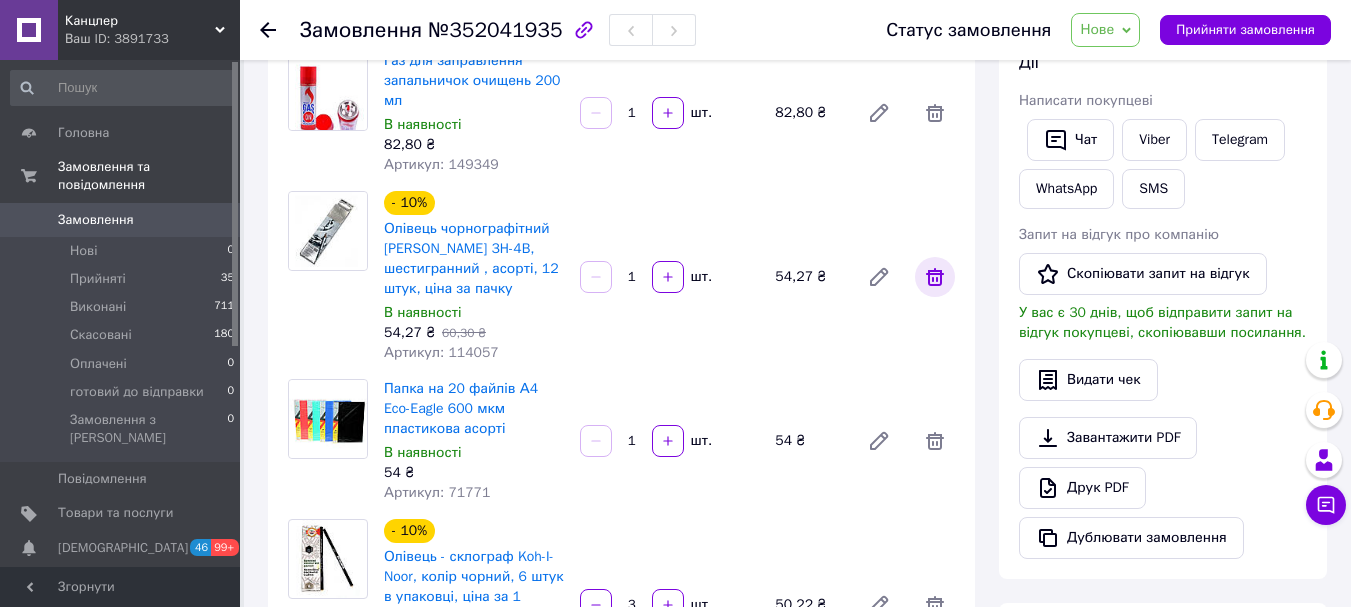 click 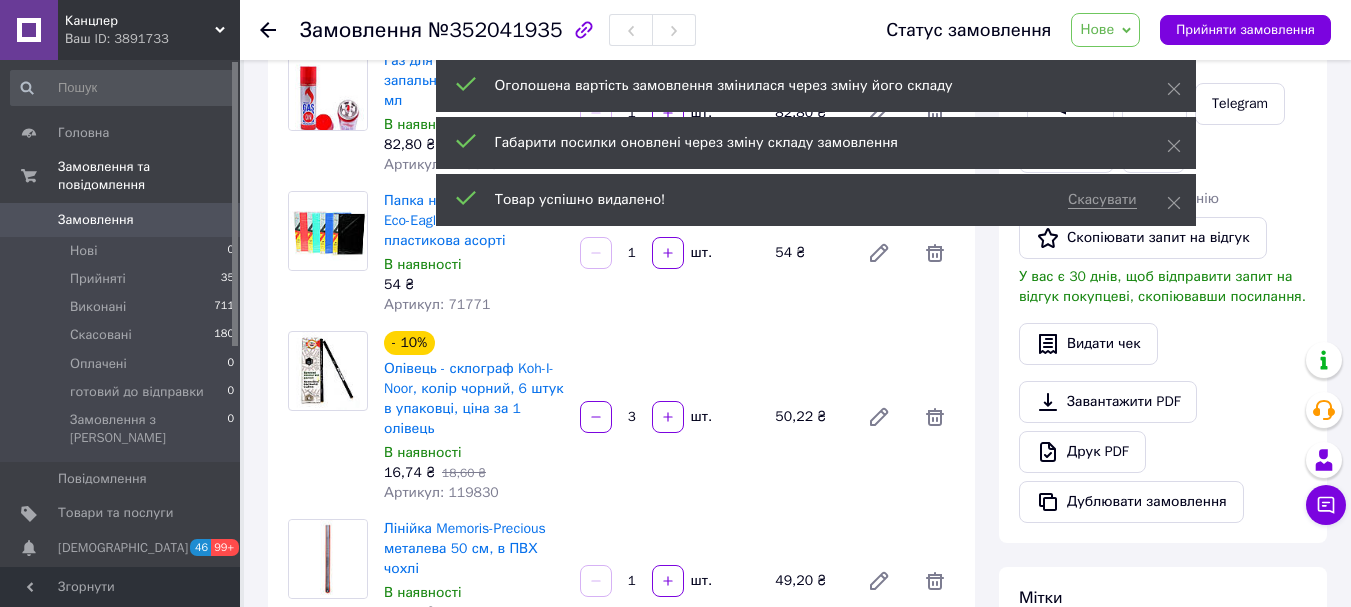 scroll, scrollTop: 232, scrollLeft: 0, axis: vertical 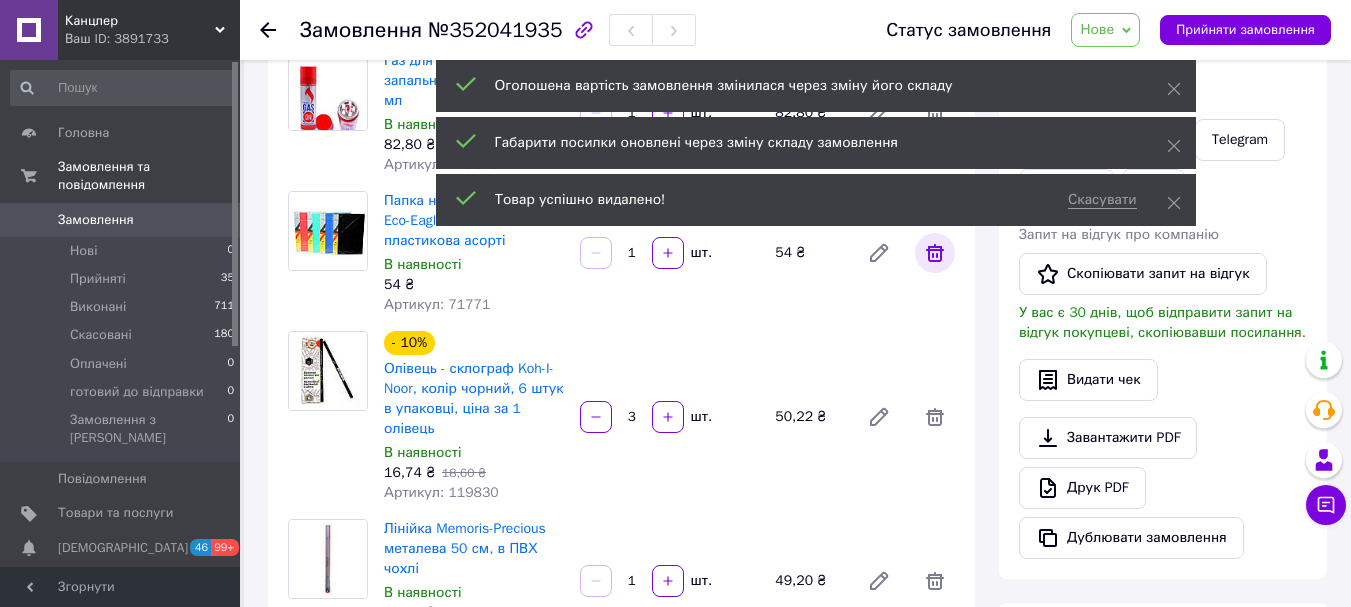 click 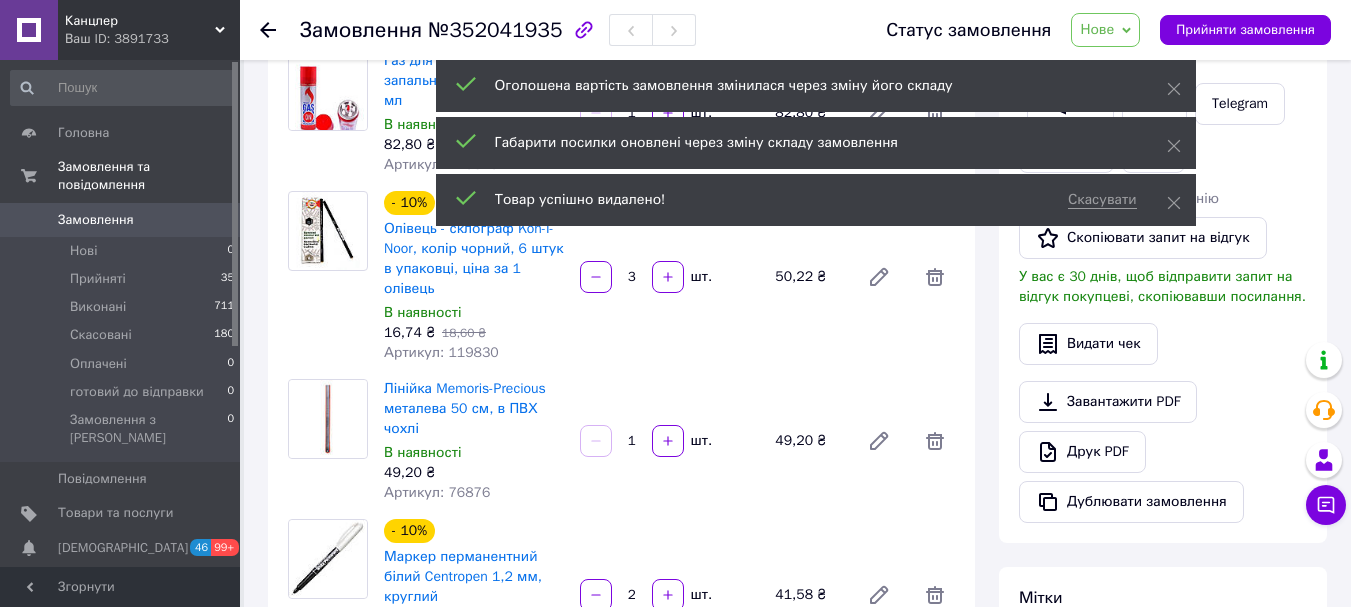 scroll, scrollTop: 328, scrollLeft: 0, axis: vertical 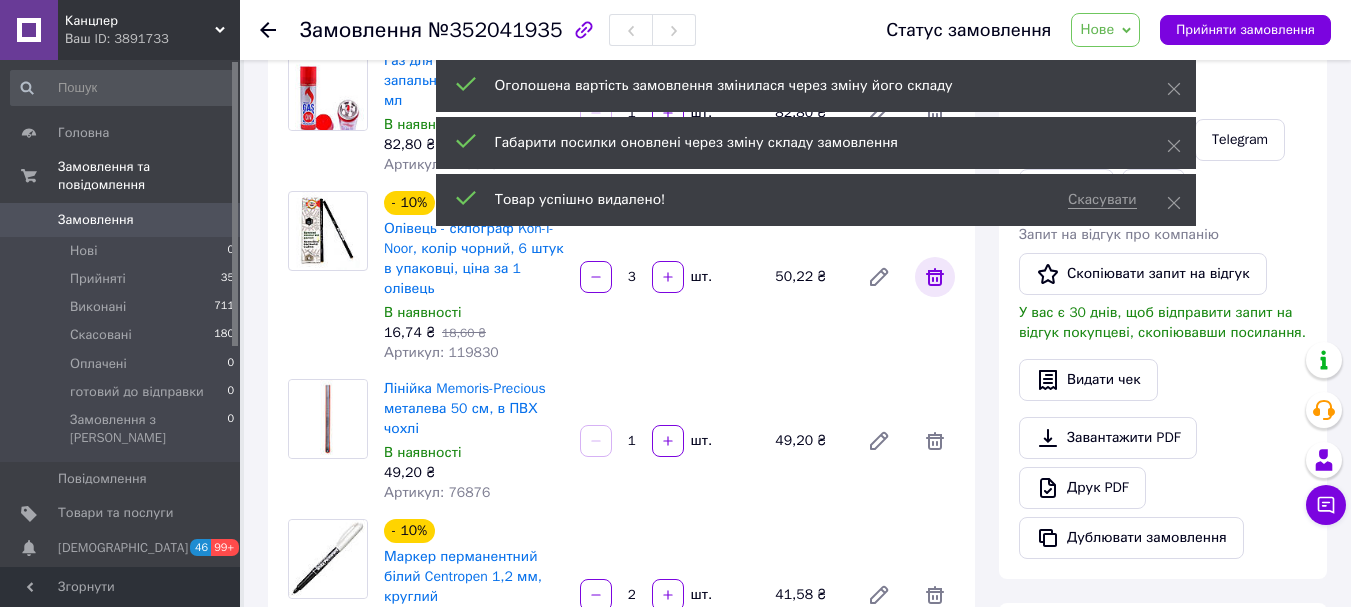 click 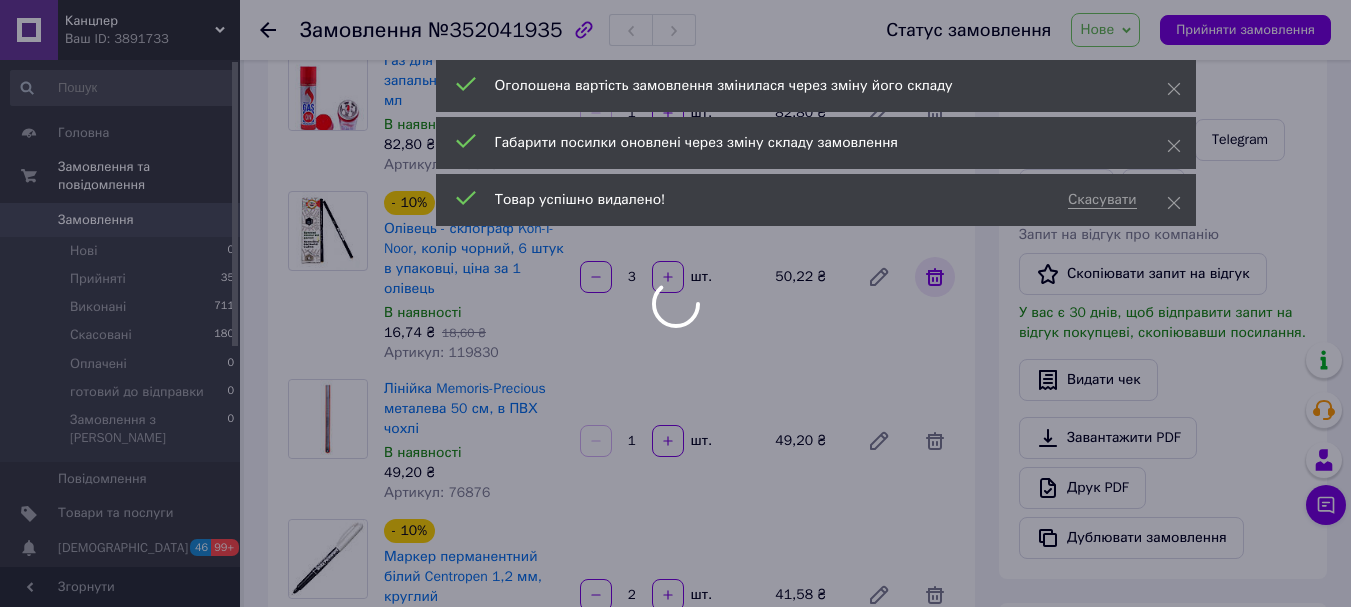 scroll, scrollTop: 444, scrollLeft: 0, axis: vertical 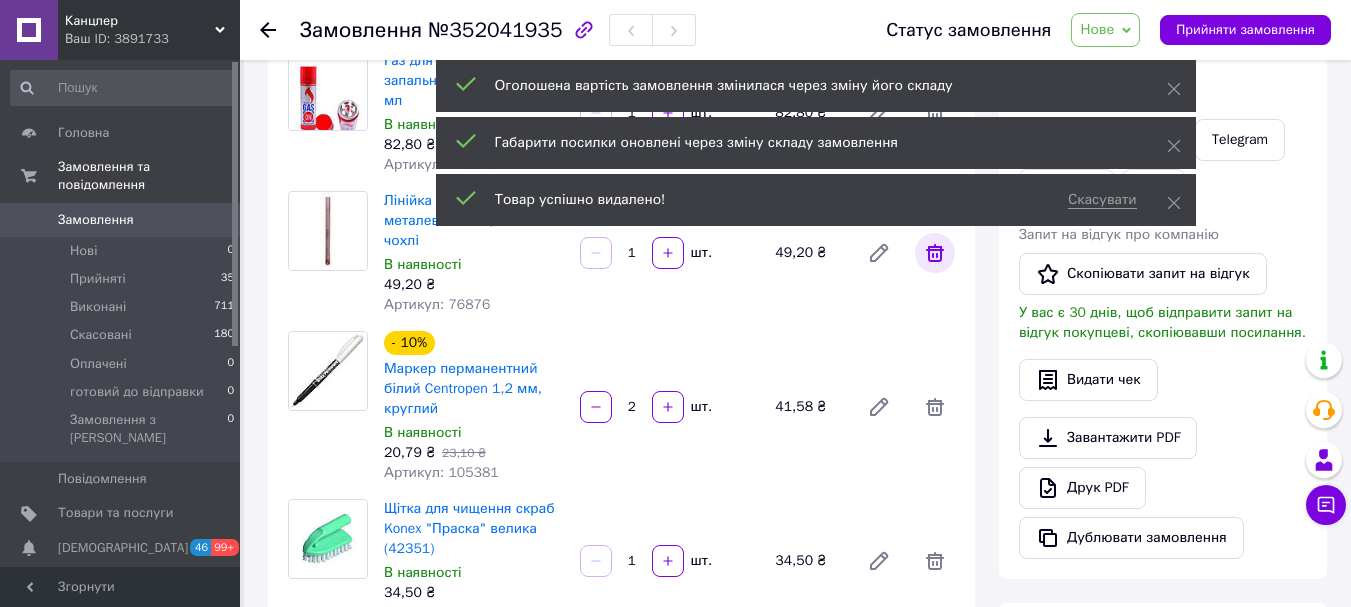 click 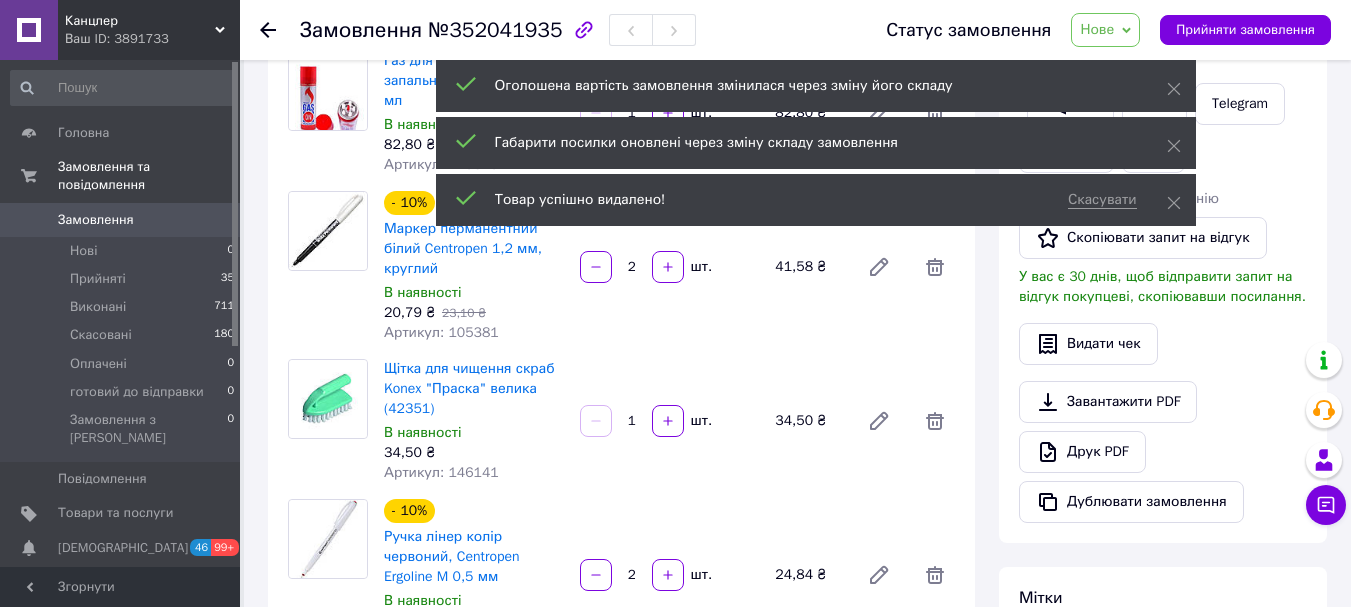 scroll, scrollTop: 540, scrollLeft: 0, axis: vertical 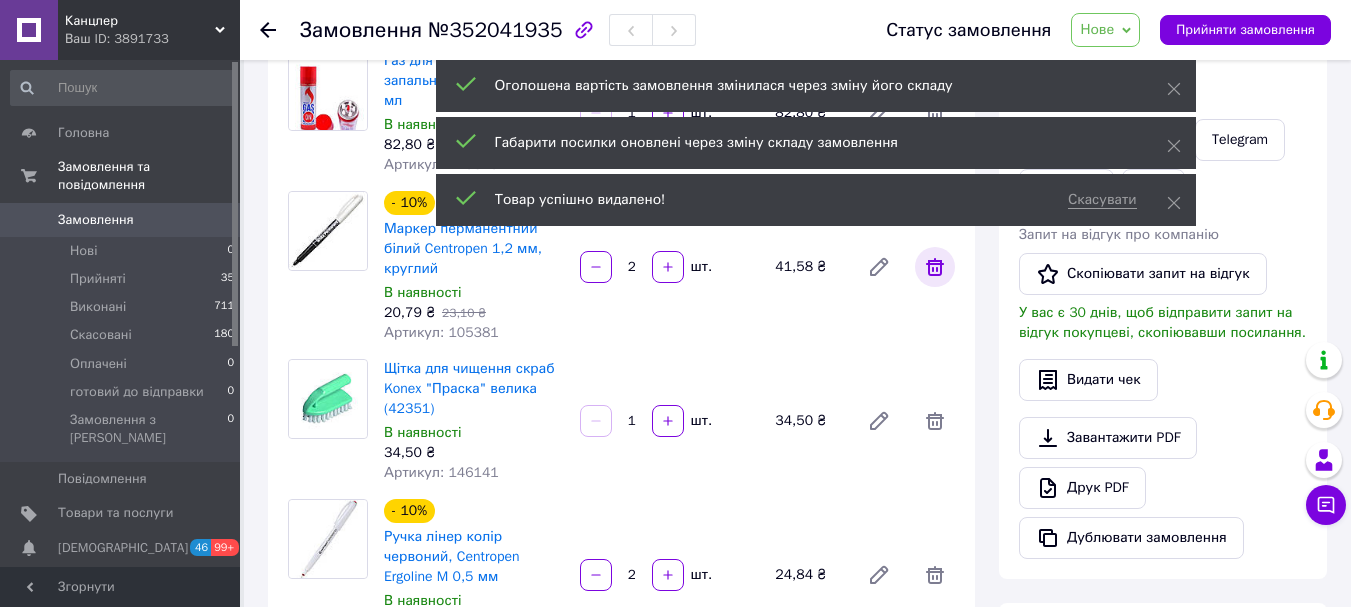click at bounding box center [935, 267] 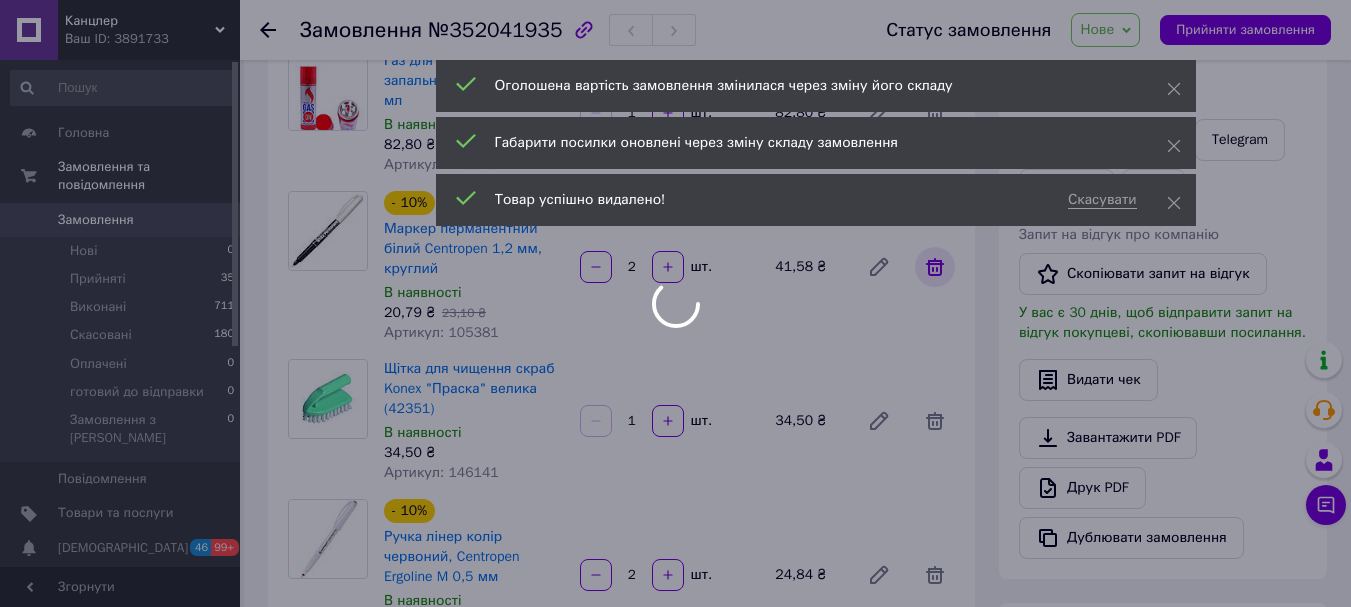 scroll, scrollTop: 636, scrollLeft: 0, axis: vertical 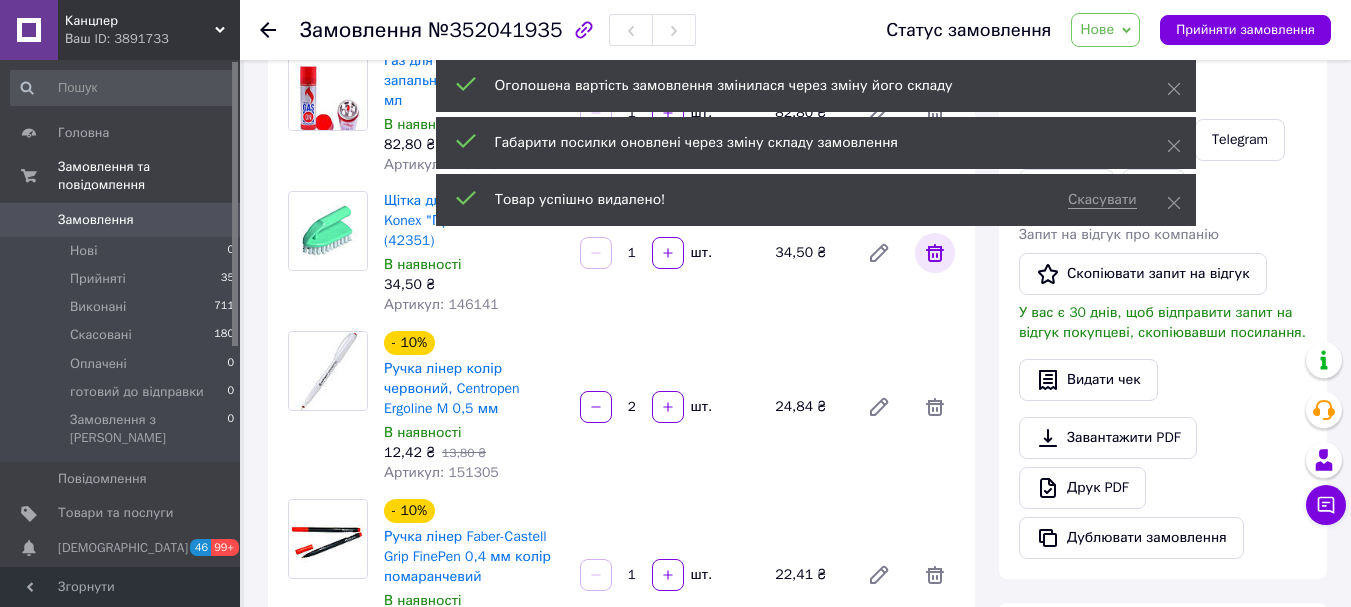 click at bounding box center [935, 253] 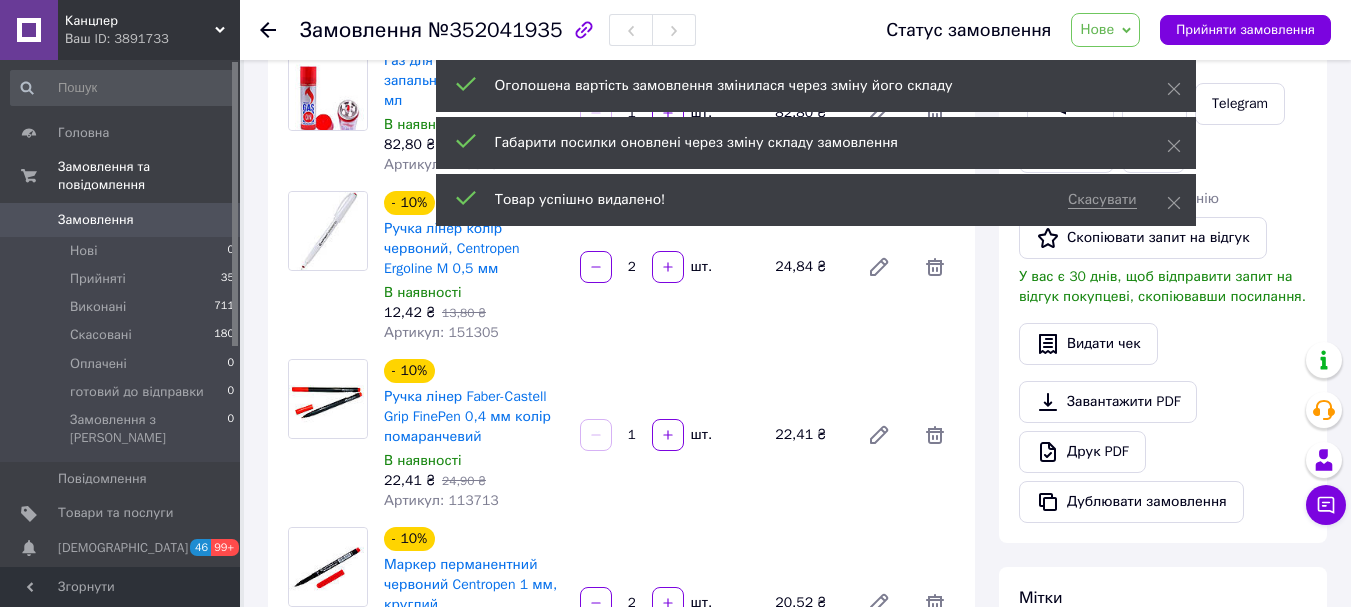 scroll, scrollTop: 732, scrollLeft: 0, axis: vertical 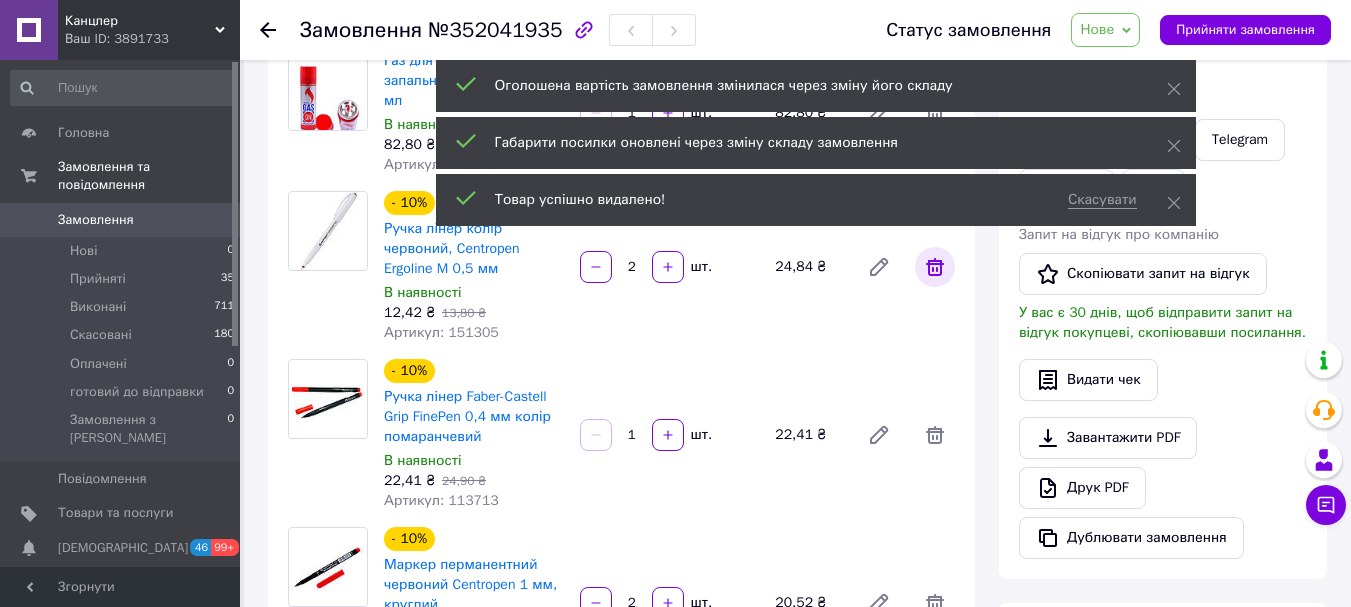 click 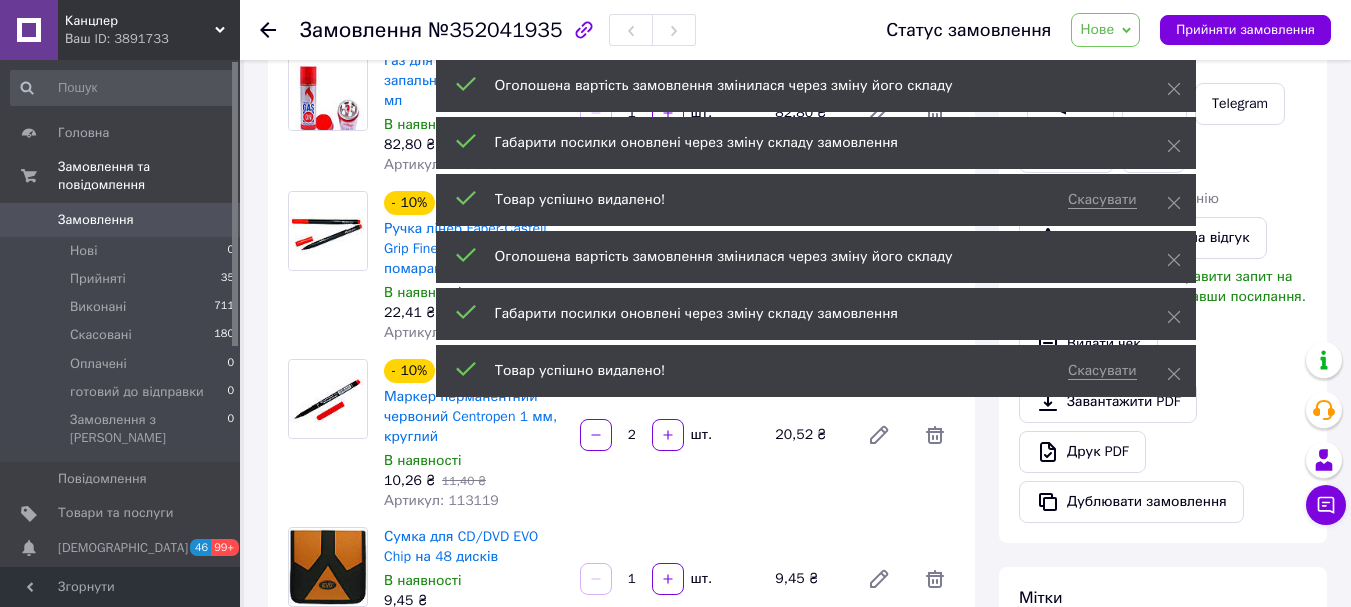 scroll, scrollTop: 828, scrollLeft: 0, axis: vertical 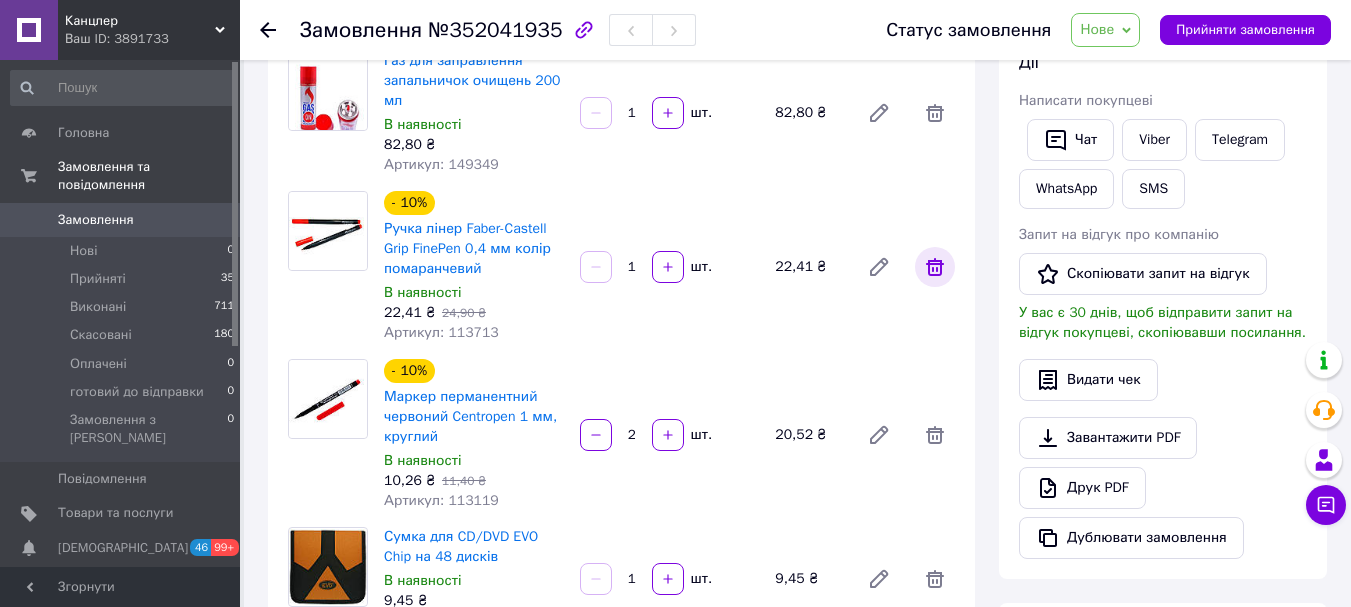 click 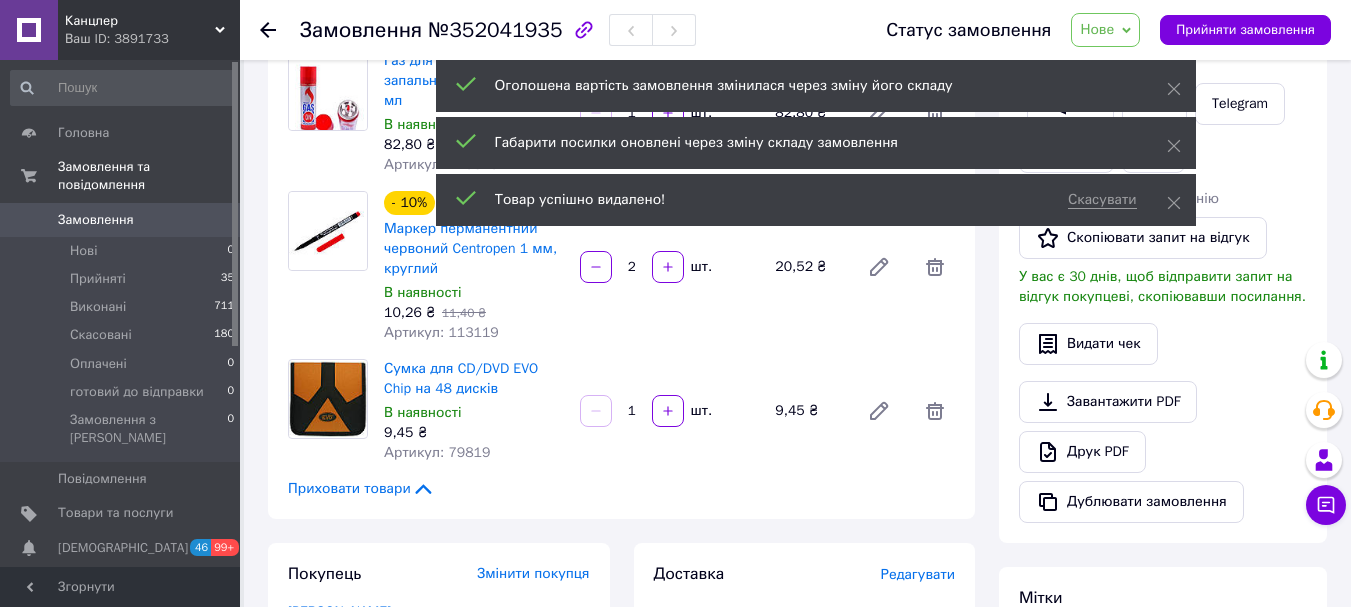 scroll, scrollTop: 944, scrollLeft: 0, axis: vertical 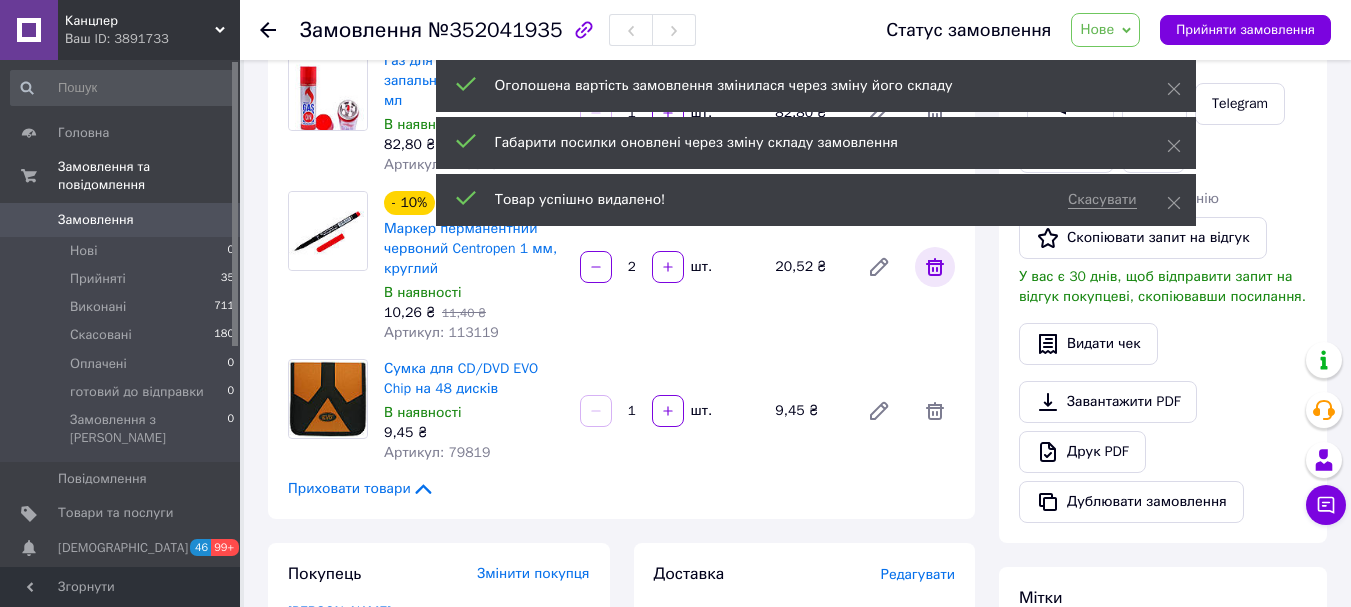 click 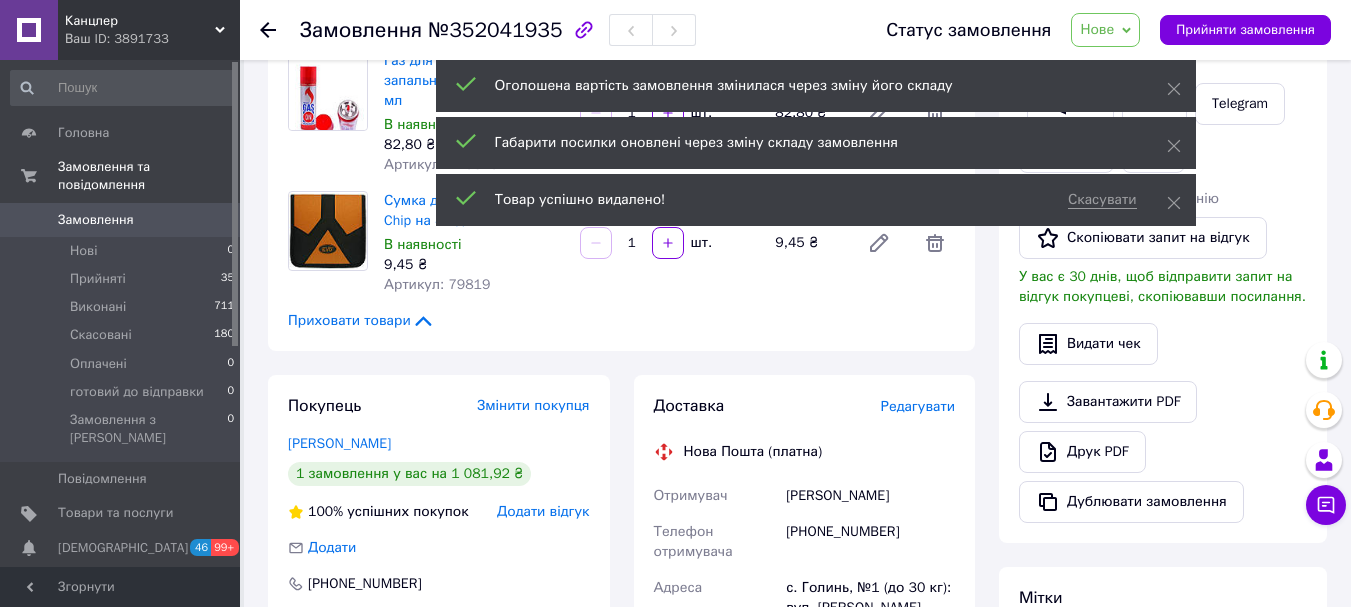 scroll, scrollTop: 1040, scrollLeft: 0, axis: vertical 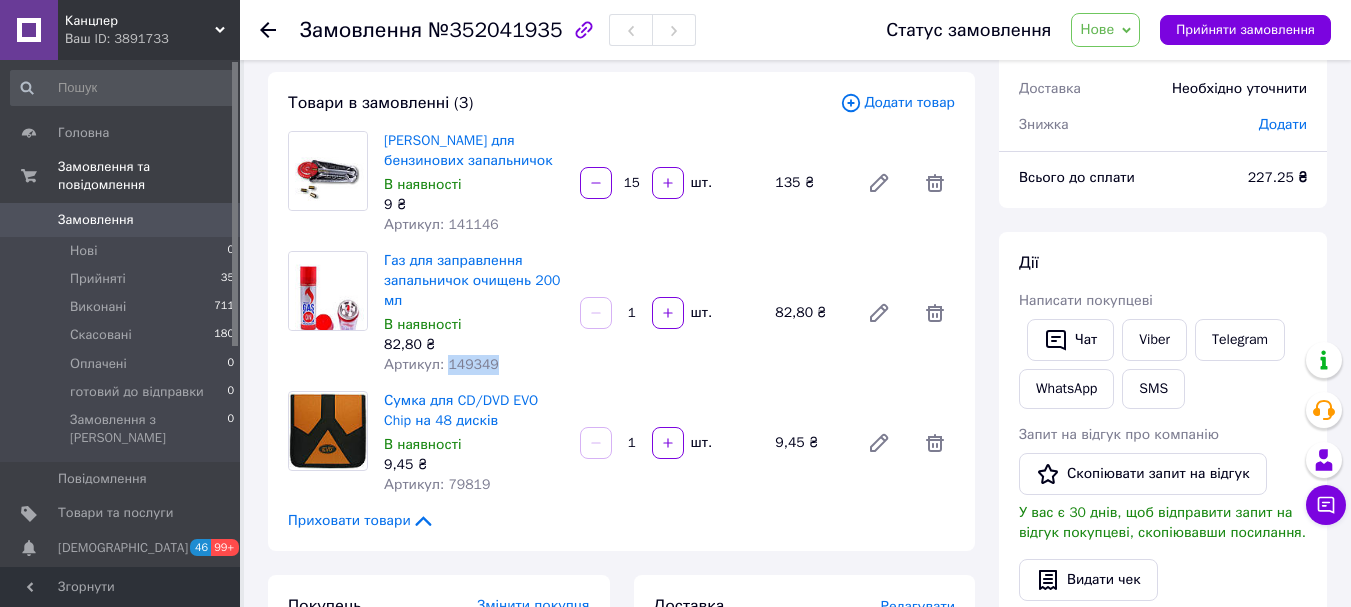 drag, startPoint x: 444, startPoint y: 364, endPoint x: 498, endPoint y: 364, distance: 54 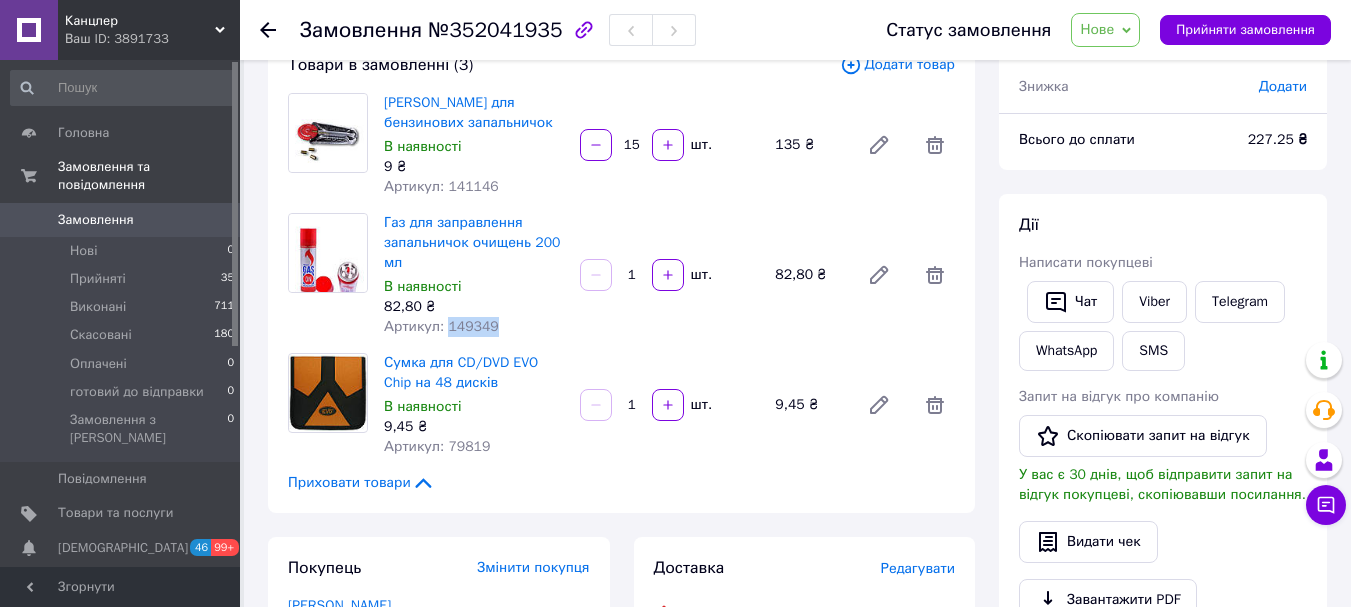 scroll, scrollTop: 200, scrollLeft: 0, axis: vertical 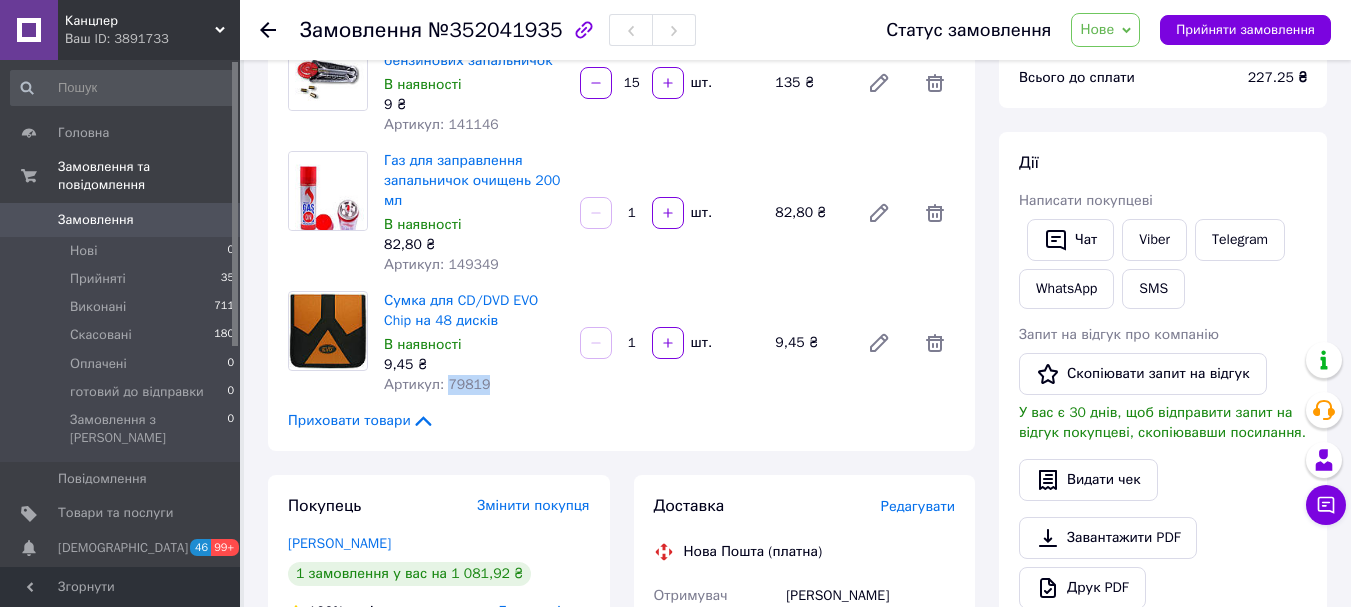 drag, startPoint x: 445, startPoint y: 382, endPoint x: 491, endPoint y: 382, distance: 46 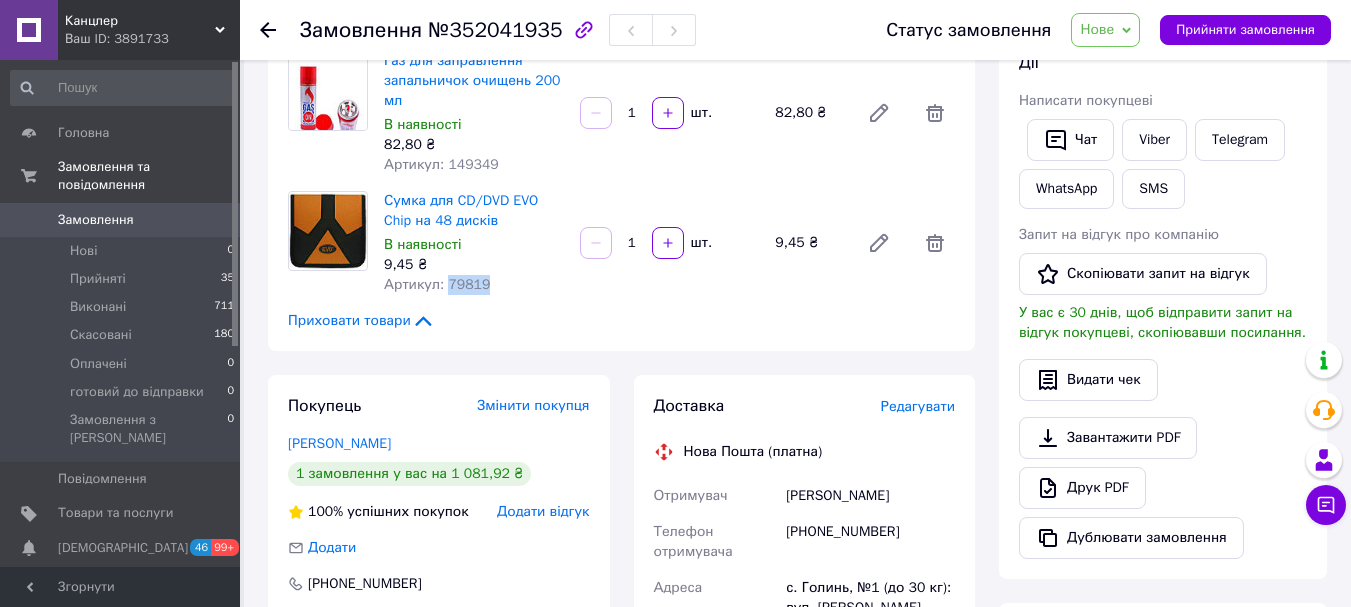 scroll, scrollTop: 0, scrollLeft: 0, axis: both 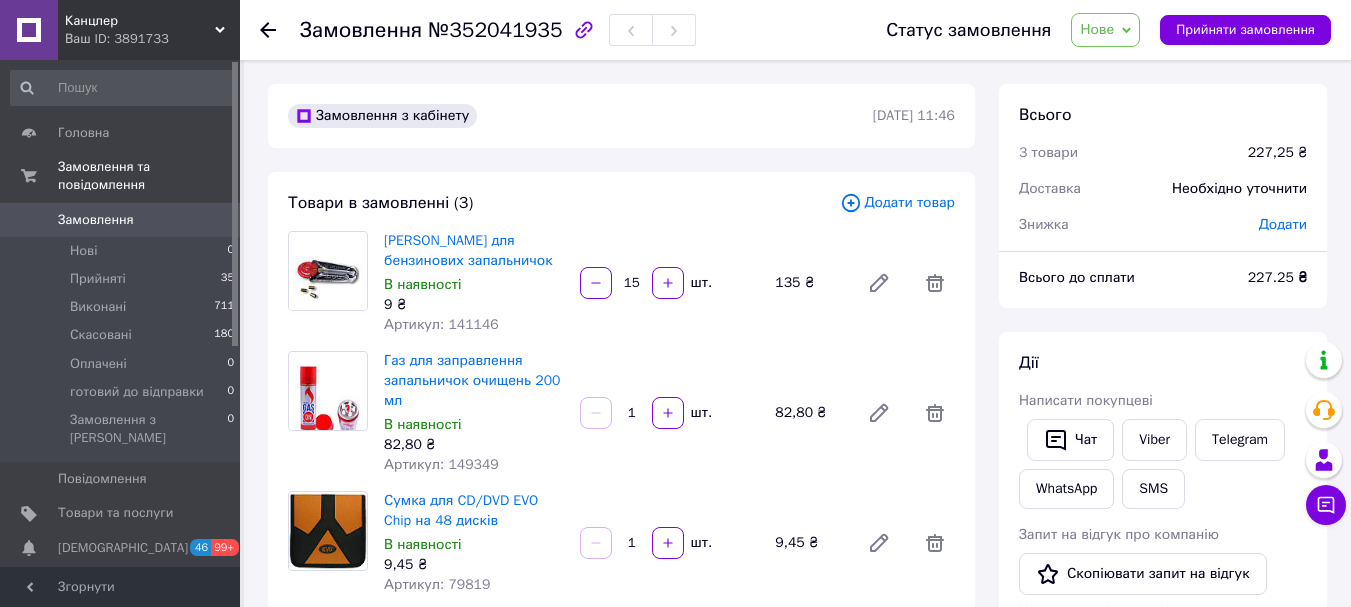 click 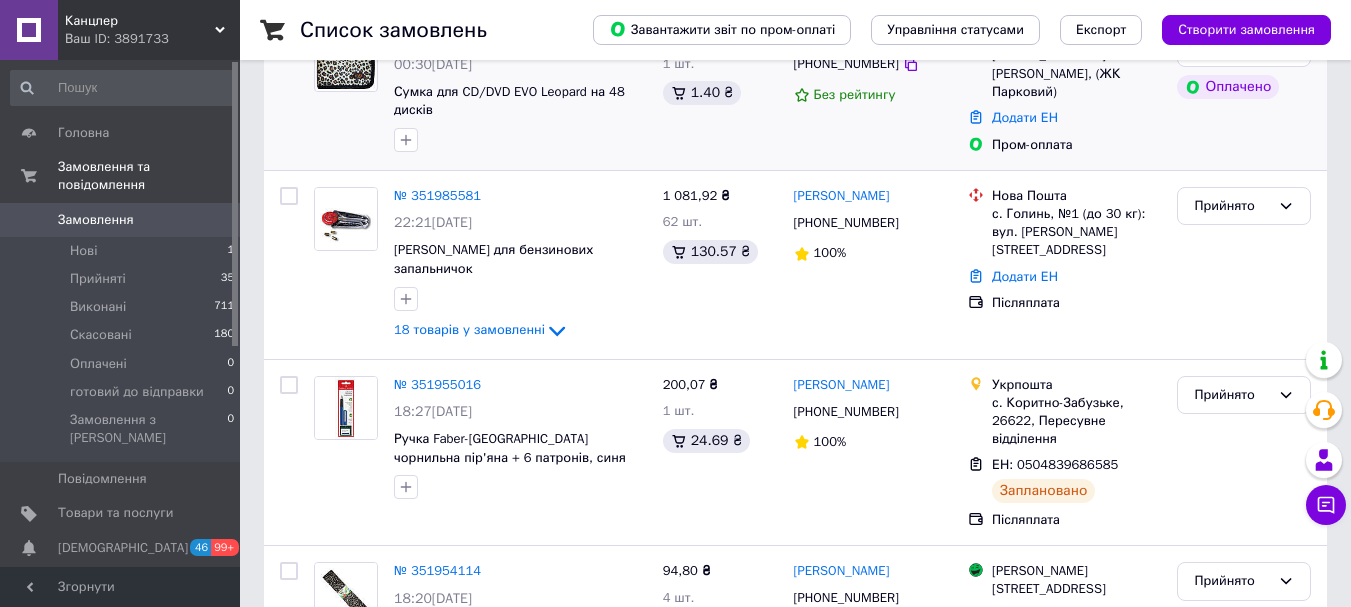 scroll, scrollTop: 400, scrollLeft: 0, axis: vertical 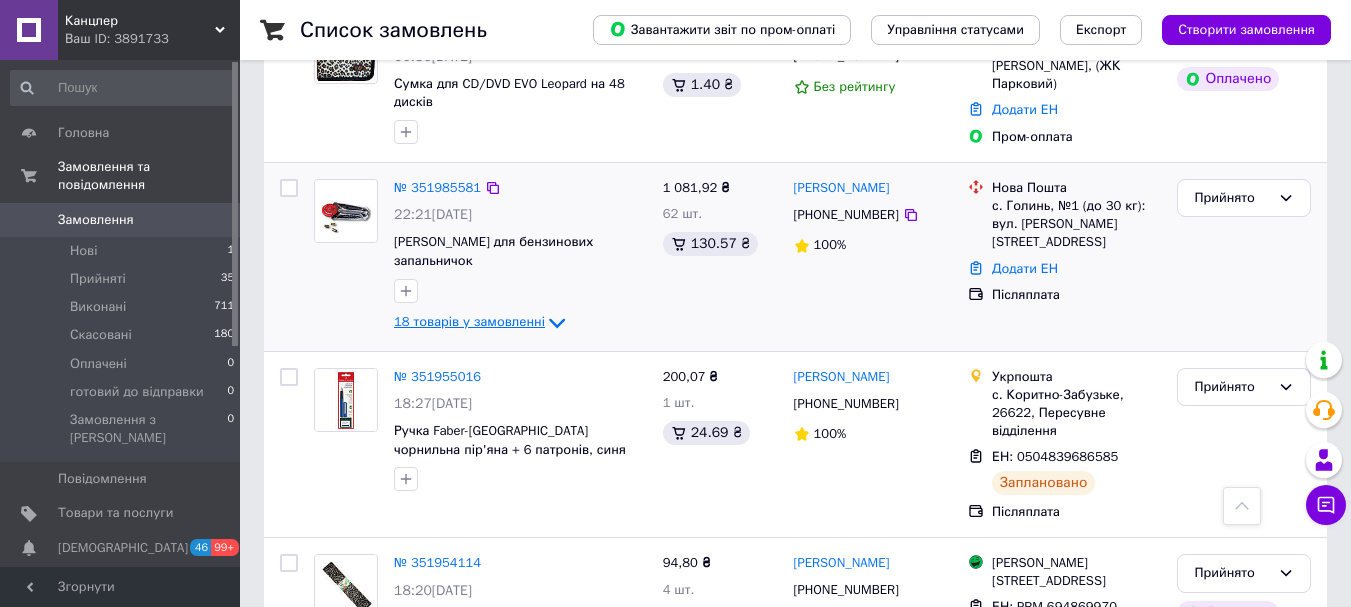 click 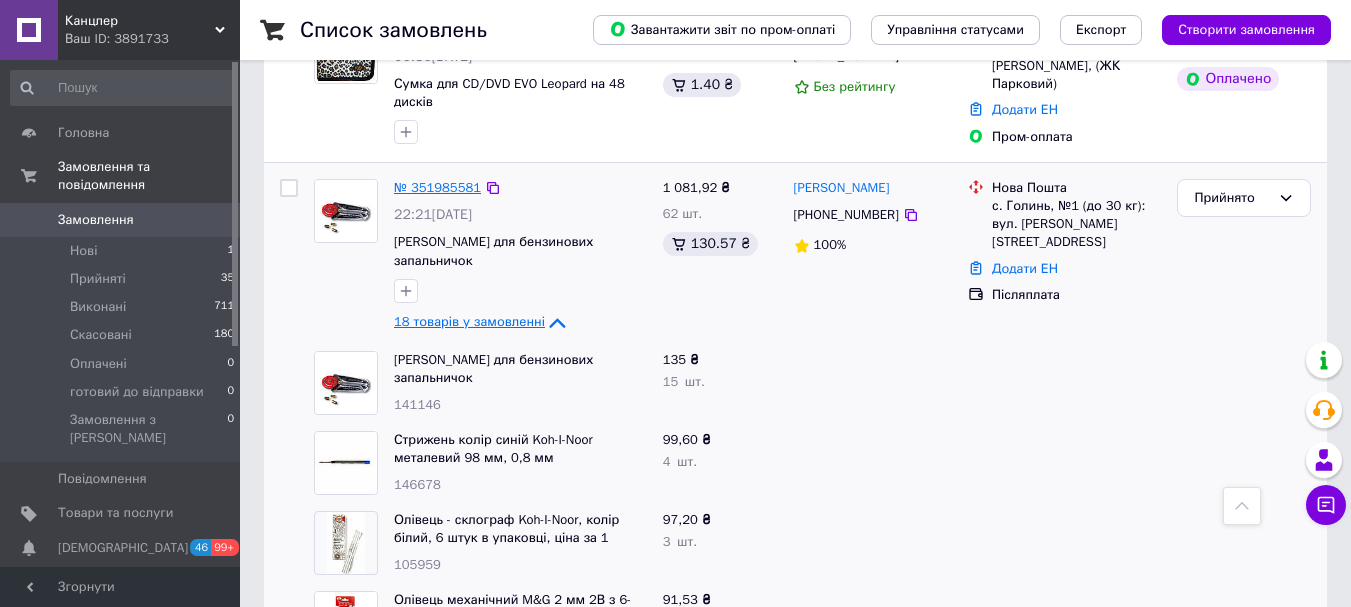 click on "№ 351985581" at bounding box center [437, 187] 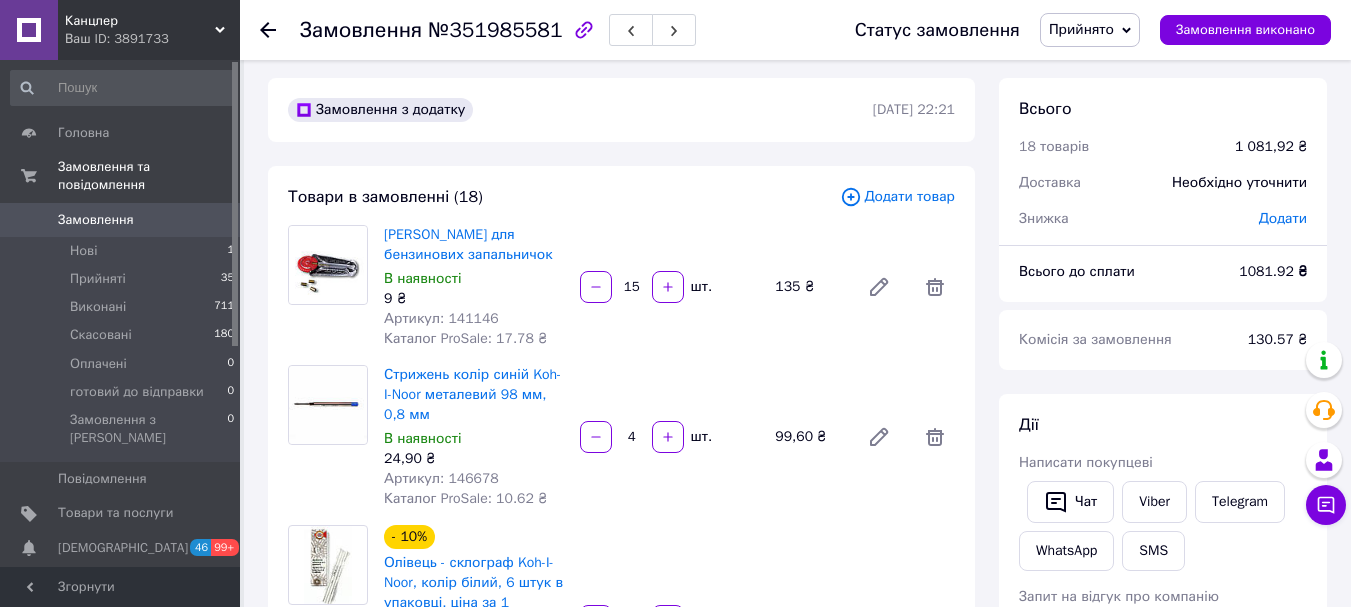 scroll, scrollTop: 0, scrollLeft: 0, axis: both 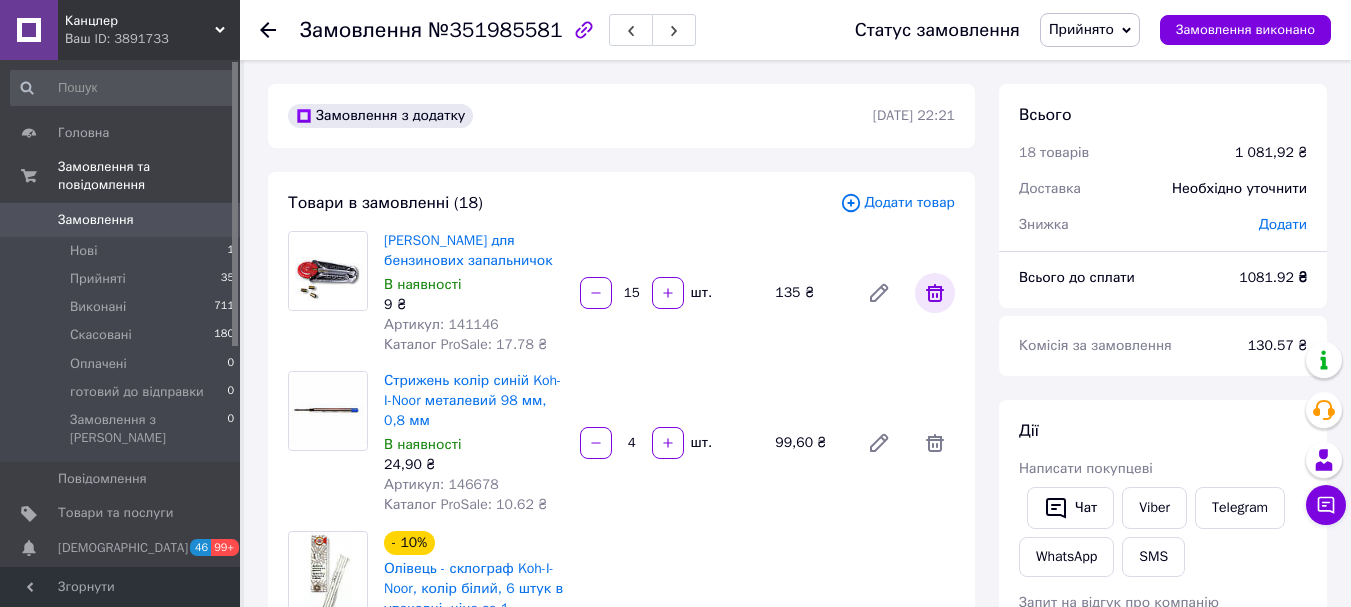 click 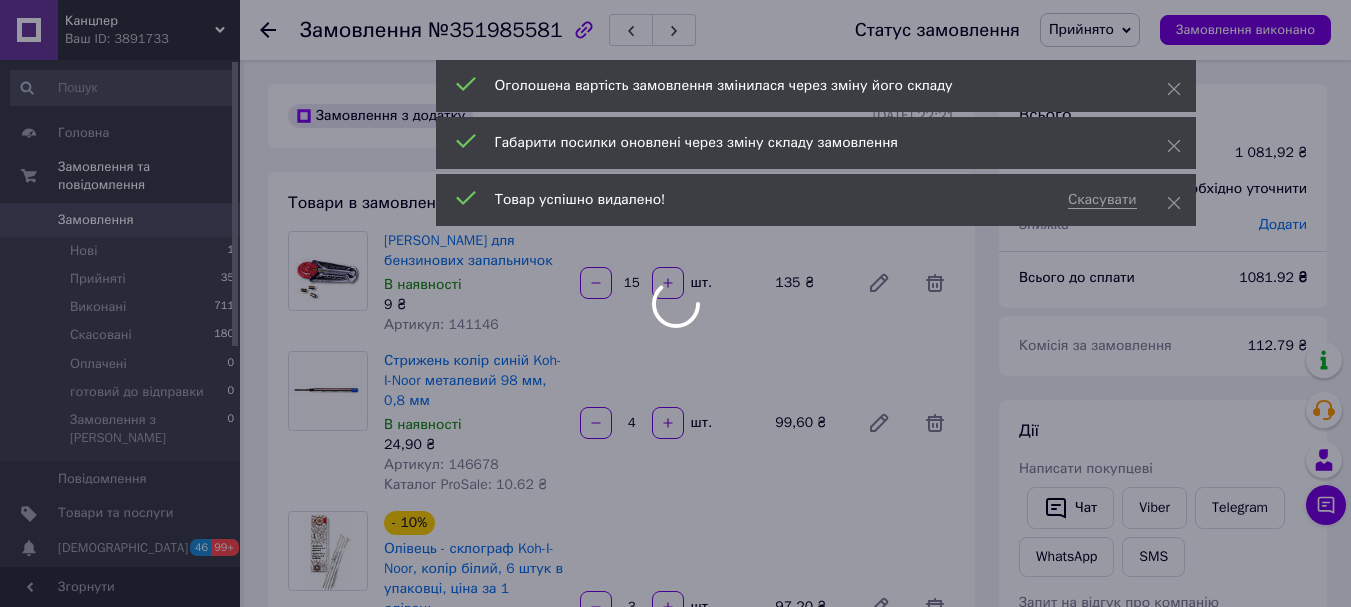 type on "4" 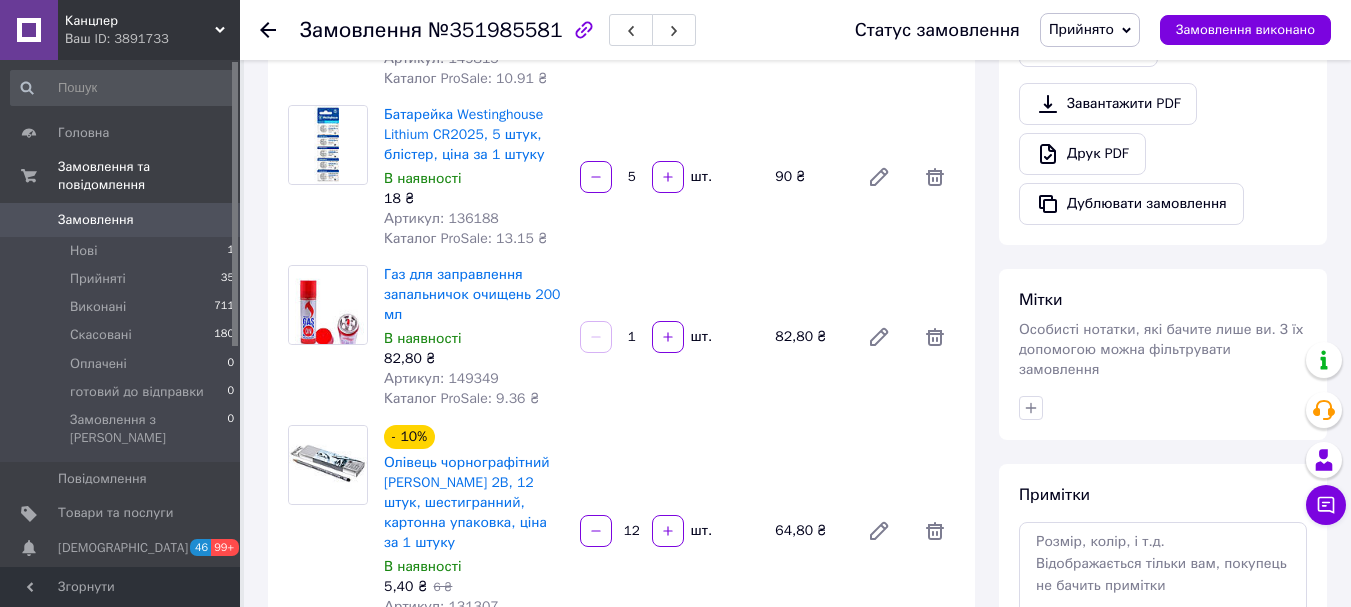scroll, scrollTop: 700, scrollLeft: 0, axis: vertical 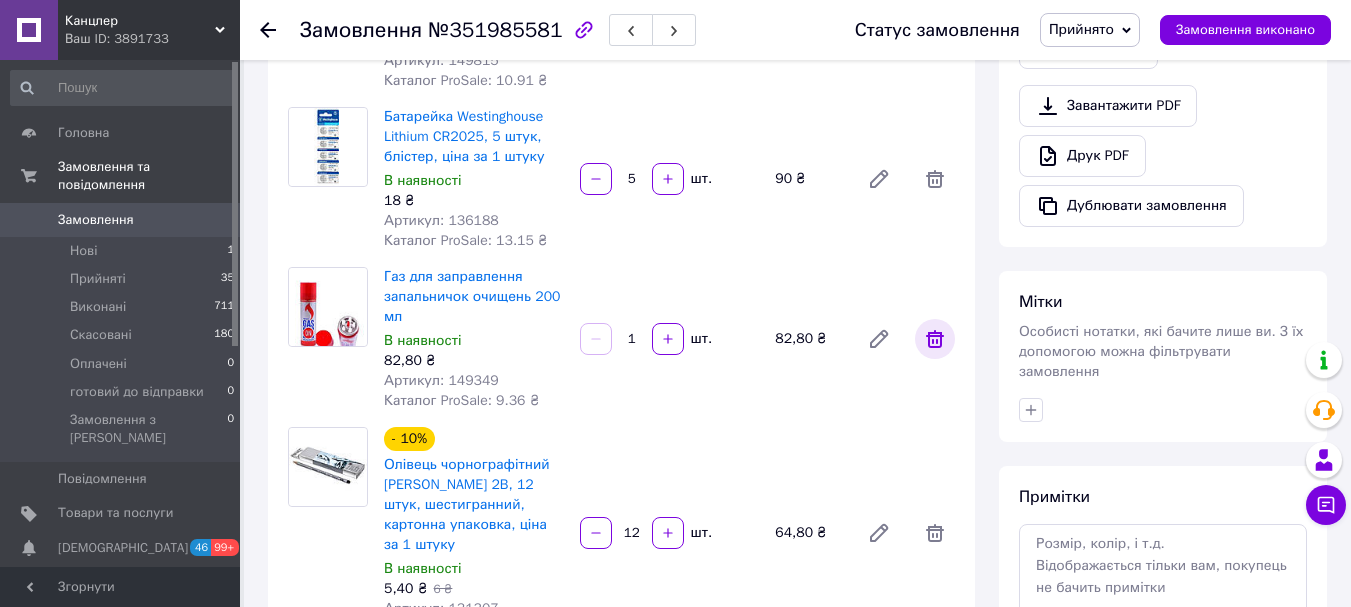 click 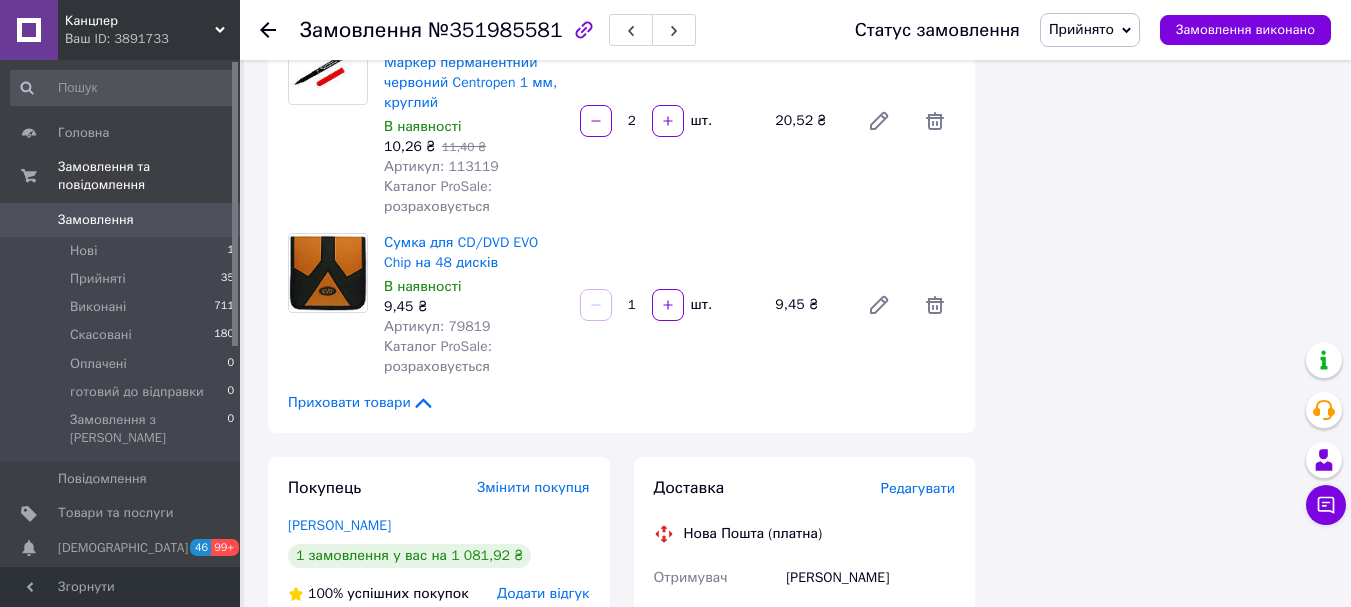 scroll, scrollTop: 3040, scrollLeft: 0, axis: vertical 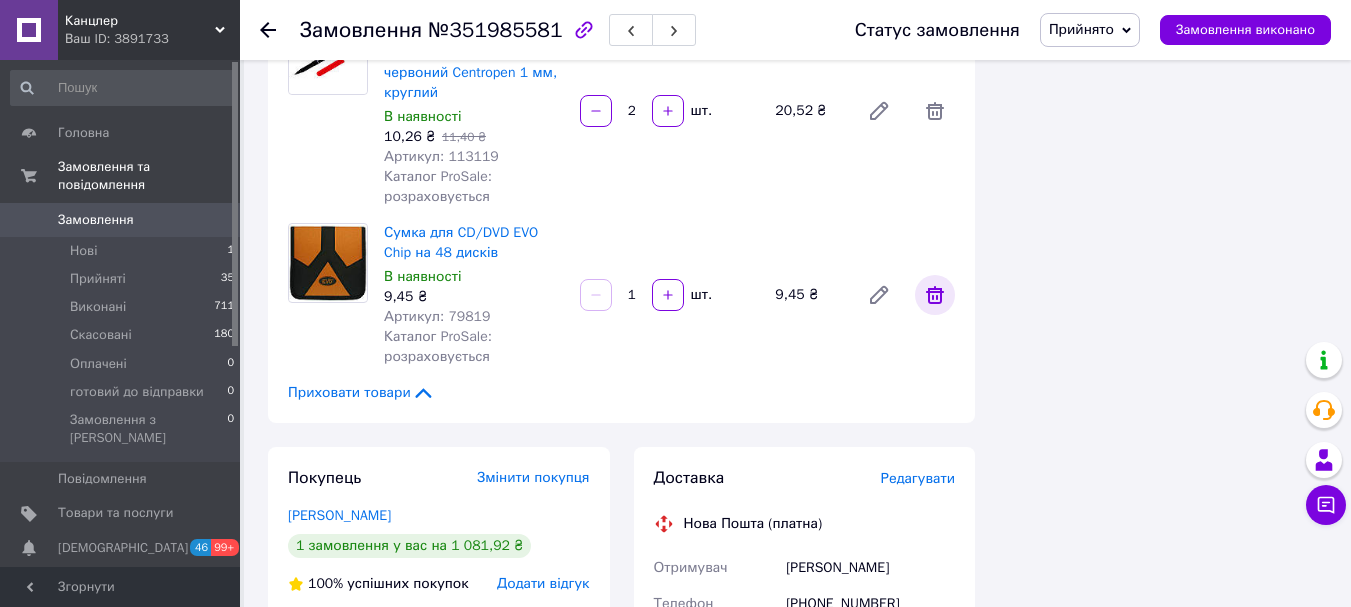 click 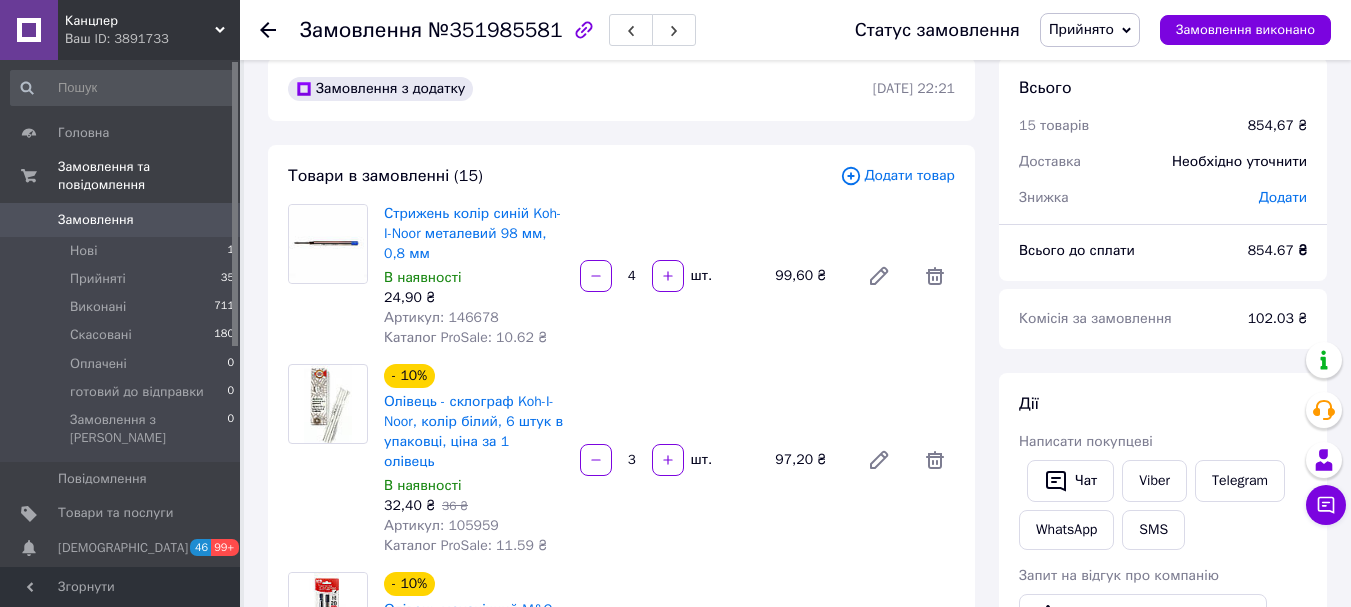 scroll, scrollTop: 0, scrollLeft: 0, axis: both 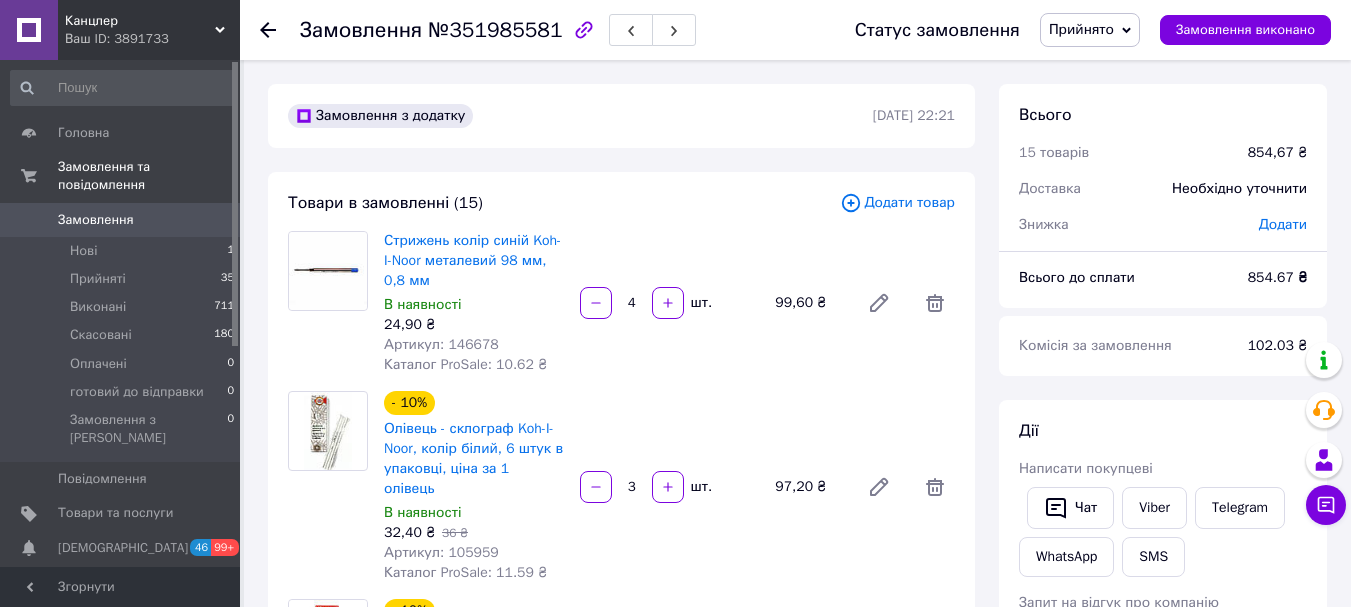click 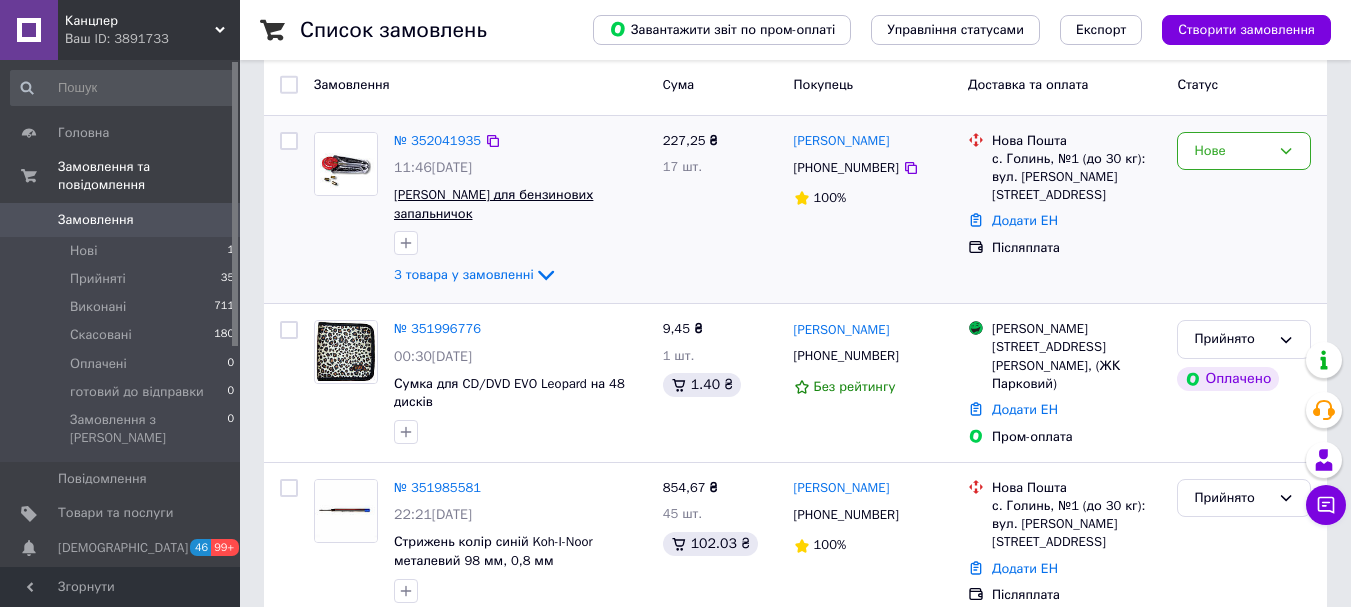 scroll, scrollTop: 0, scrollLeft: 0, axis: both 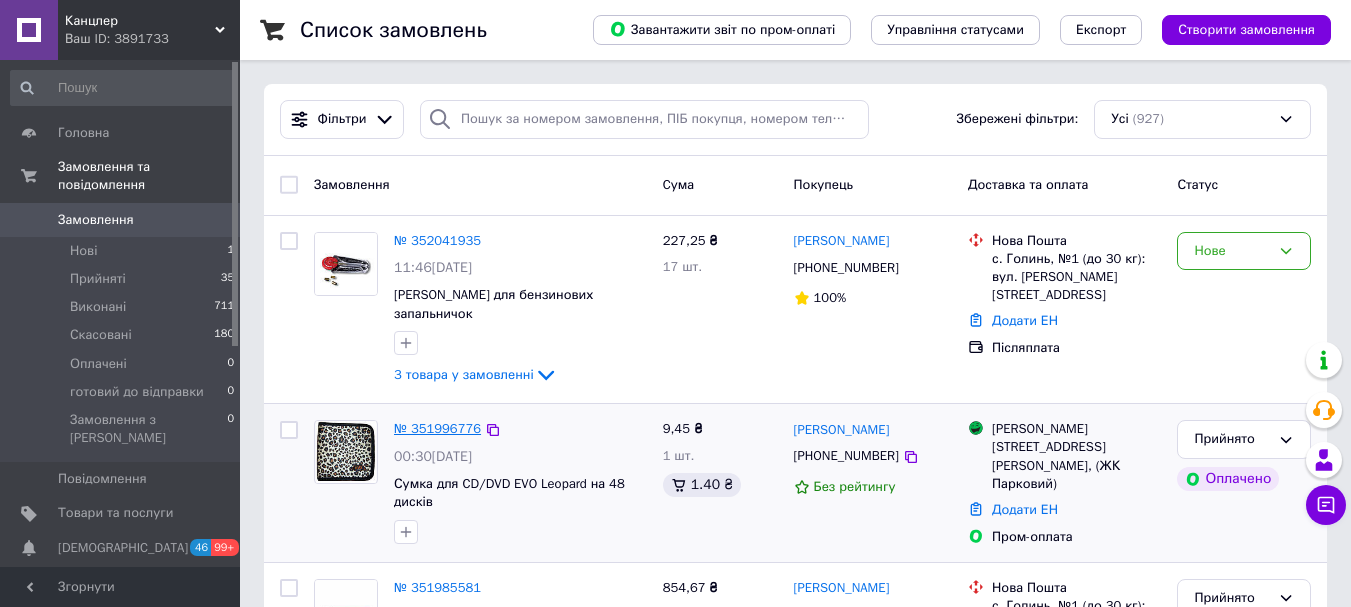 click on "№ 351996776" at bounding box center [437, 428] 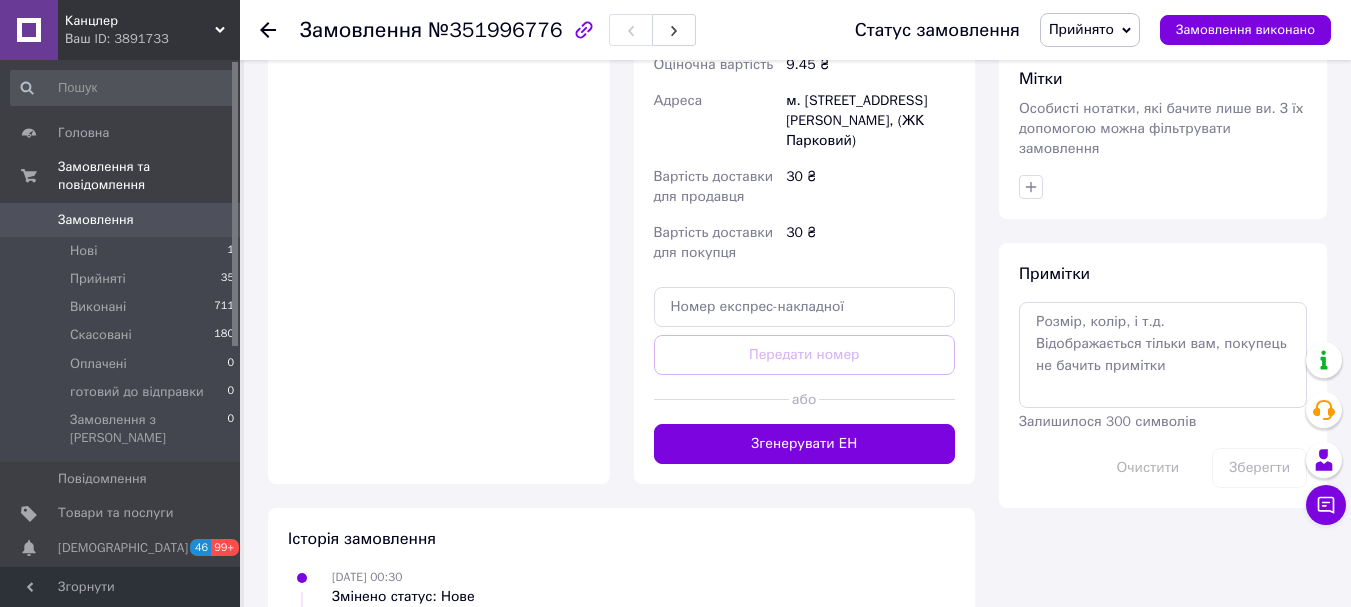 scroll, scrollTop: 1600, scrollLeft: 0, axis: vertical 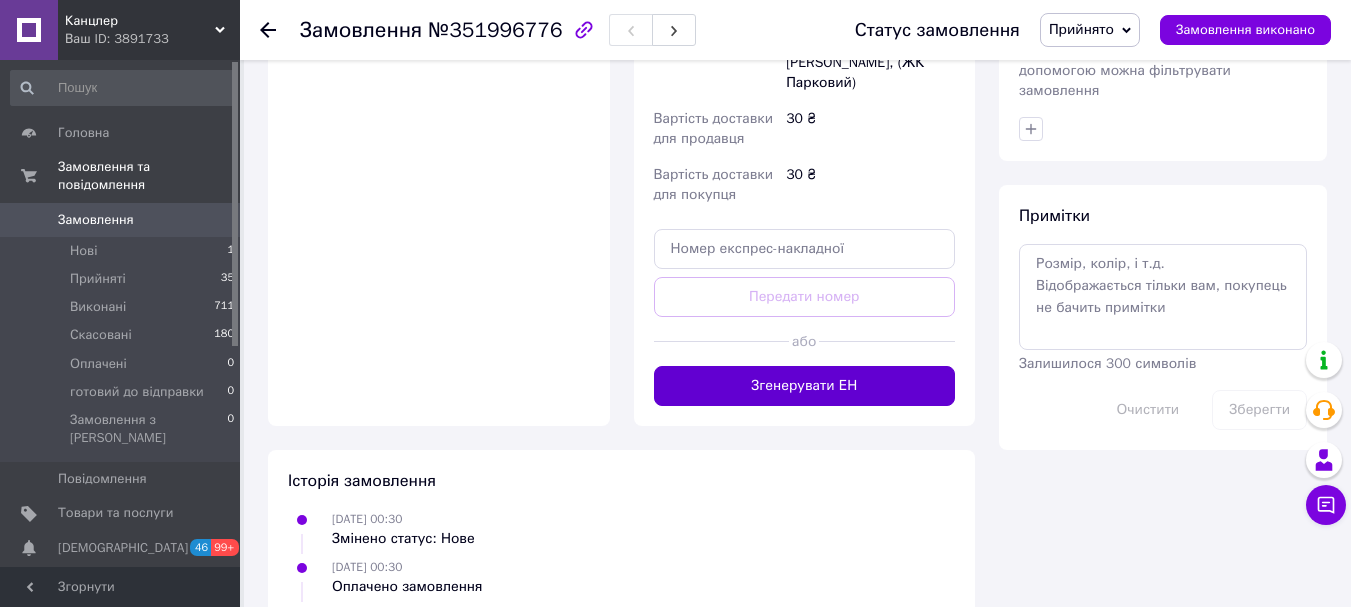 click on "Згенерувати ЕН" at bounding box center (805, 386) 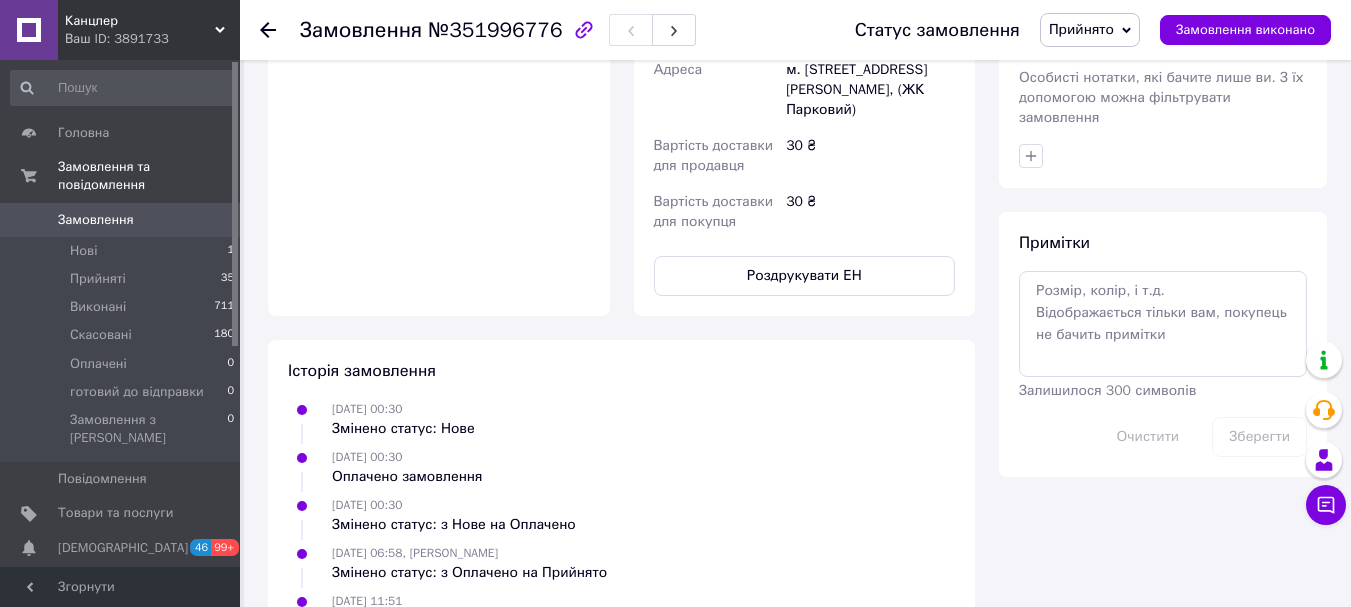 scroll, scrollTop: 1600, scrollLeft: 0, axis: vertical 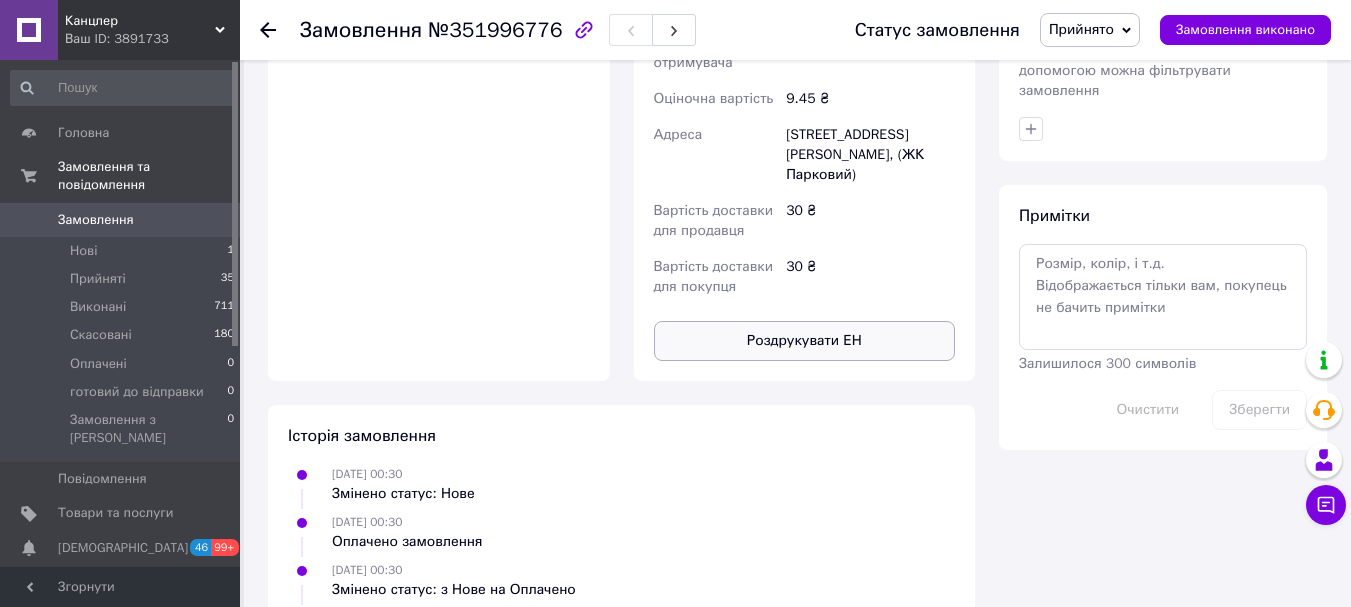 click on "Роздрукувати ЕН" at bounding box center (805, 341) 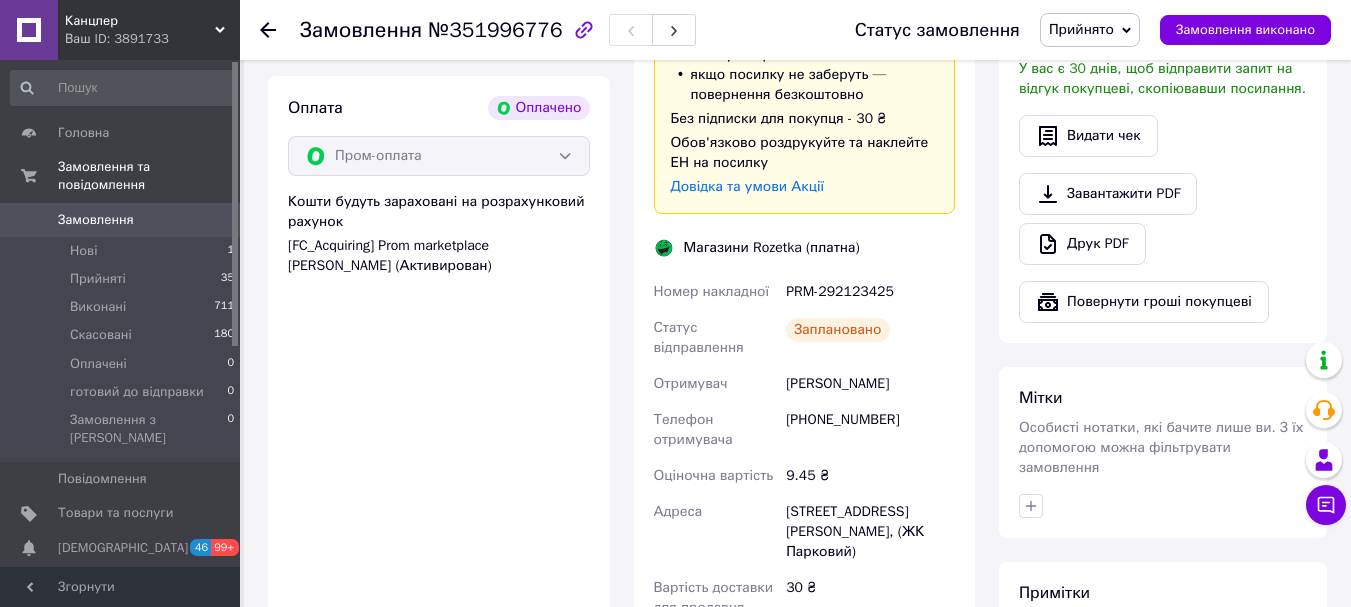 scroll, scrollTop: 1200, scrollLeft: 0, axis: vertical 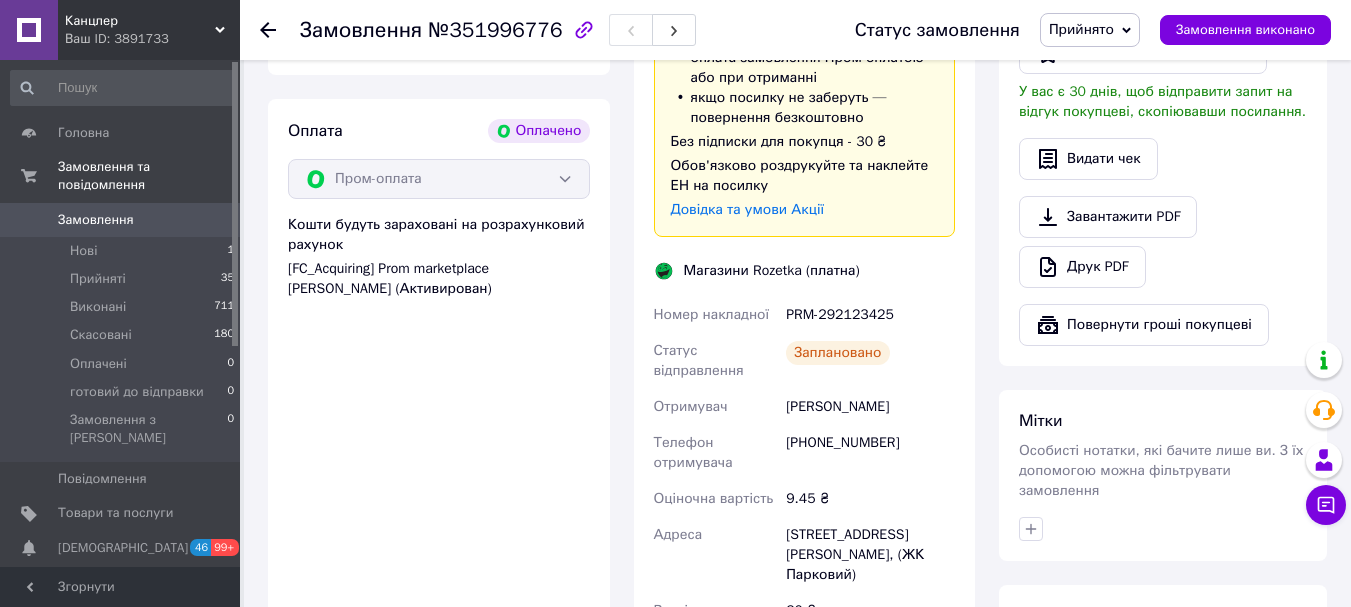 click on "Замовлення" at bounding box center [96, 220] 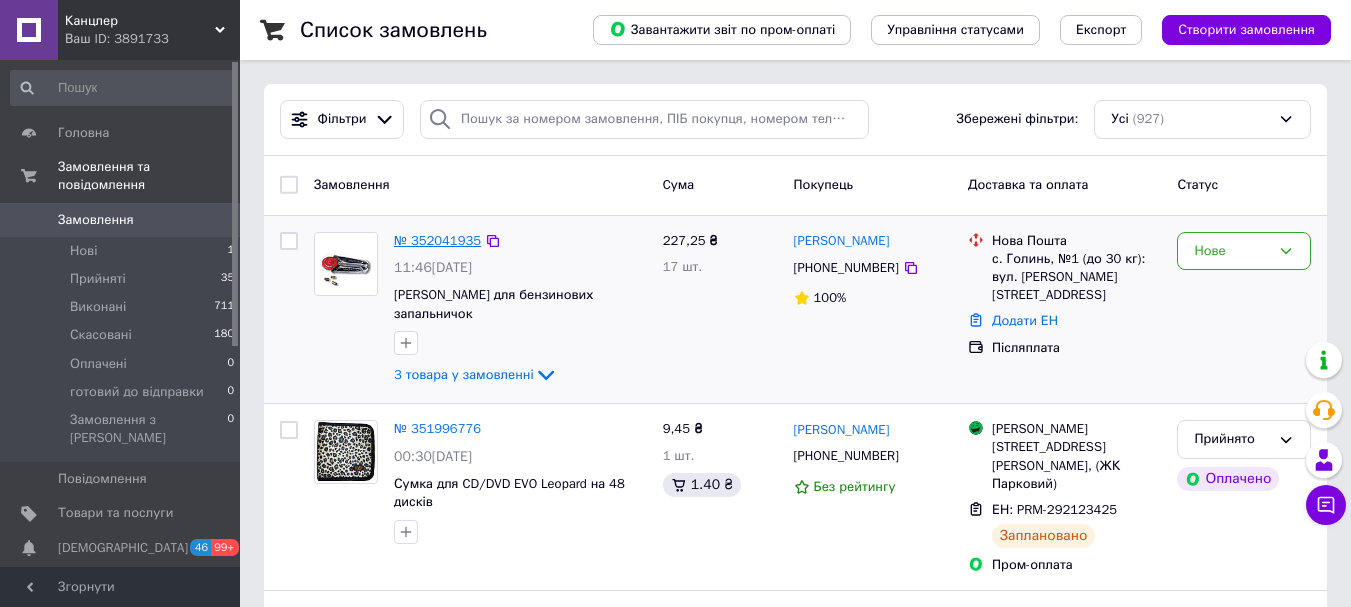 click on "№ 352041935" at bounding box center [437, 240] 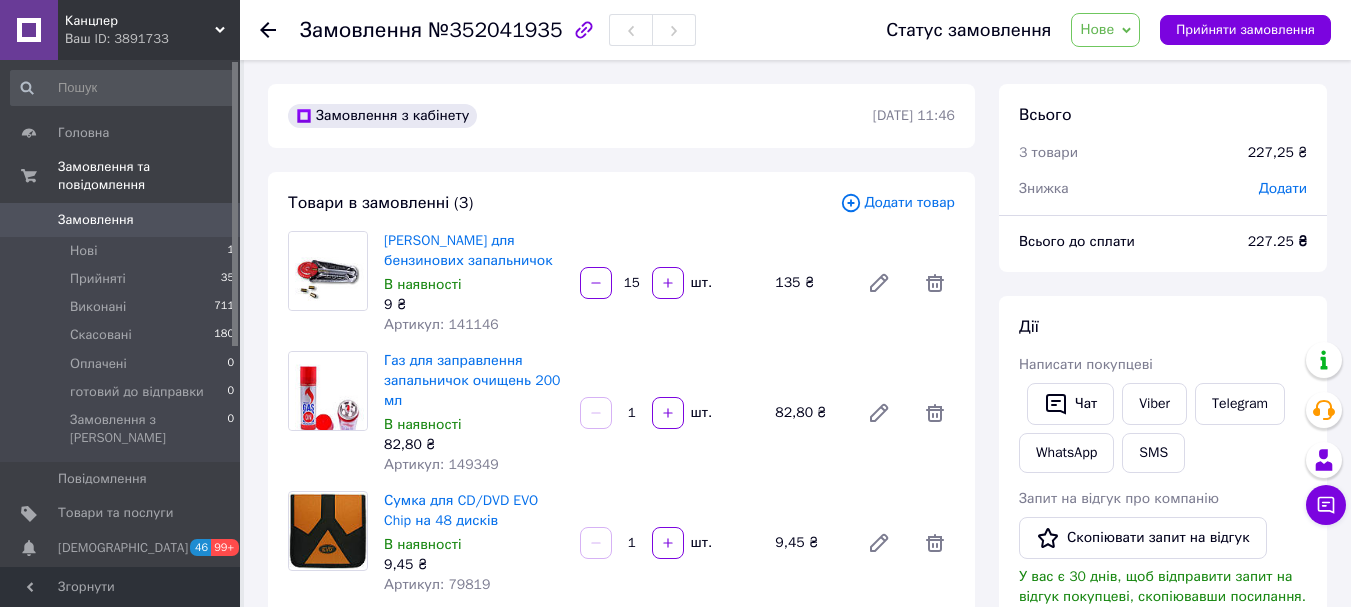 scroll, scrollTop: 1040, scrollLeft: 0, axis: vertical 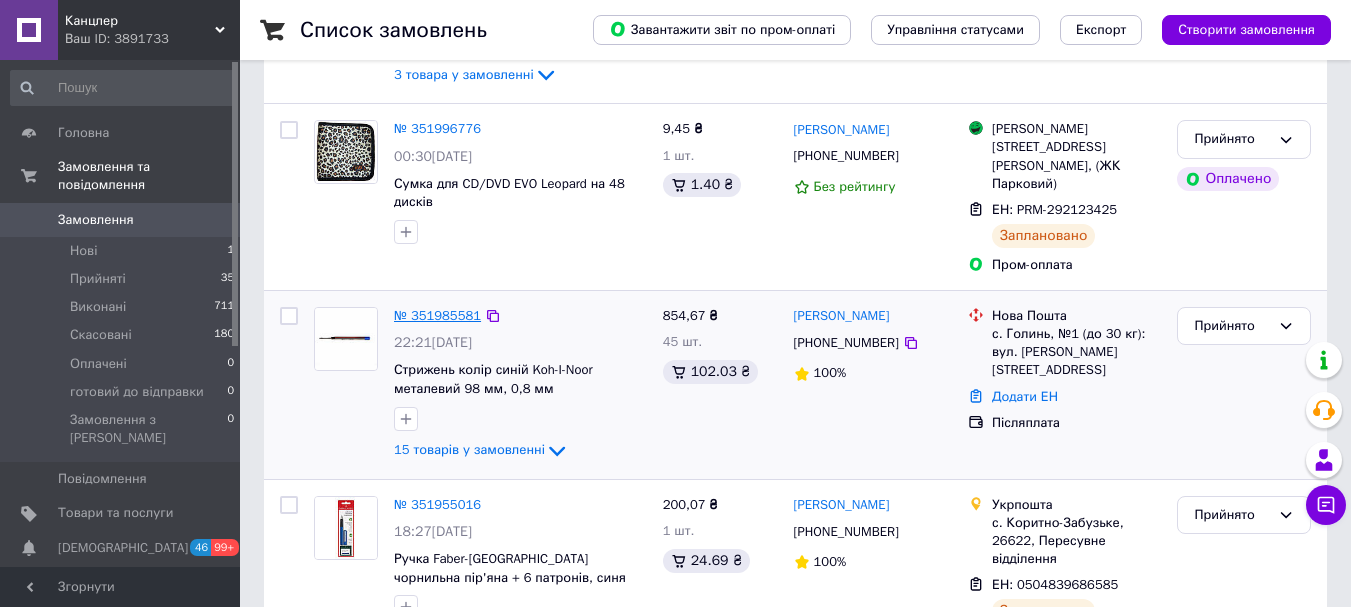 click on "№ 351985581" at bounding box center [437, 315] 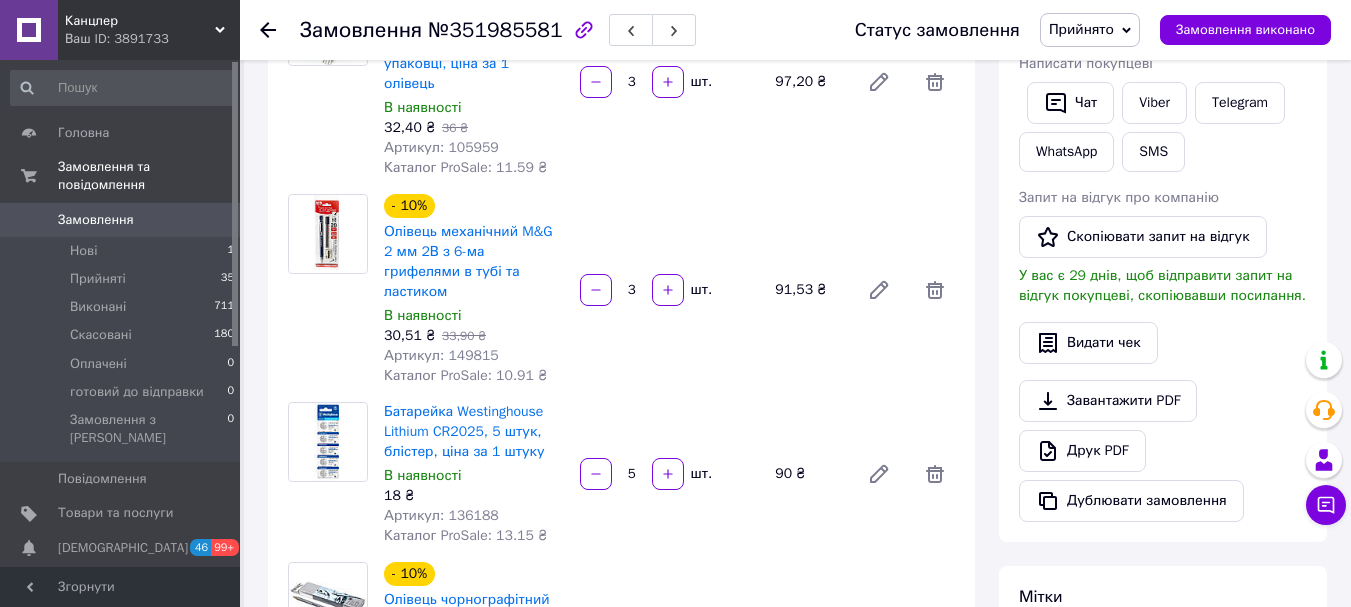 scroll, scrollTop: 400, scrollLeft: 0, axis: vertical 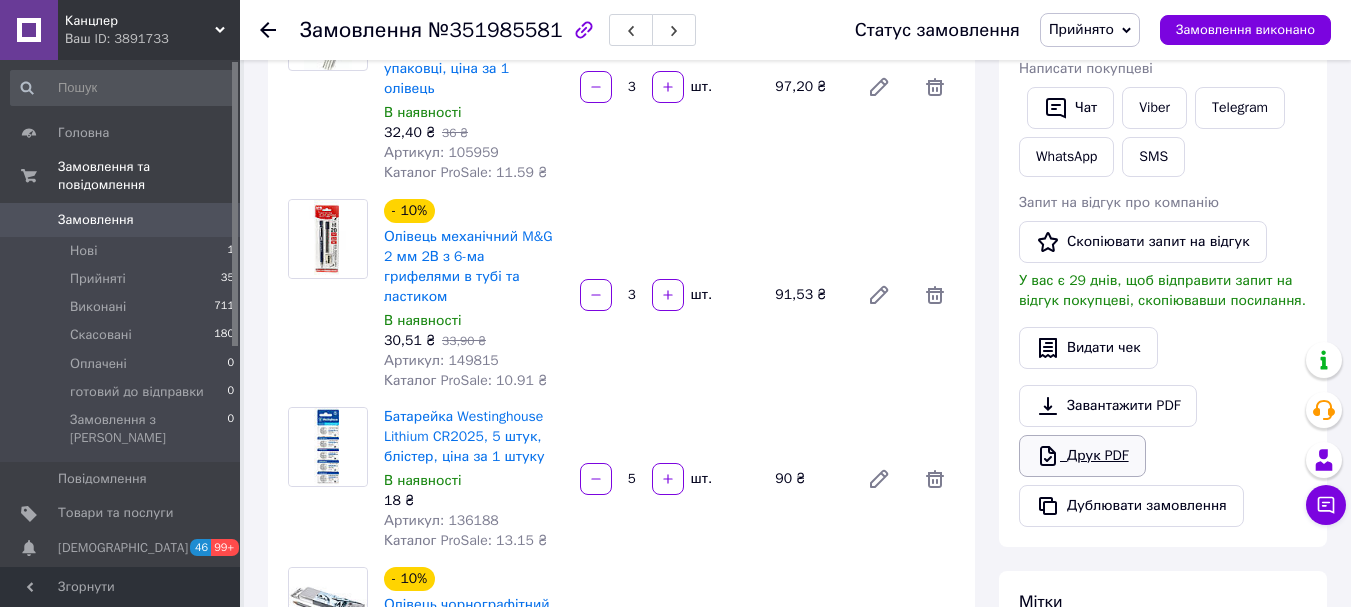 click on "Друк PDF" at bounding box center (1082, 456) 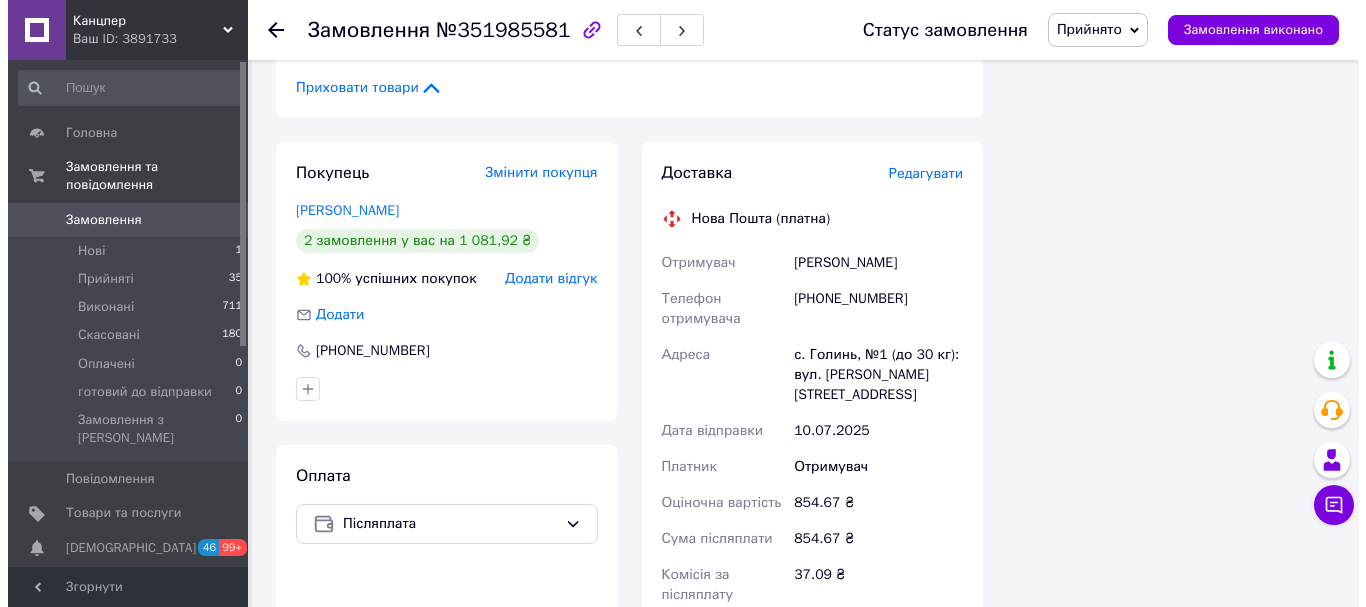 scroll, scrollTop: 2600, scrollLeft: 0, axis: vertical 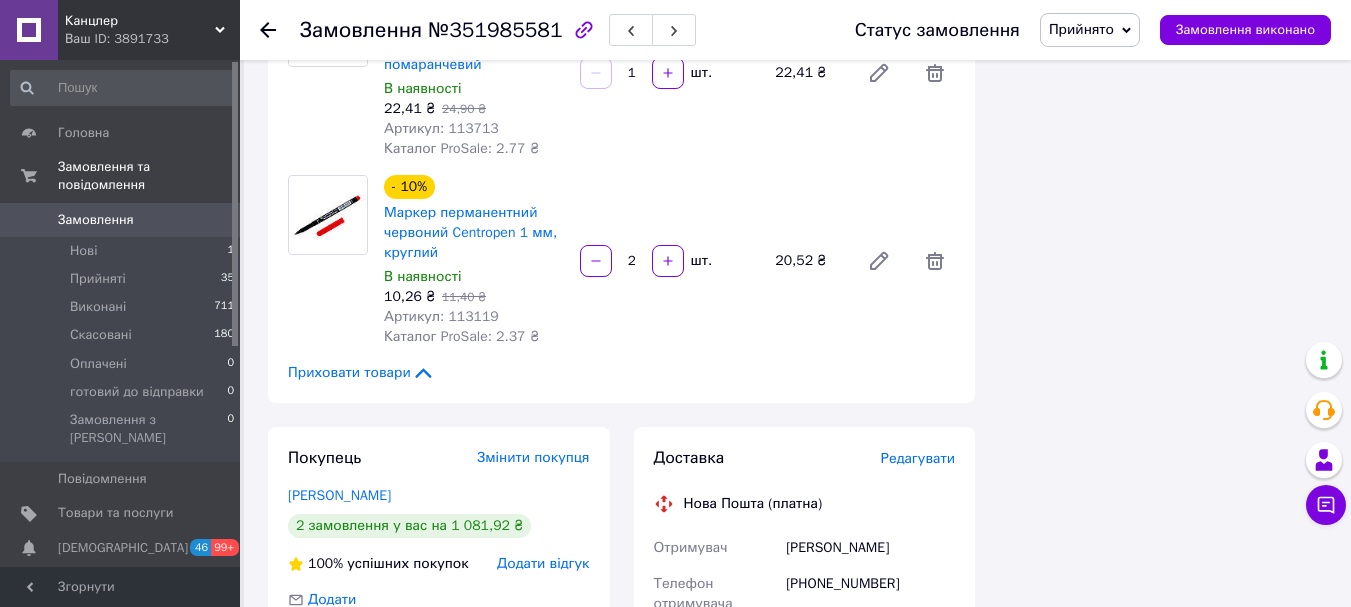click on "Редагувати" at bounding box center (918, 458) 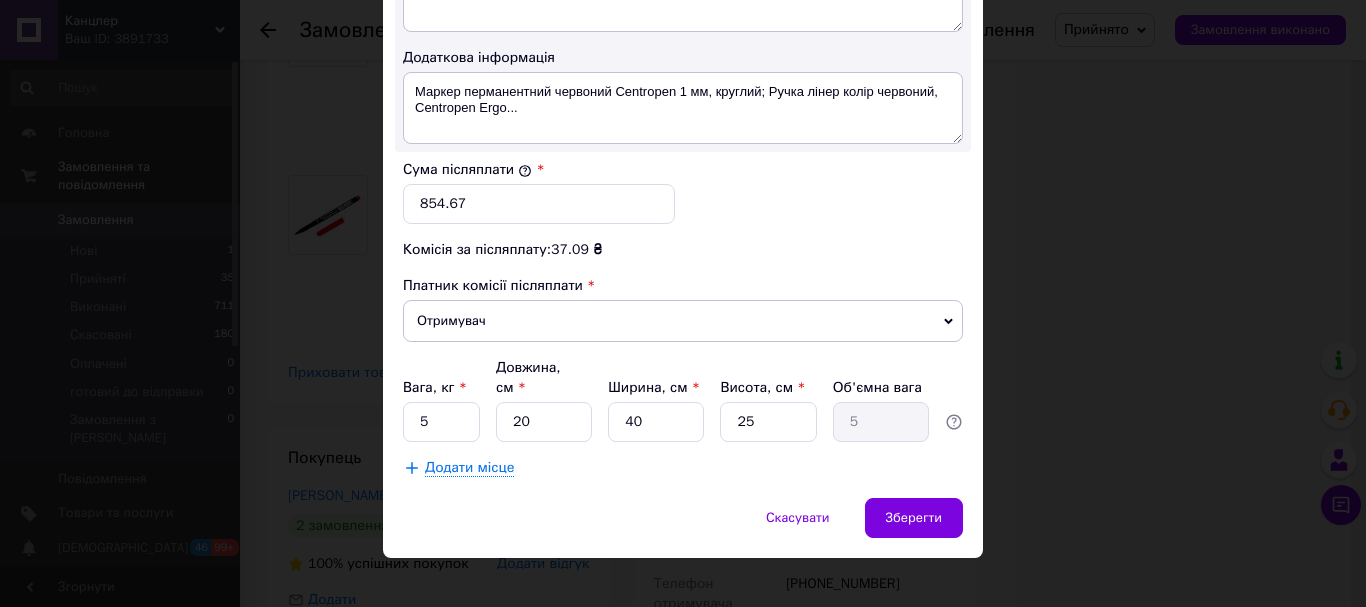 scroll, scrollTop: 1163, scrollLeft: 0, axis: vertical 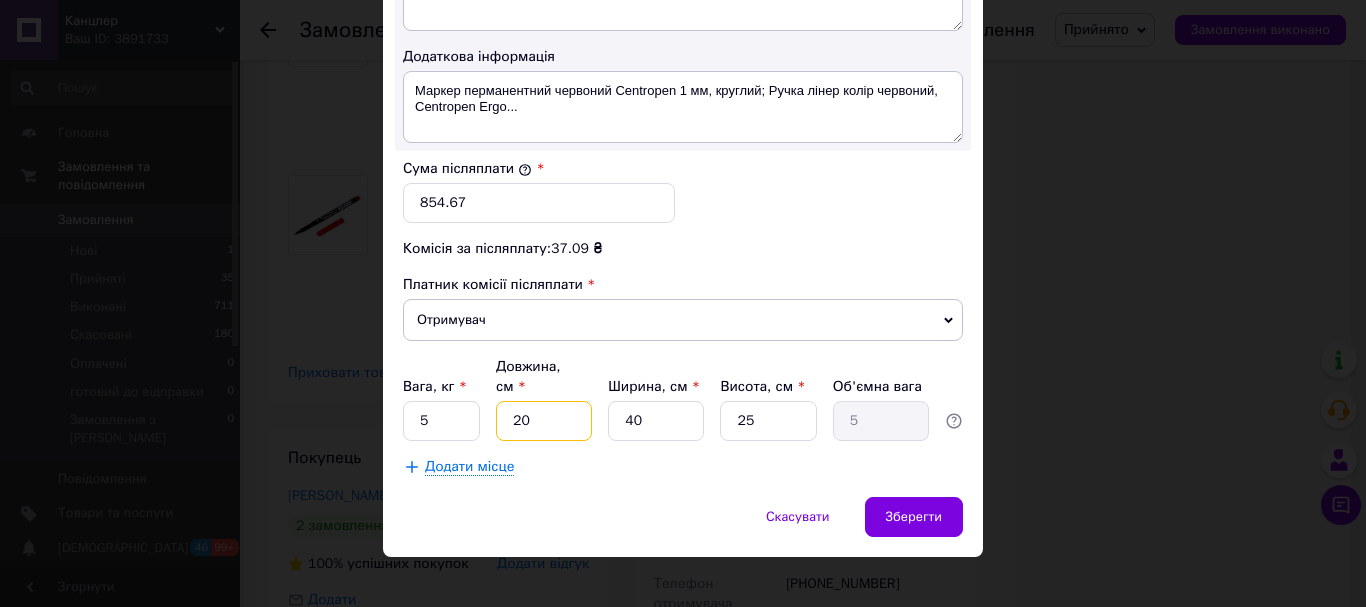 drag, startPoint x: 551, startPoint y: 406, endPoint x: 464, endPoint y: 396, distance: 87.57283 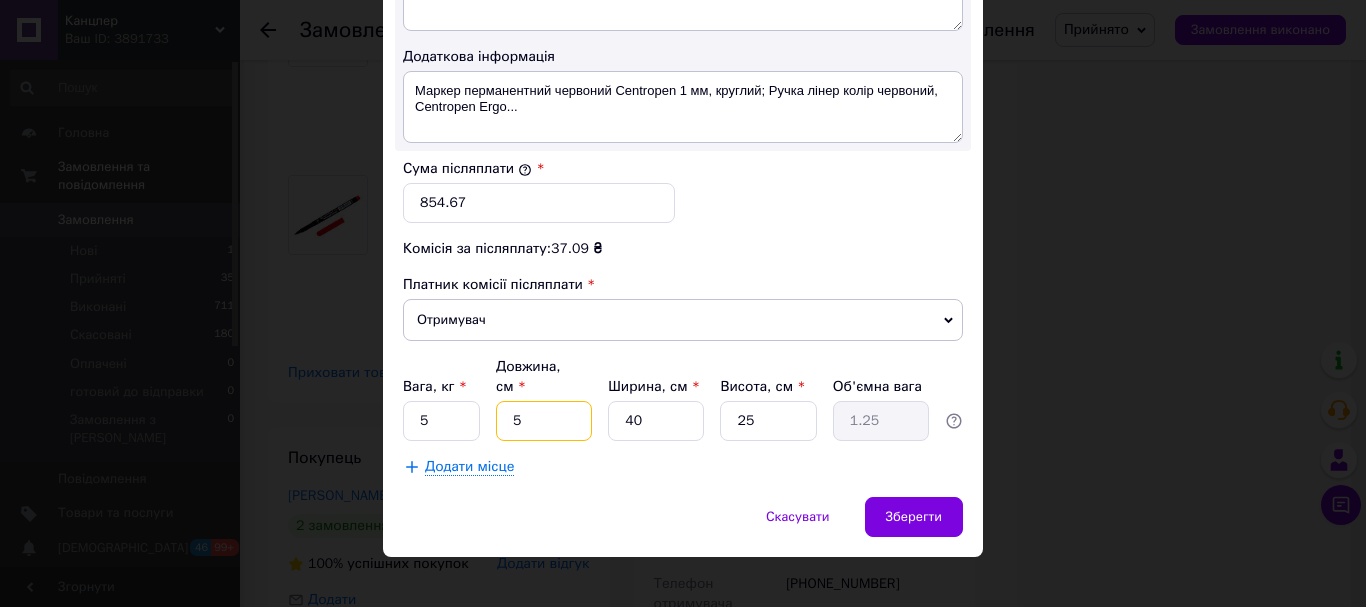 type on "50" 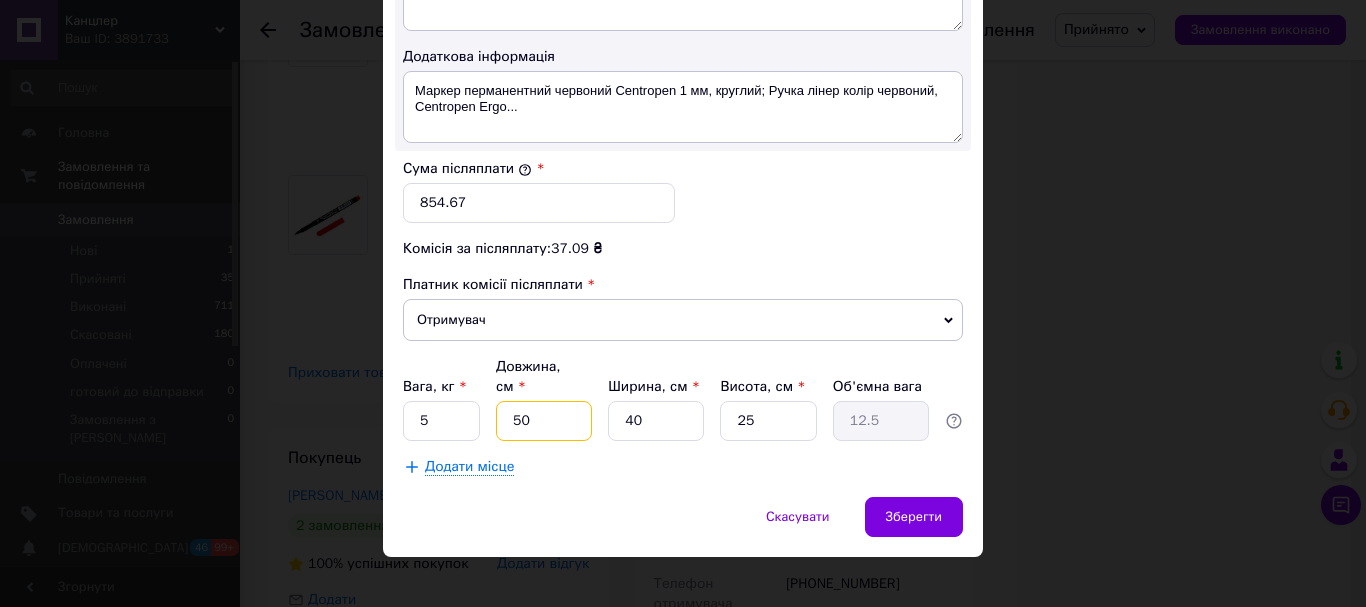 type on "50" 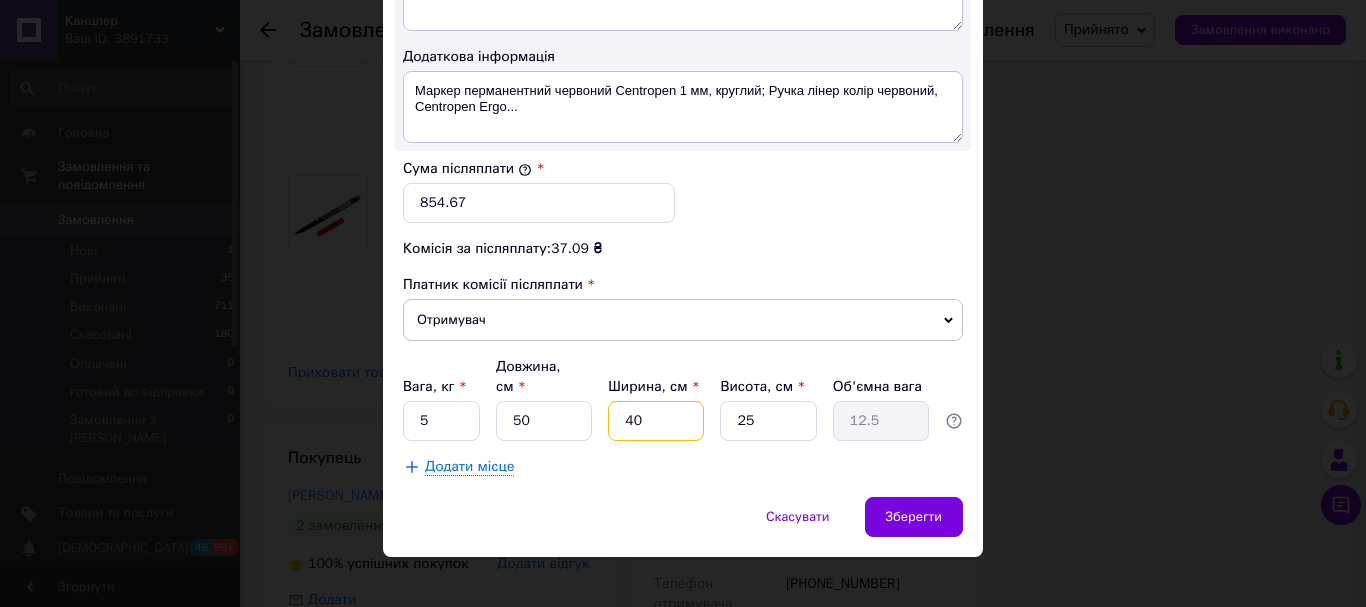 drag, startPoint x: 666, startPoint y: 393, endPoint x: 614, endPoint y: 402, distance: 52.773098 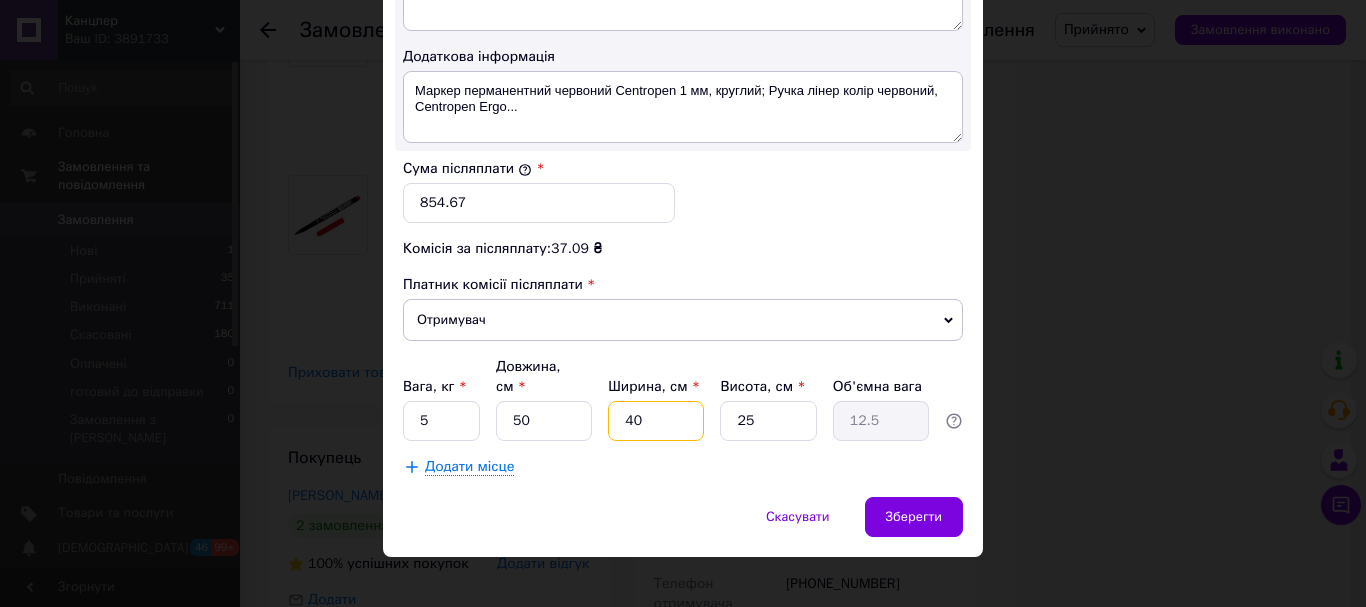 type on "2" 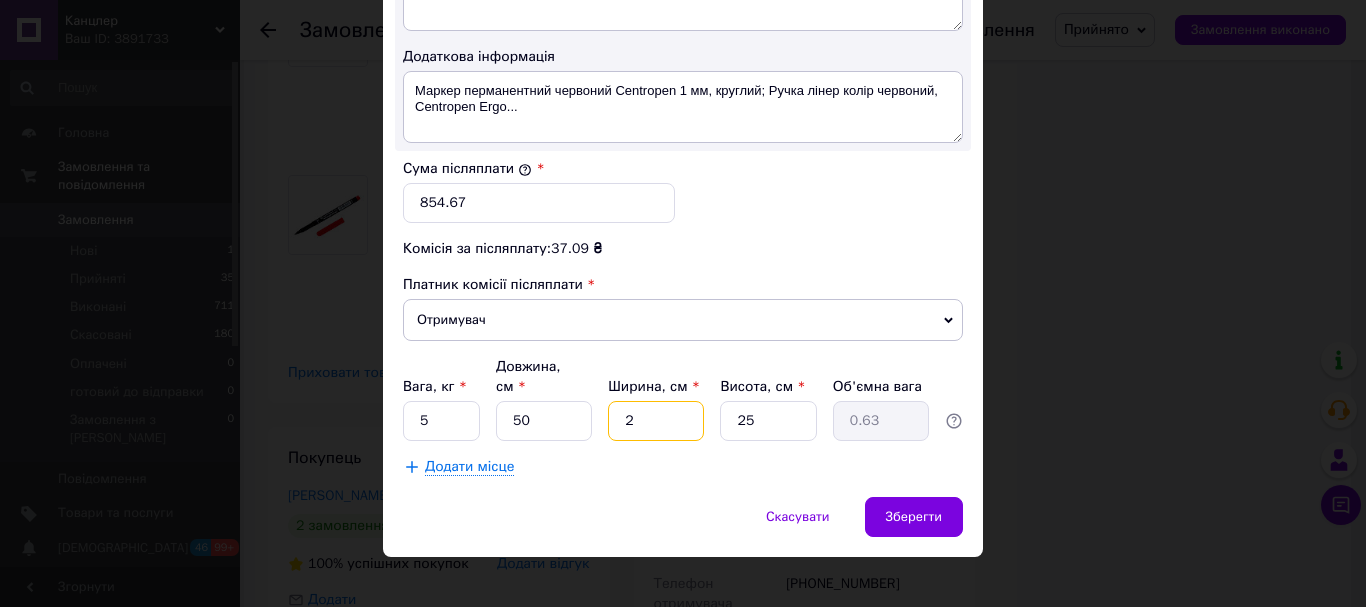 type on "25" 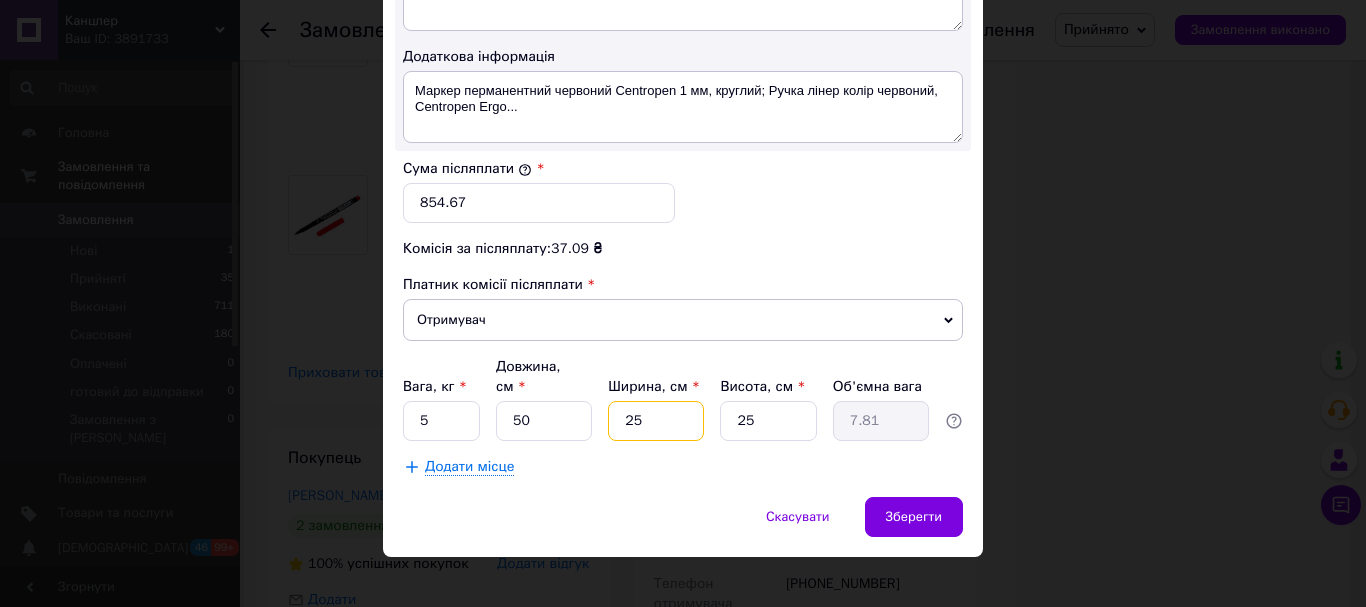 type on "25" 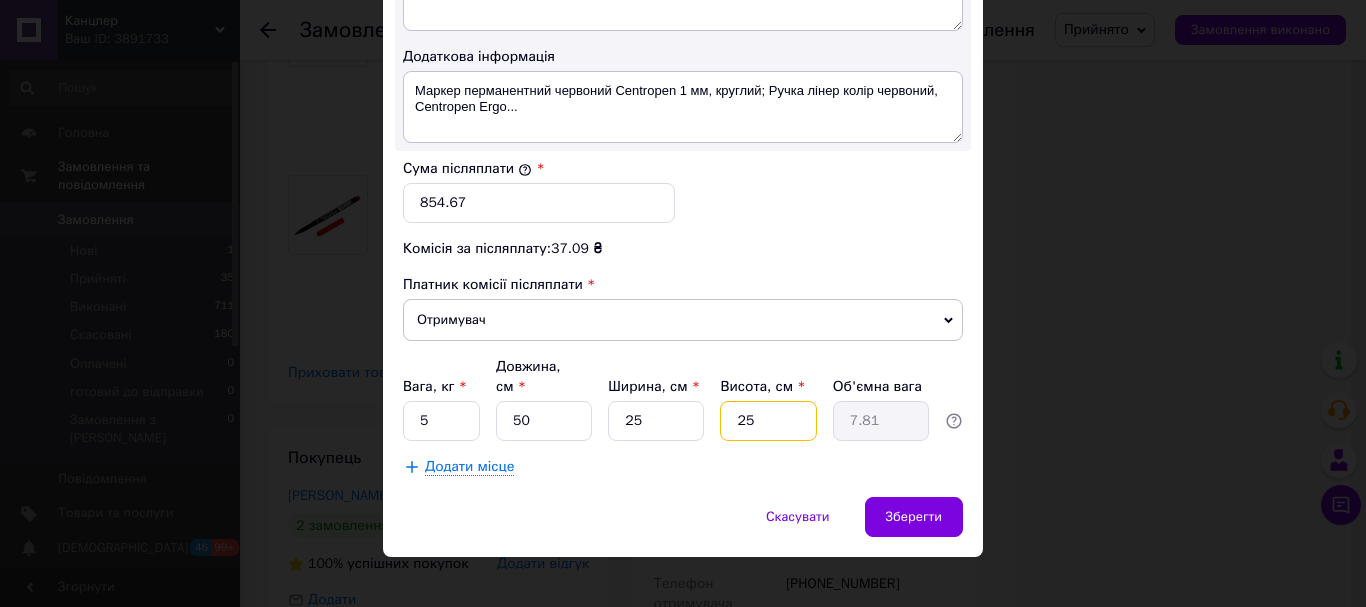 drag, startPoint x: 756, startPoint y: 395, endPoint x: 710, endPoint y: 405, distance: 47.07441 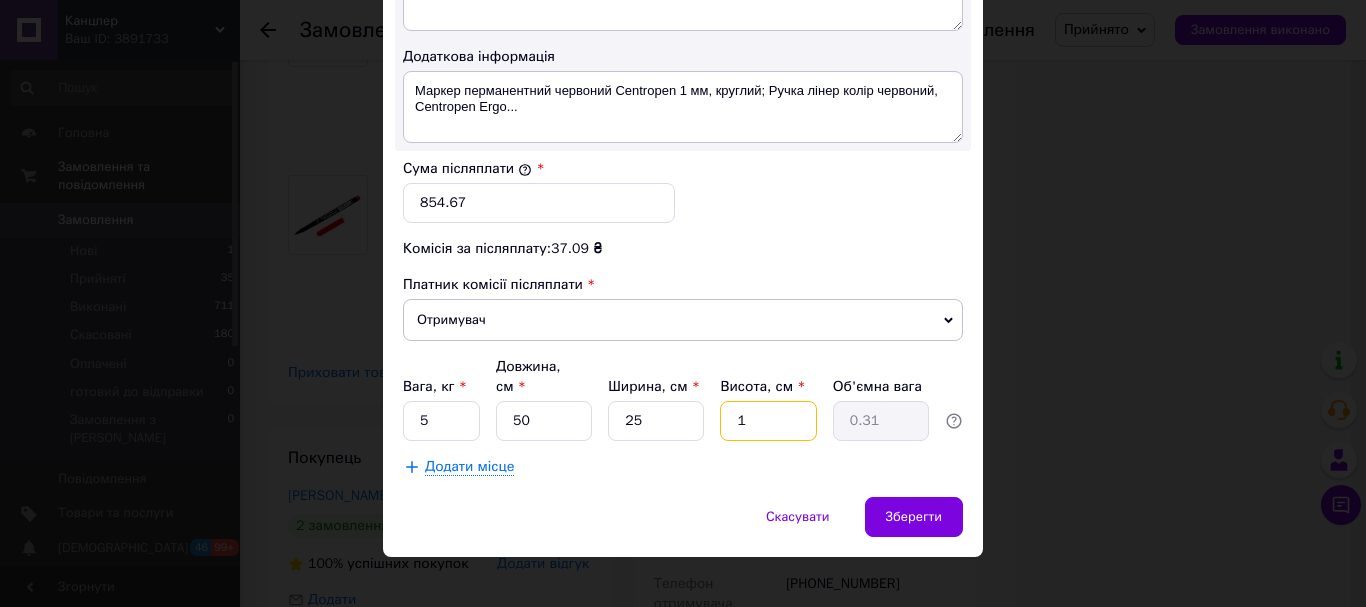 type on "10" 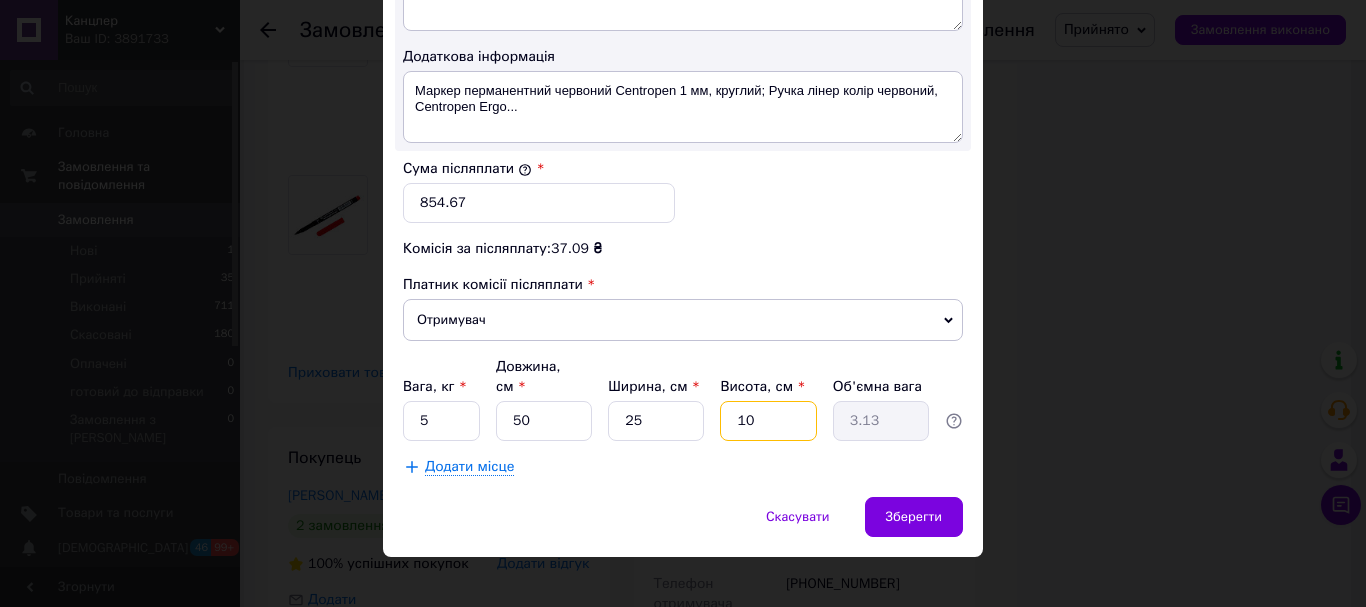 type on "10" 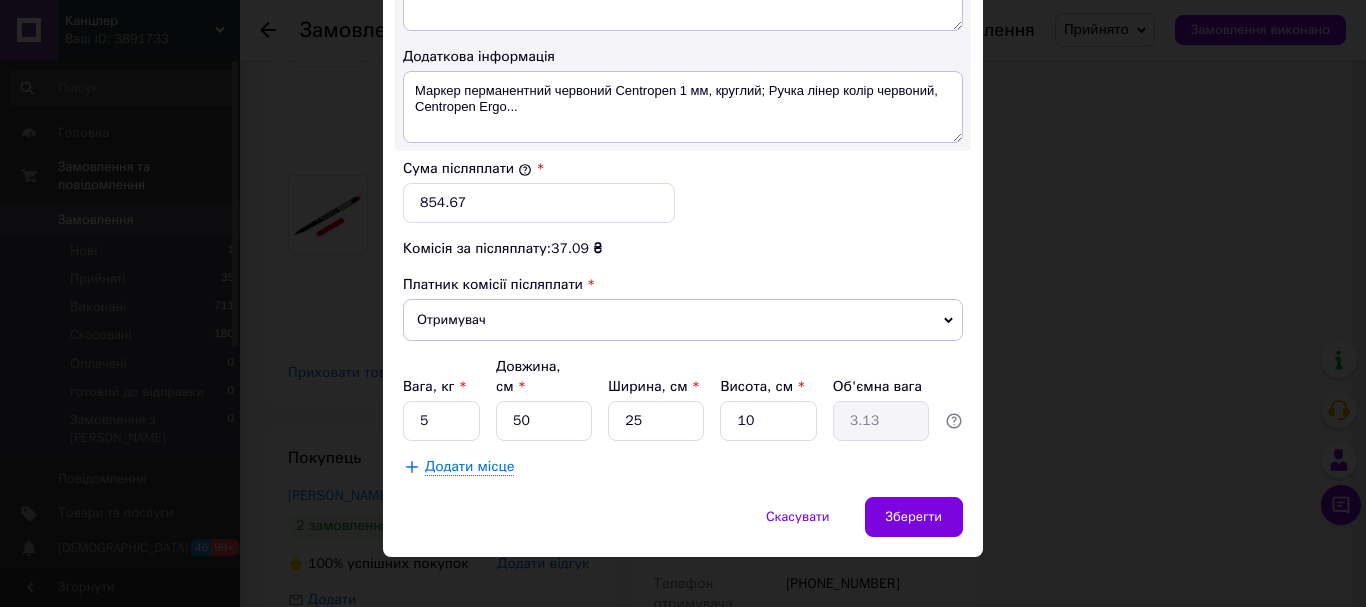click on "Спосіб доставки Нова Пошта (платна) Платник Отримувач Відправник Прізвище отримувача Лазар Ім'я отримувача Андрей По батькові отримувача Телефон отримувача +380956573273 Тип доставки У відділенні Кур'єром В поштоматі Місто с. Голинь Відділення №1 (до 30 кг): вул. Коновальця, 6 Місце відправки м. Львів (Львівська обл.): №52 (до 30 кг): вул. Угорська, 14, прим.17,18,19,20, корп.збуту, літ.Б-1 Стрий: №4 (до 30 кг): вул. Успенська, 11 Дрогобич: №2 (до 30 кг): вул. Бориславська, 2 м. Львів (Львівська обл.): №26: вул. Тараса Шевченка, 321 Додати ще місце відправки Тип посилки Вантаж Документи 854.67 < 2025" at bounding box center [683, -268] 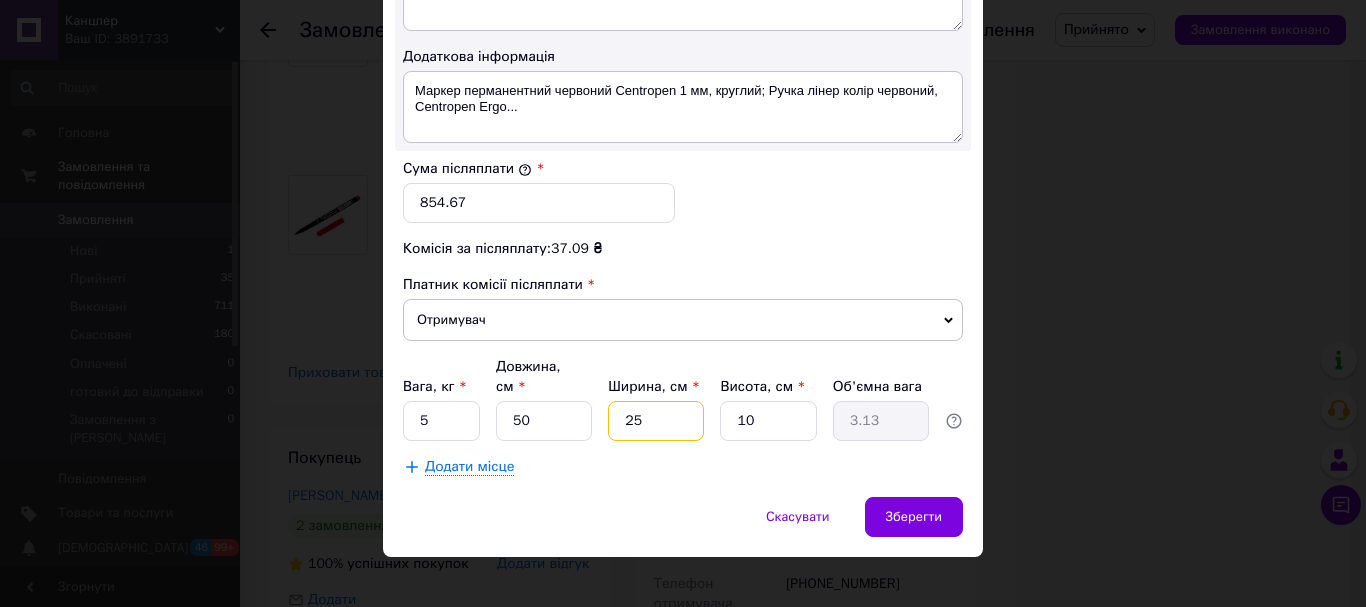 click on "25" at bounding box center (656, 421) 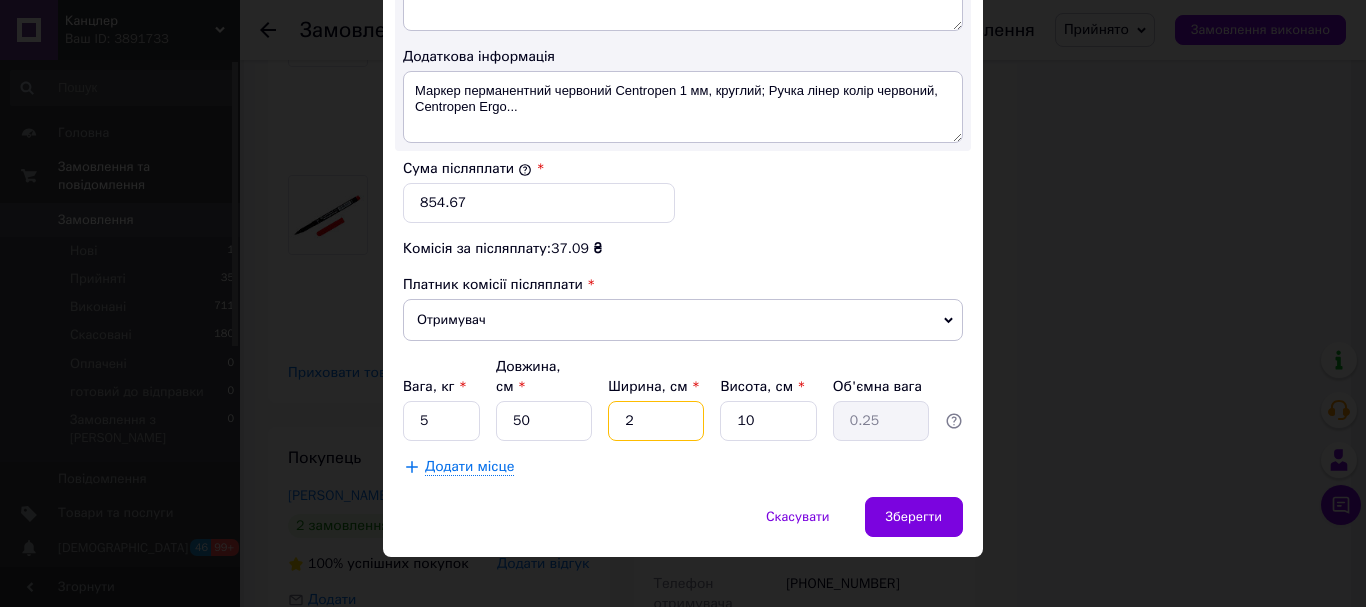 type on "20" 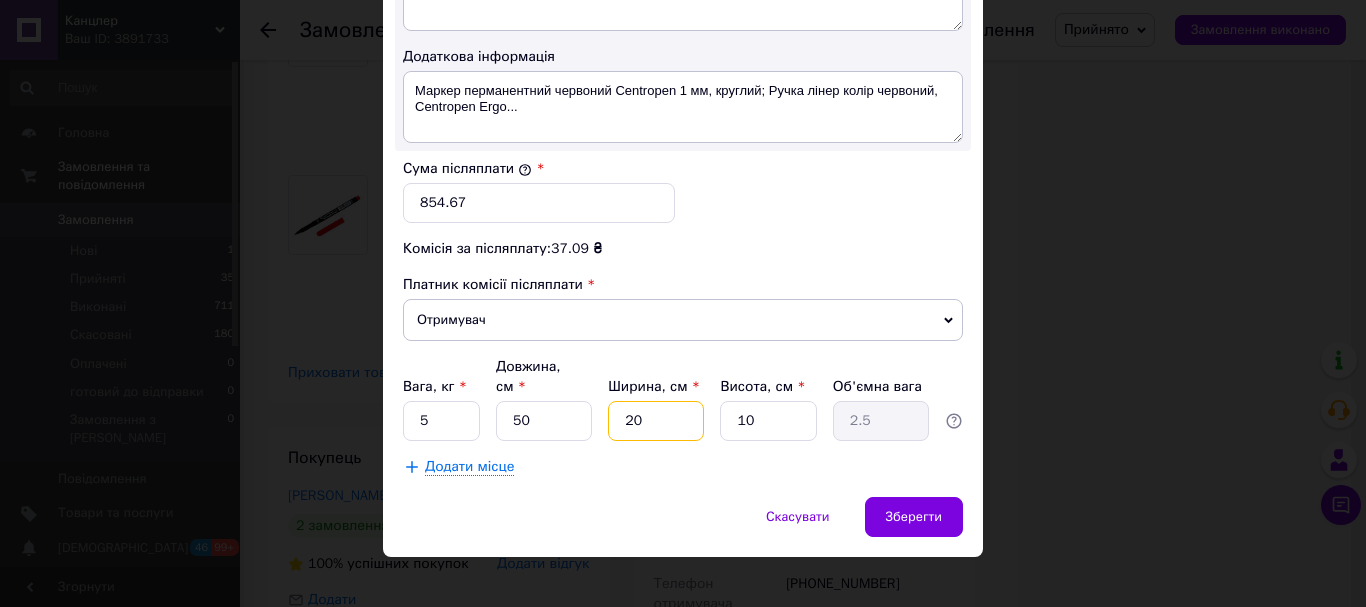 type on "20" 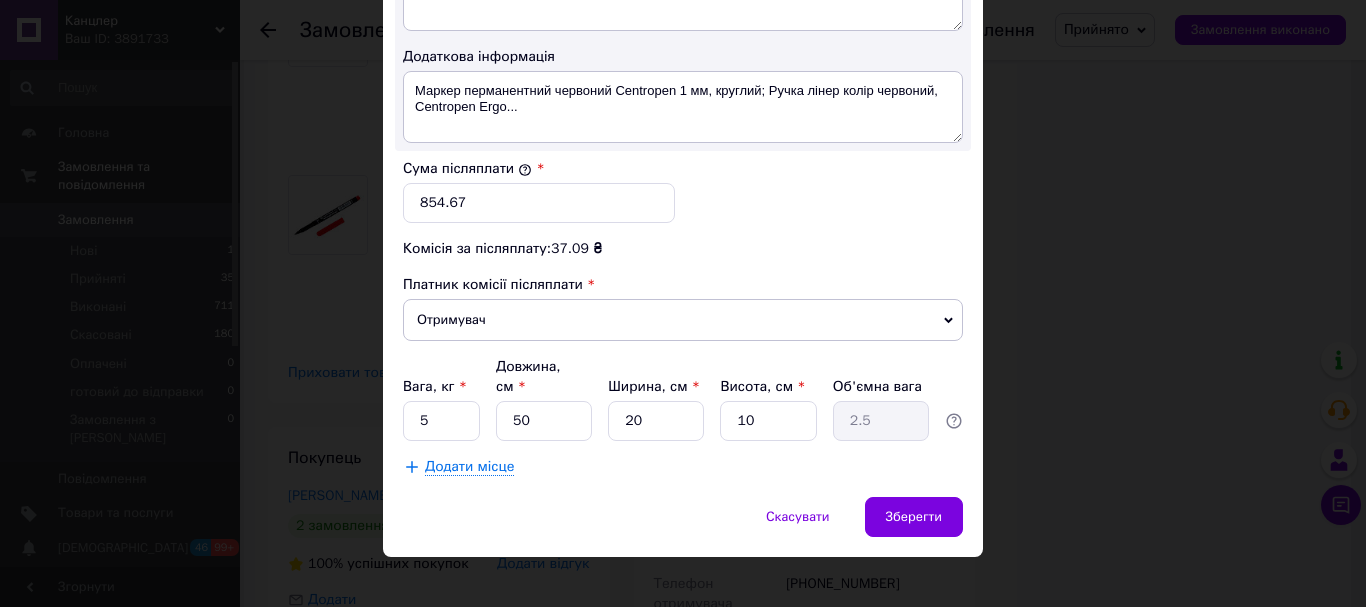 click on "Спосіб доставки Нова Пошта (платна) Платник Отримувач Відправник Прізвище отримувача Лазар Ім'я отримувача Андрей По батькові отримувача Телефон отримувача +380956573273 Тип доставки У відділенні Кур'єром В поштоматі Місто с. Голинь Відділення №1 (до 30 кг): вул. Коновальця, 6 Місце відправки м. Львів (Львівська обл.): №52 (до 30 кг): вул. Угорська, 14, прим.17,18,19,20, корп.збуту, літ.Б-1 Стрий: №4 (до 30 кг): вул. Успенська, 11 Дрогобич: №2 (до 30 кг): вул. Бориславська, 2 м. Львів (Львівська обл.): №26: вул. Тараса Шевченка, 321 Додати ще місце відправки Тип посилки Вантаж Документи 854.67 < 2025" at bounding box center (683, -268) 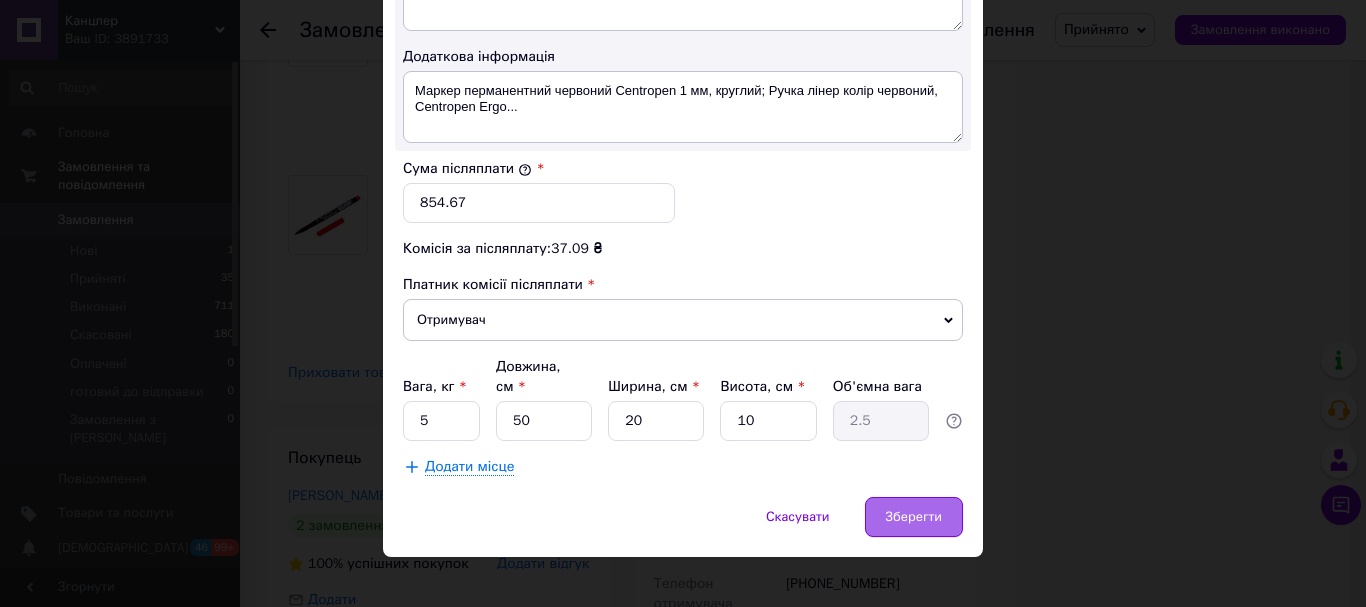 click on "Зберегти" at bounding box center (914, 517) 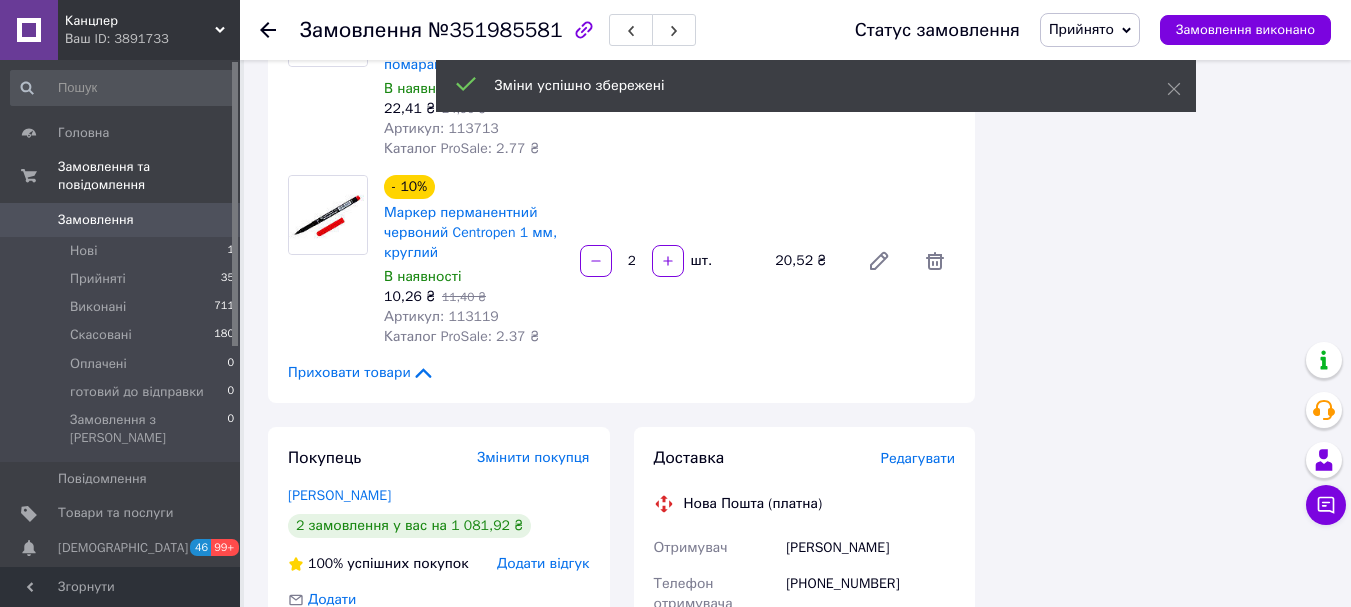 click on "Редагувати" at bounding box center (918, 458) 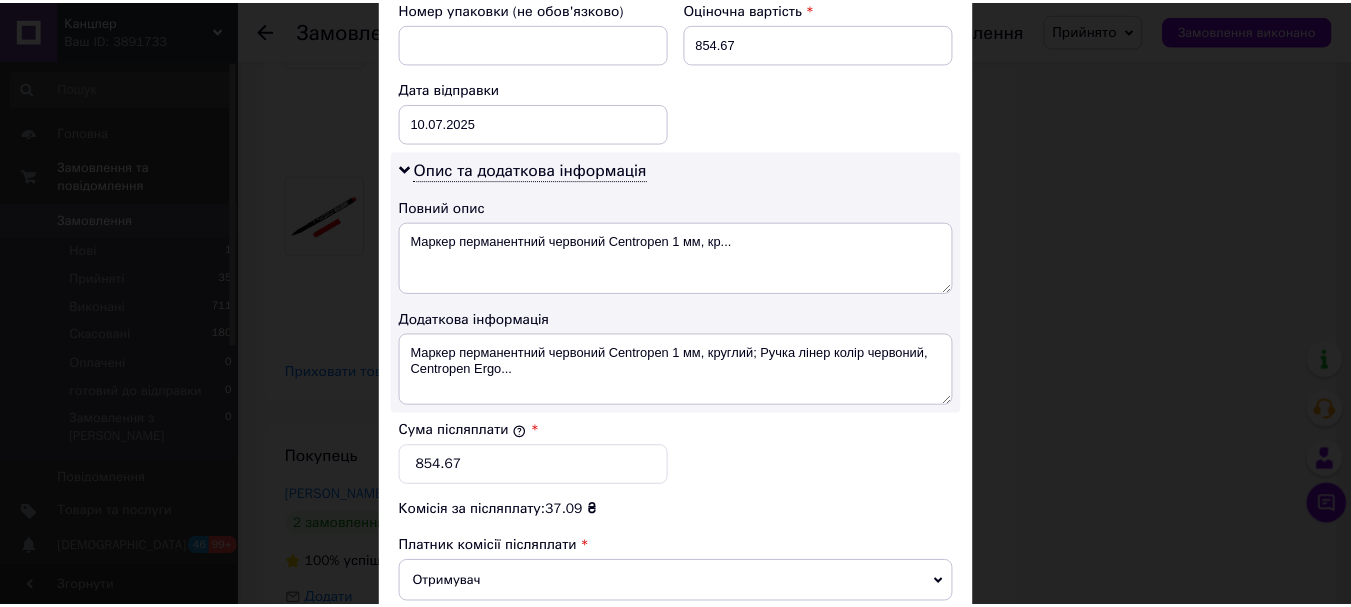 scroll, scrollTop: 1163, scrollLeft: 0, axis: vertical 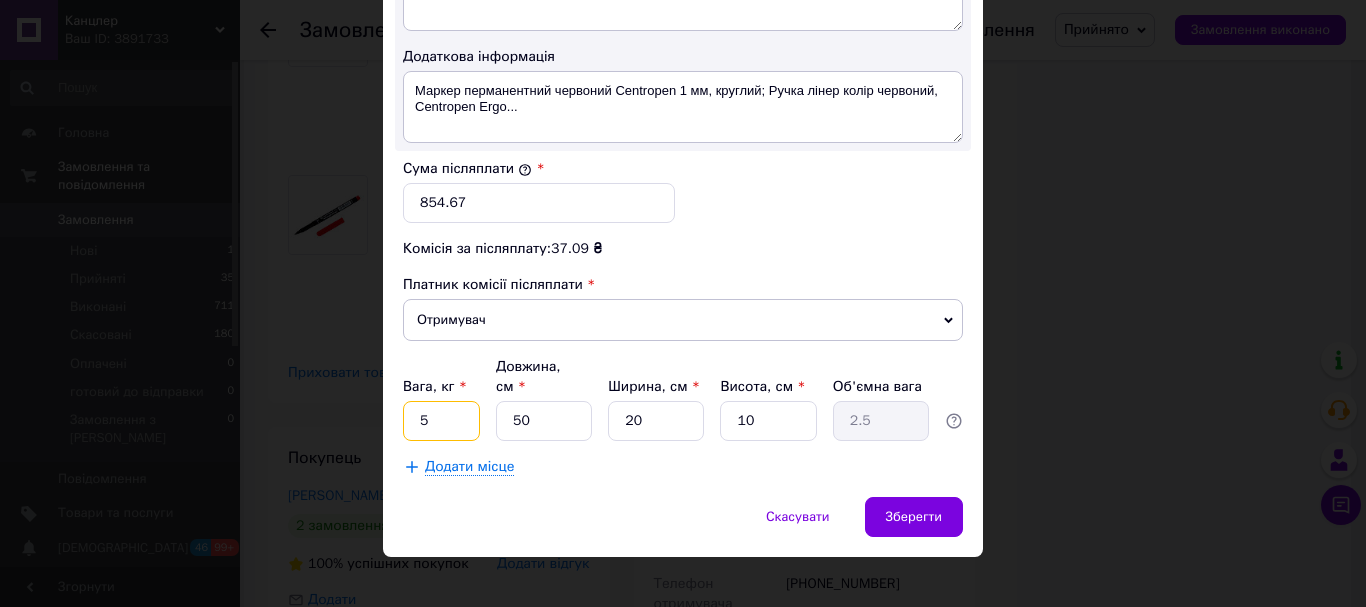 drag, startPoint x: 437, startPoint y: 404, endPoint x: 371, endPoint y: 393, distance: 66.910385 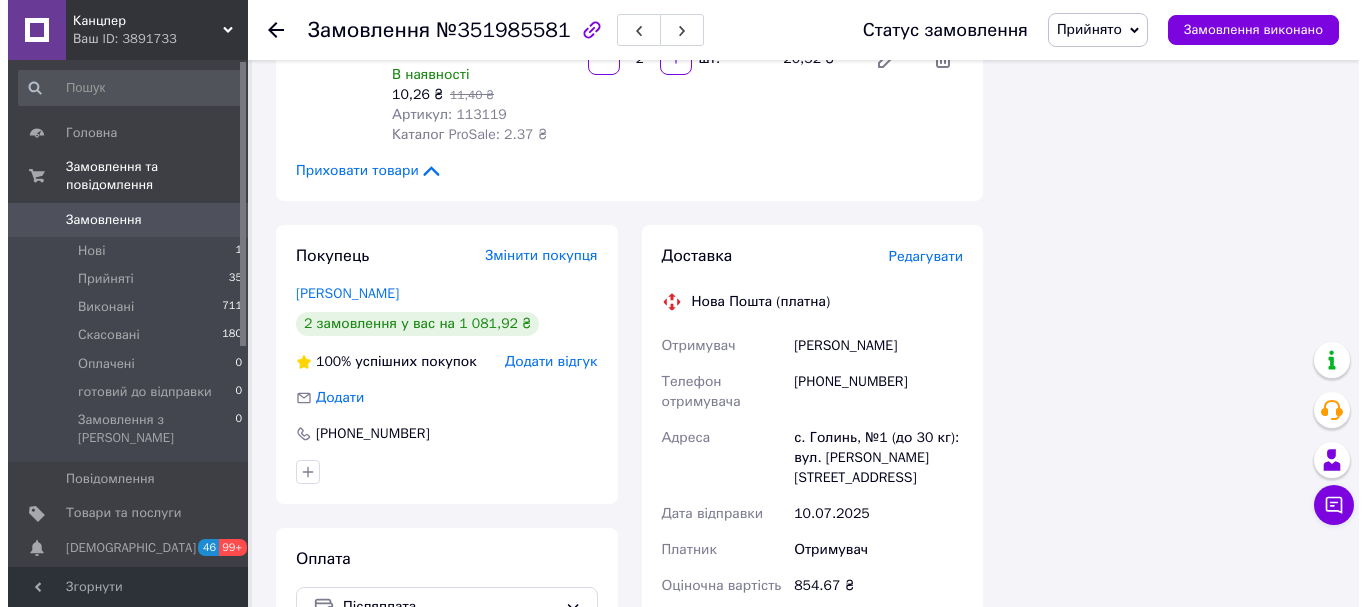 scroll, scrollTop: 2800, scrollLeft: 0, axis: vertical 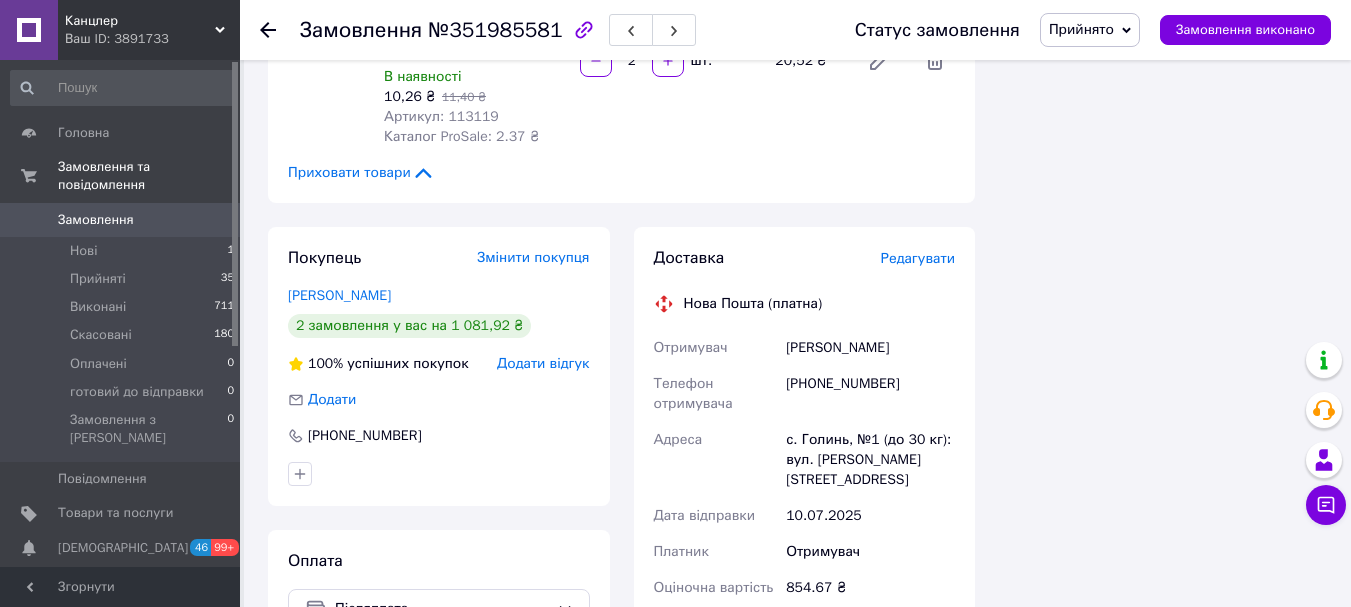 click on "Редагувати" at bounding box center [918, 258] 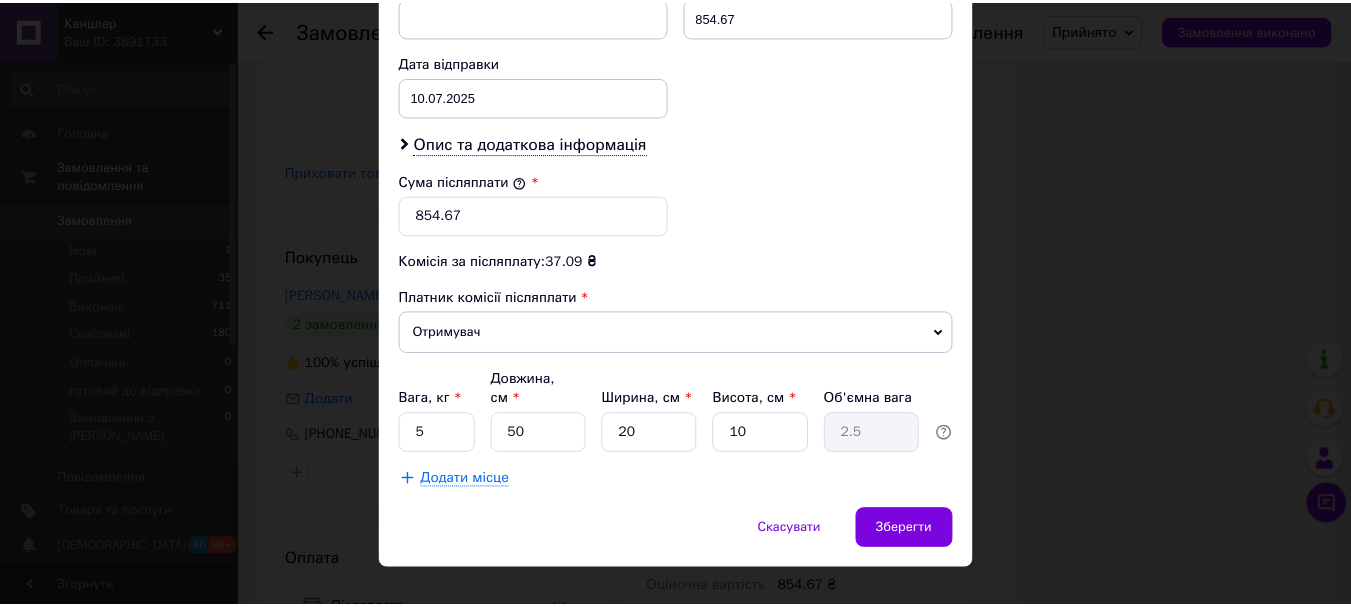 scroll, scrollTop: 939, scrollLeft: 0, axis: vertical 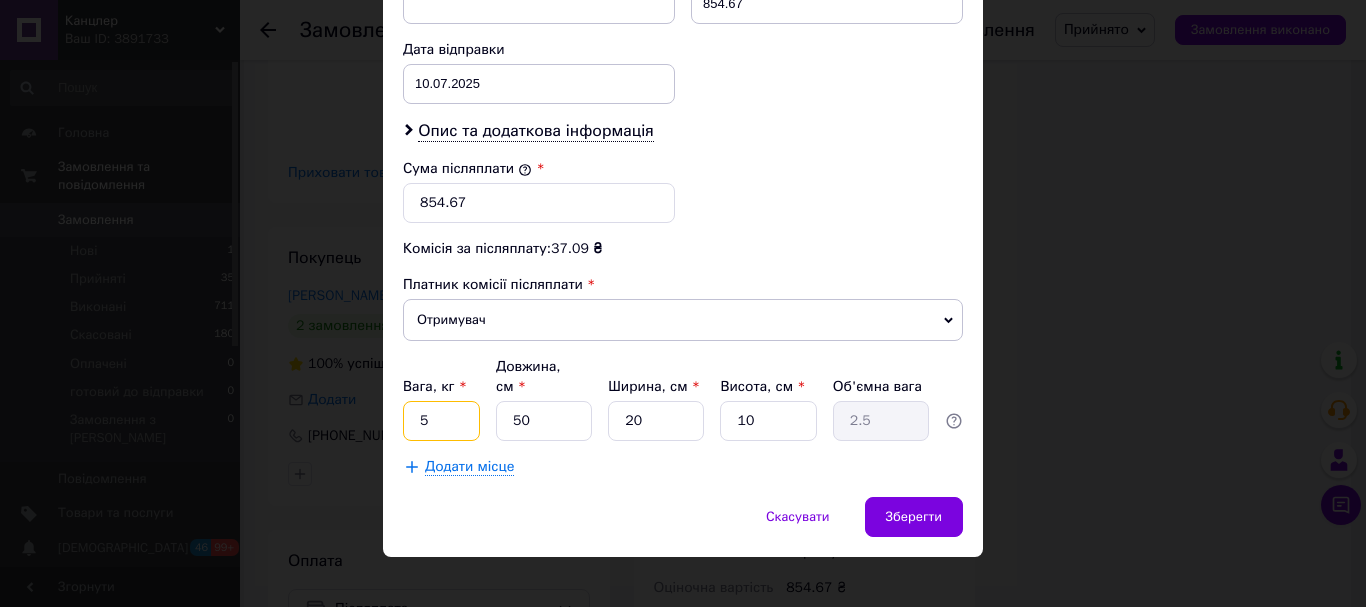 drag, startPoint x: 455, startPoint y: 393, endPoint x: 439, endPoint y: 397, distance: 16.492422 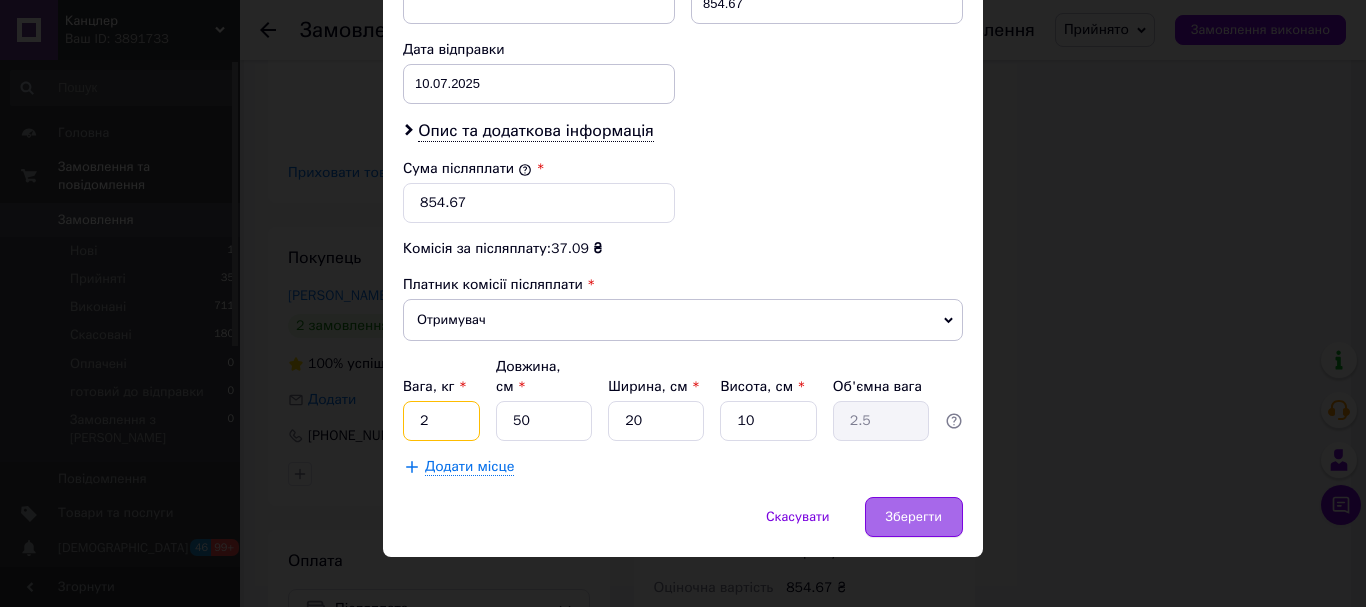 type on "2" 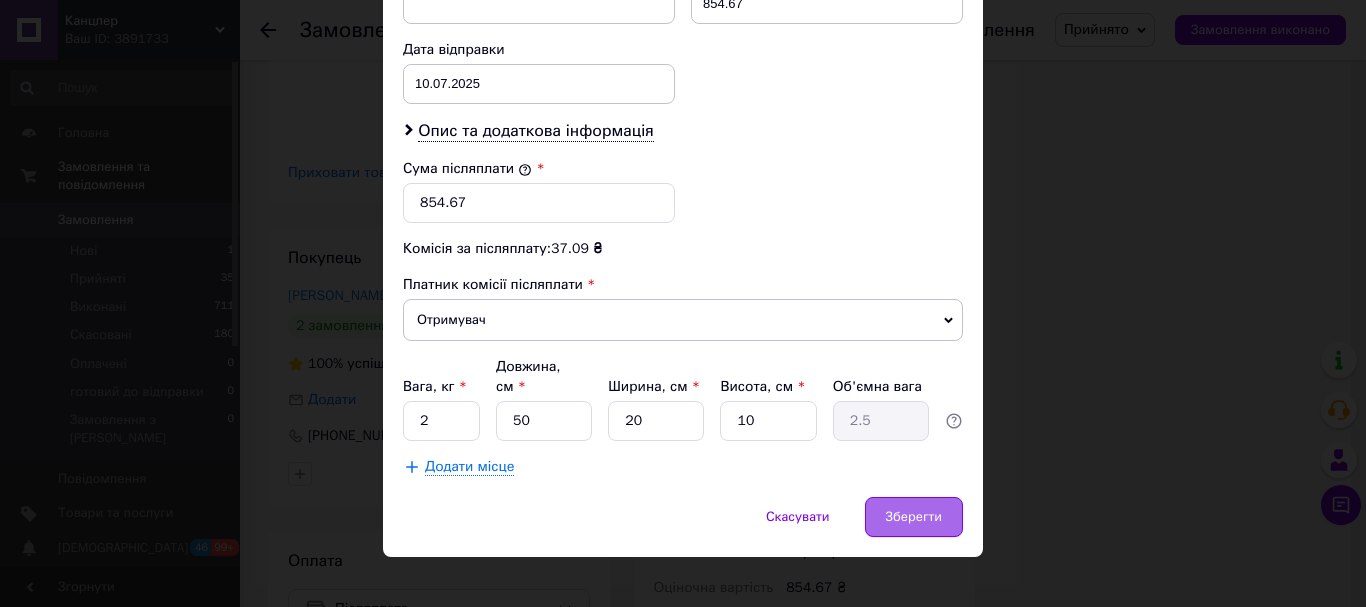 click on "Зберегти" at bounding box center (914, 517) 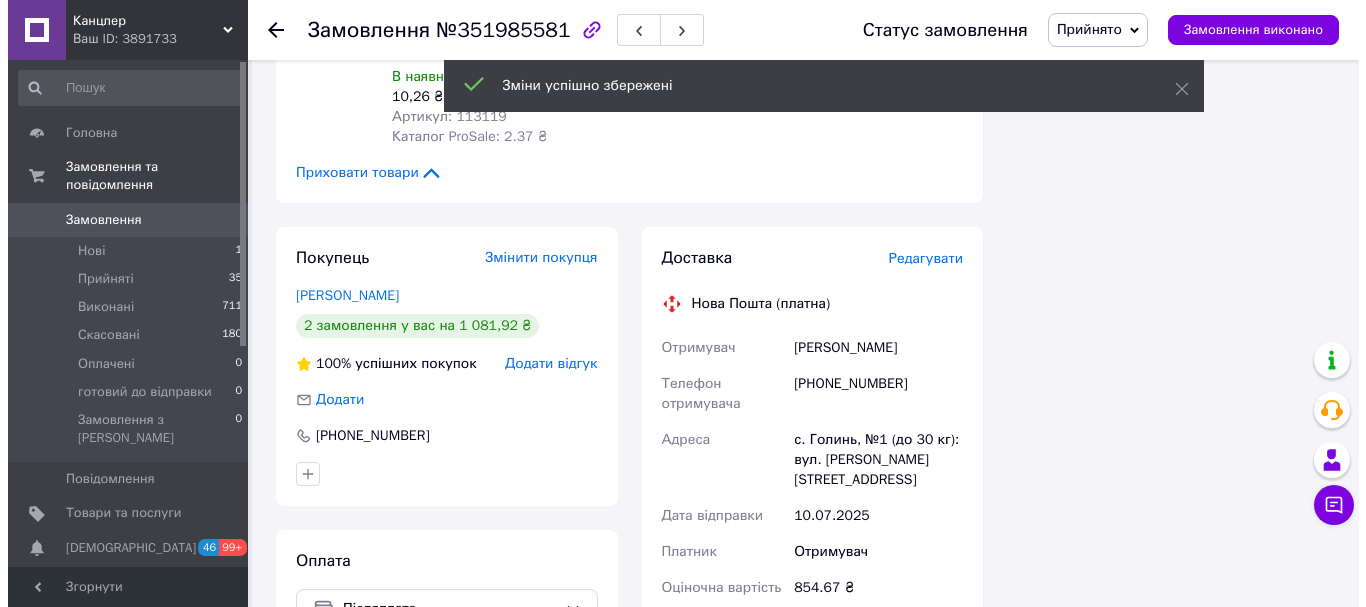 scroll, scrollTop: 12, scrollLeft: 0, axis: vertical 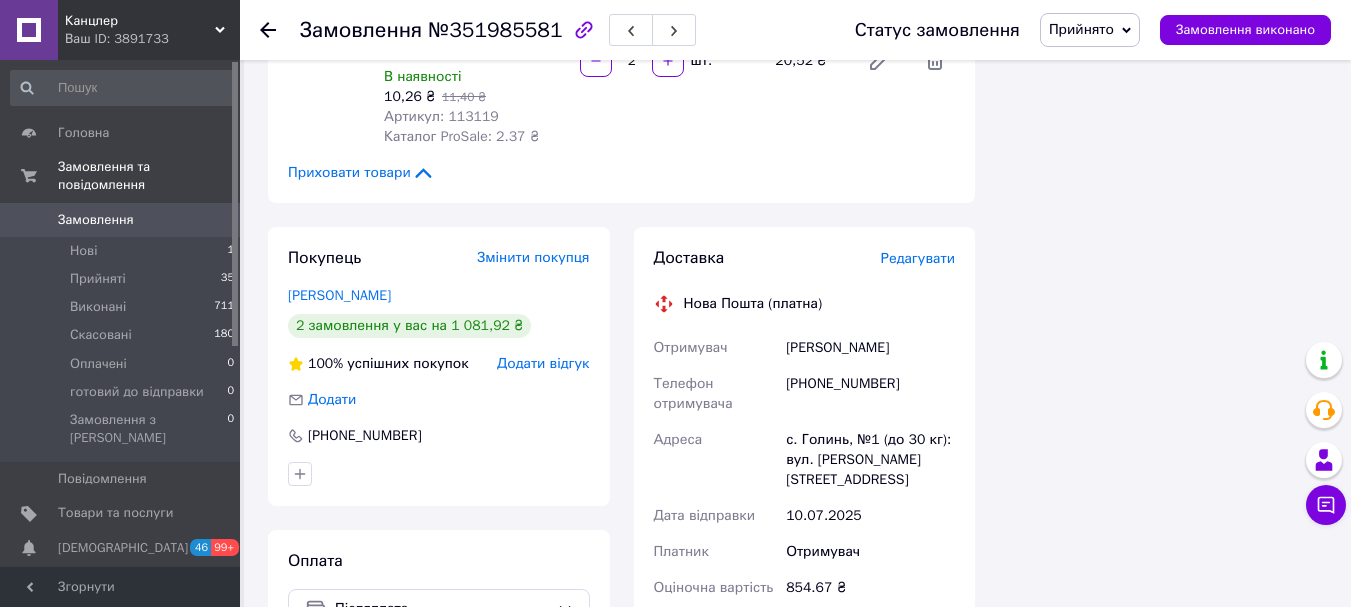 click on "Редагувати" at bounding box center [918, 258] 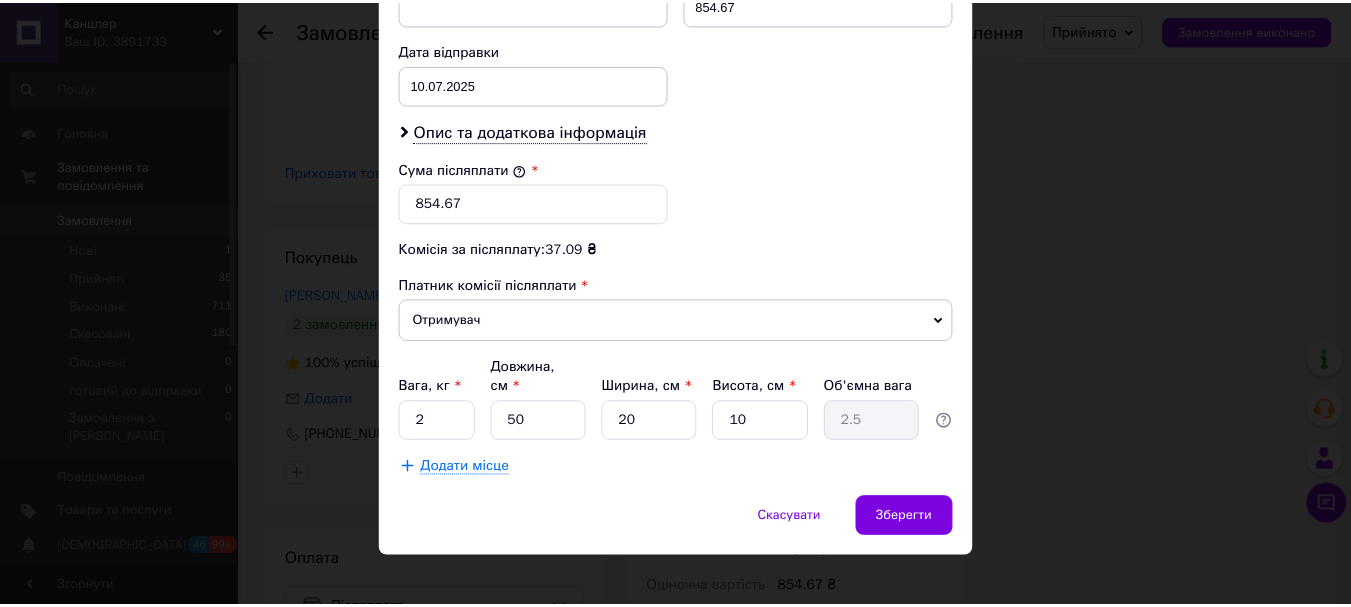 scroll, scrollTop: 939, scrollLeft: 0, axis: vertical 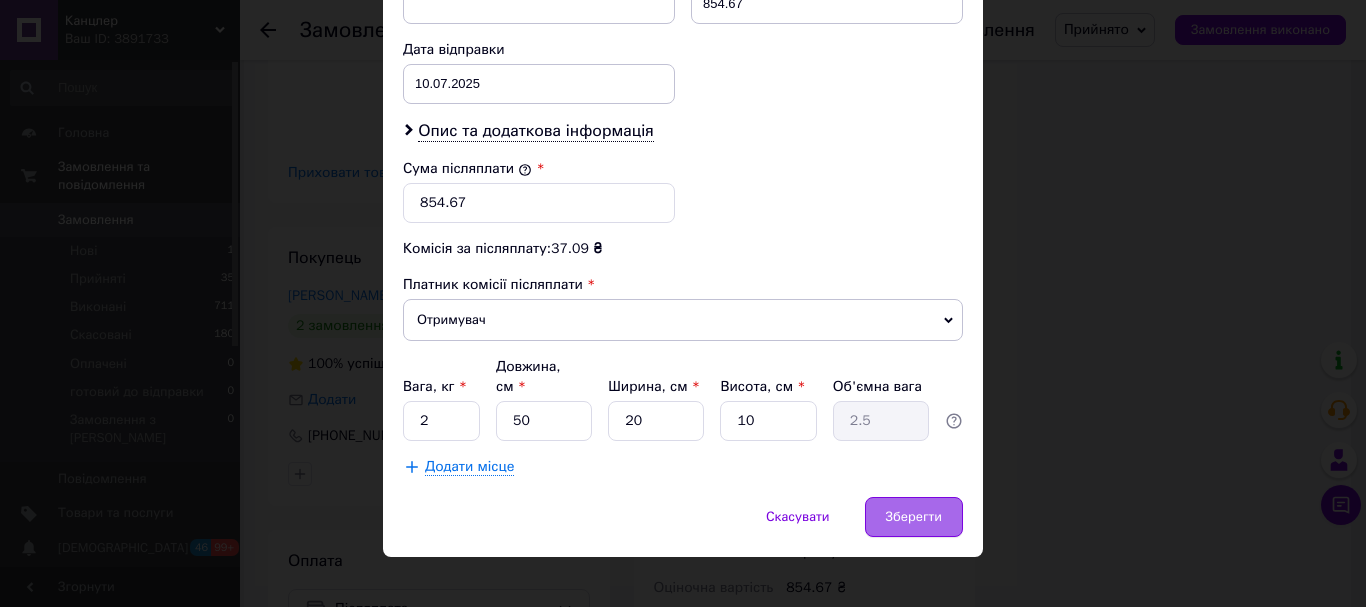 click on "Зберегти" at bounding box center [914, 517] 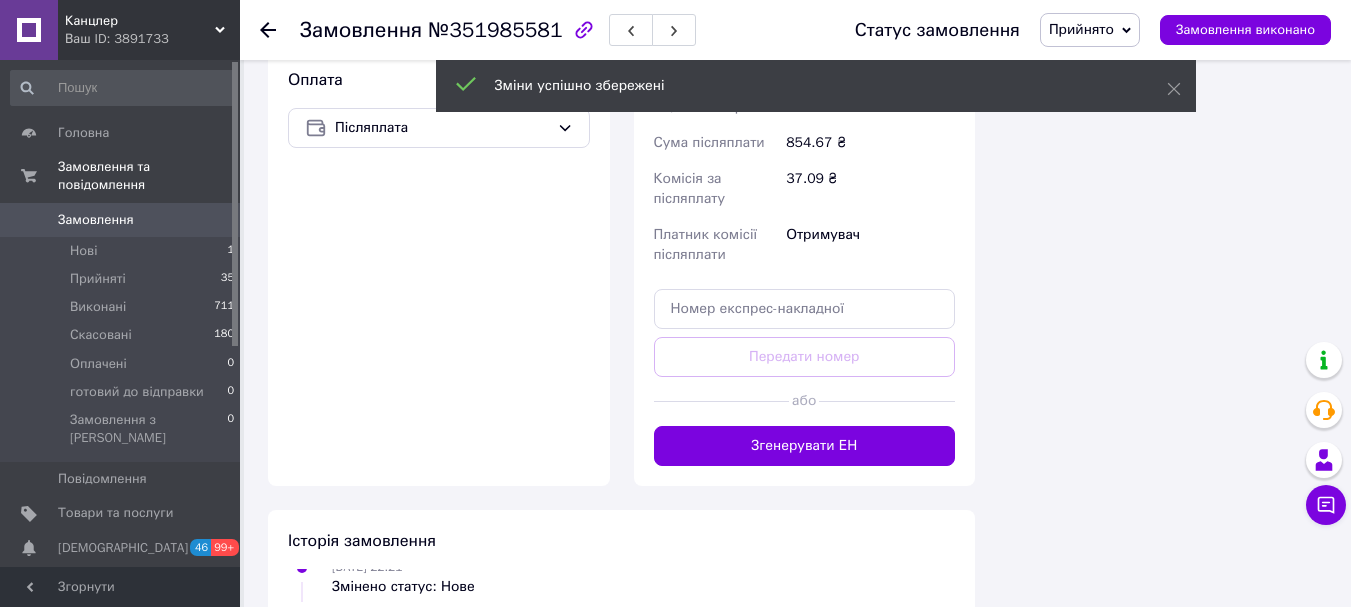 scroll, scrollTop: 3400, scrollLeft: 0, axis: vertical 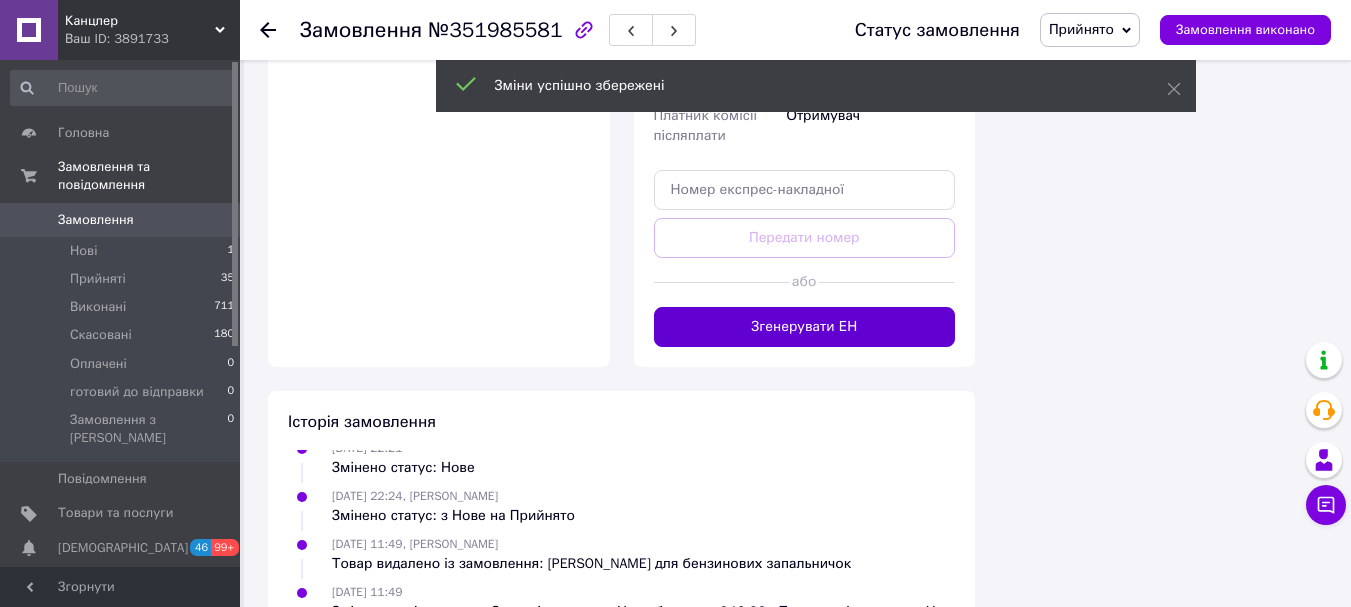 click on "Згенерувати ЕН" at bounding box center [805, 327] 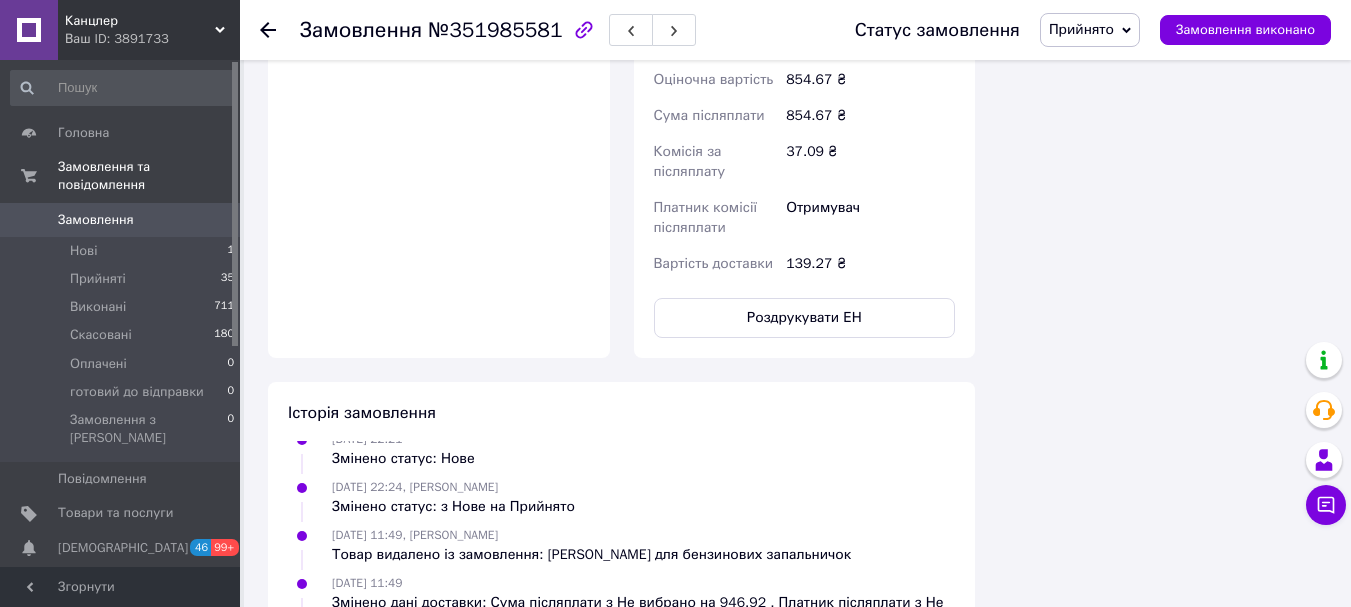 scroll, scrollTop: 60, scrollLeft: 0, axis: vertical 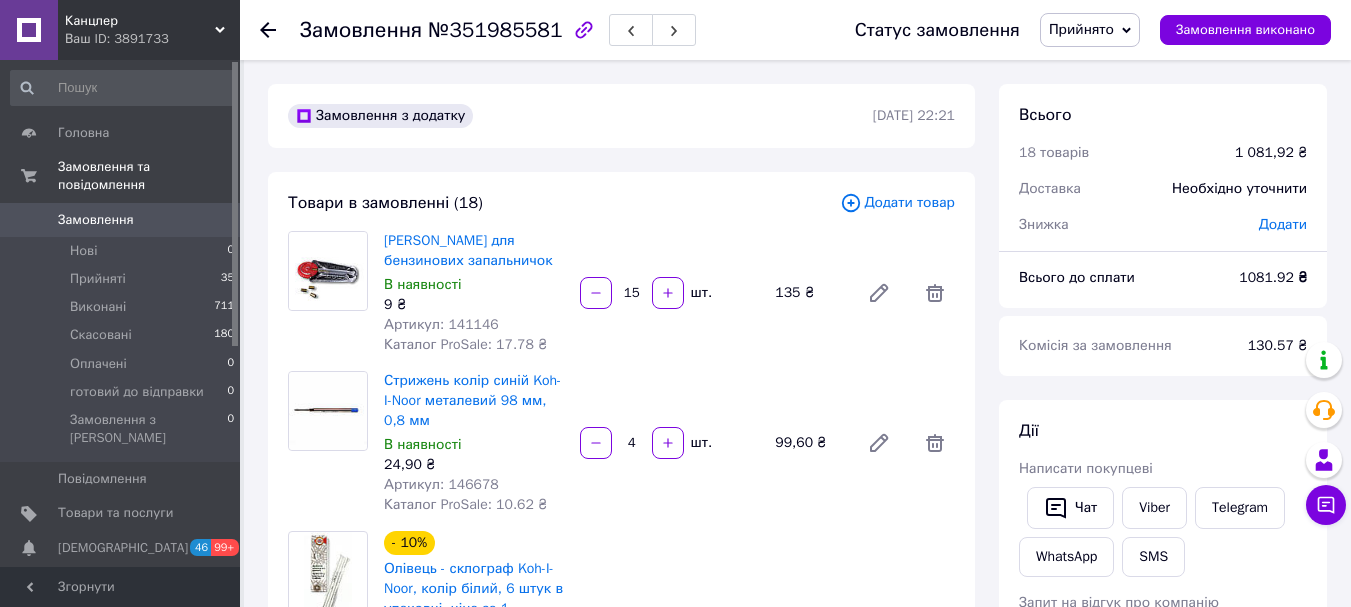 click 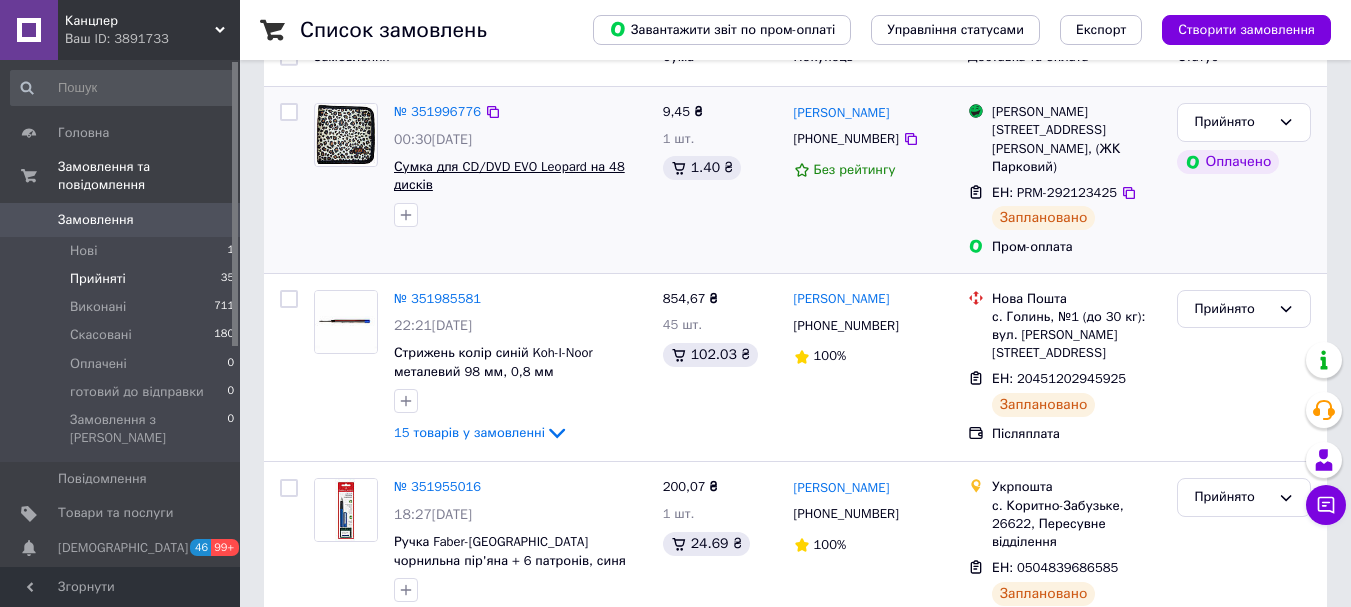 scroll, scrollTop: 0, scrollLeft: 0, axis: both 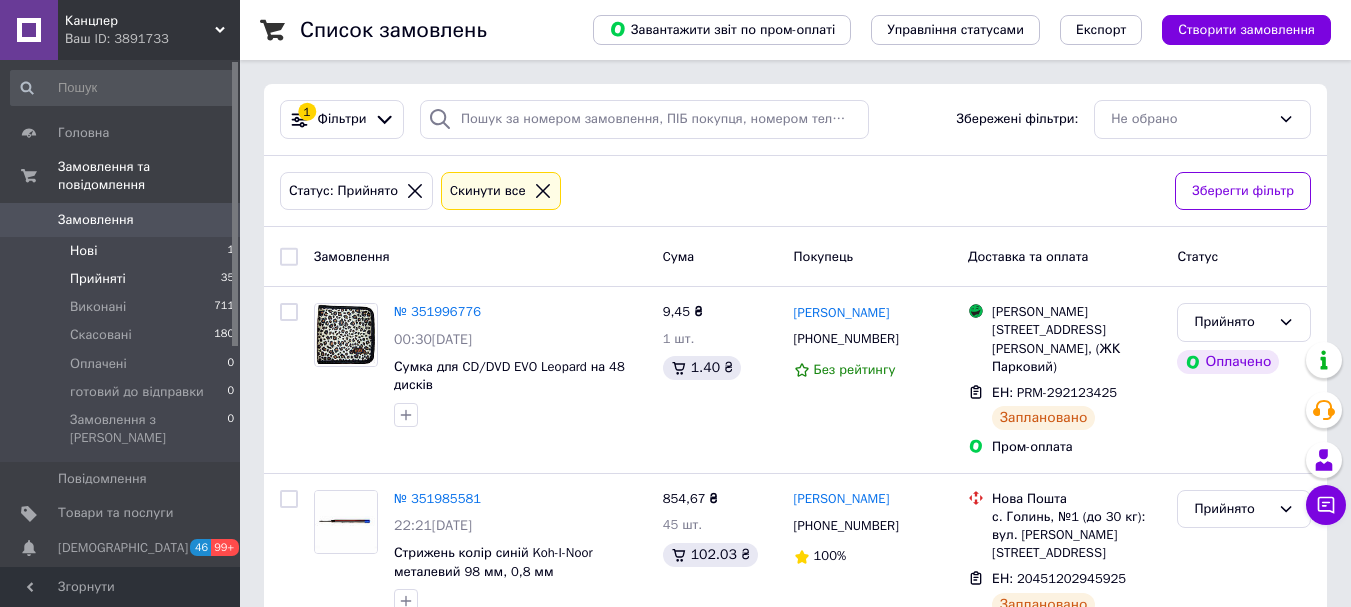 click on "Нові 1" at bounding box center [123, 251] 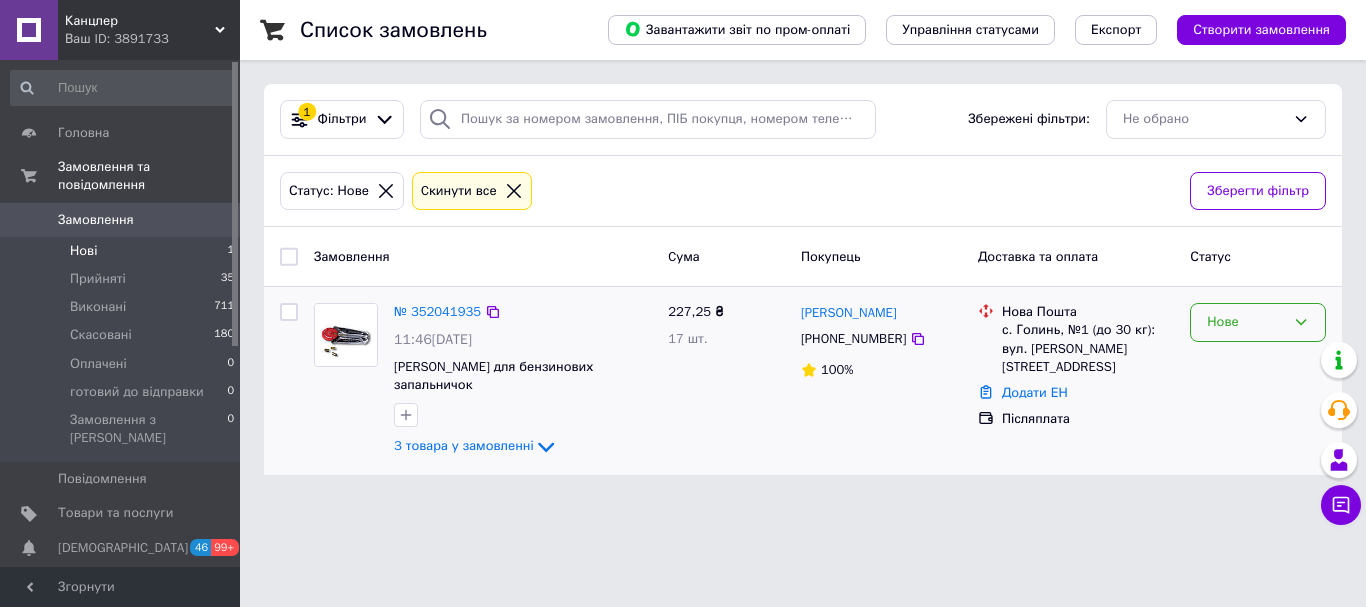 click 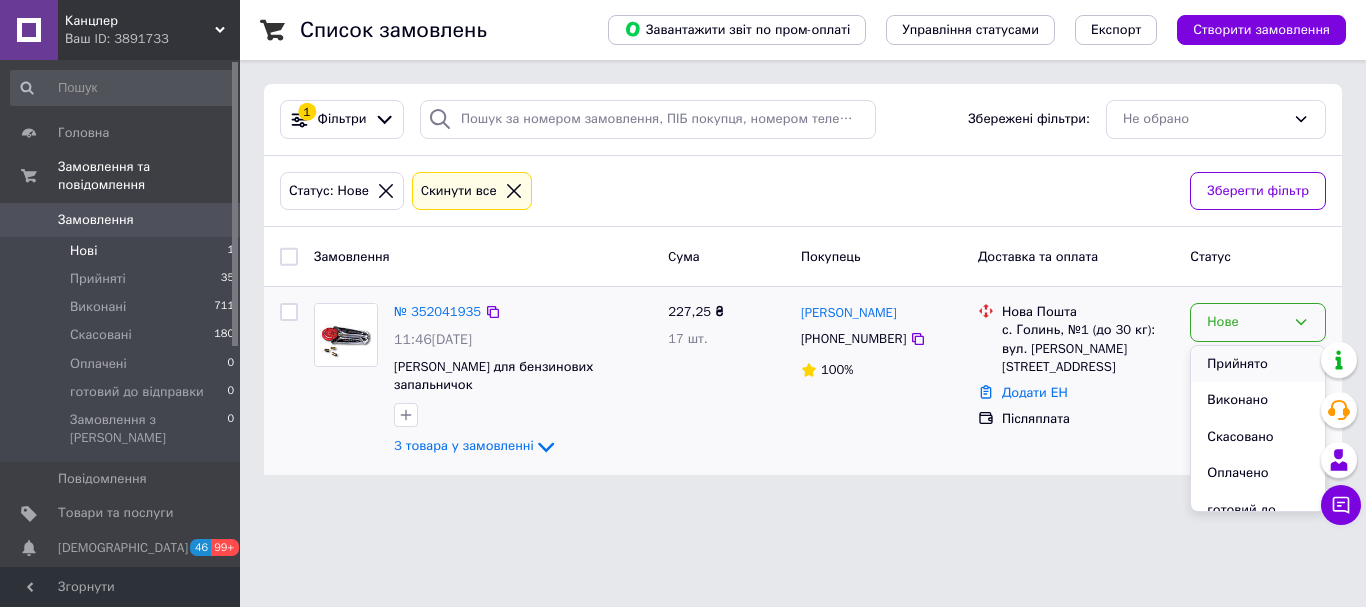 click on "Прийнято" at bounding box center (1258, 364) 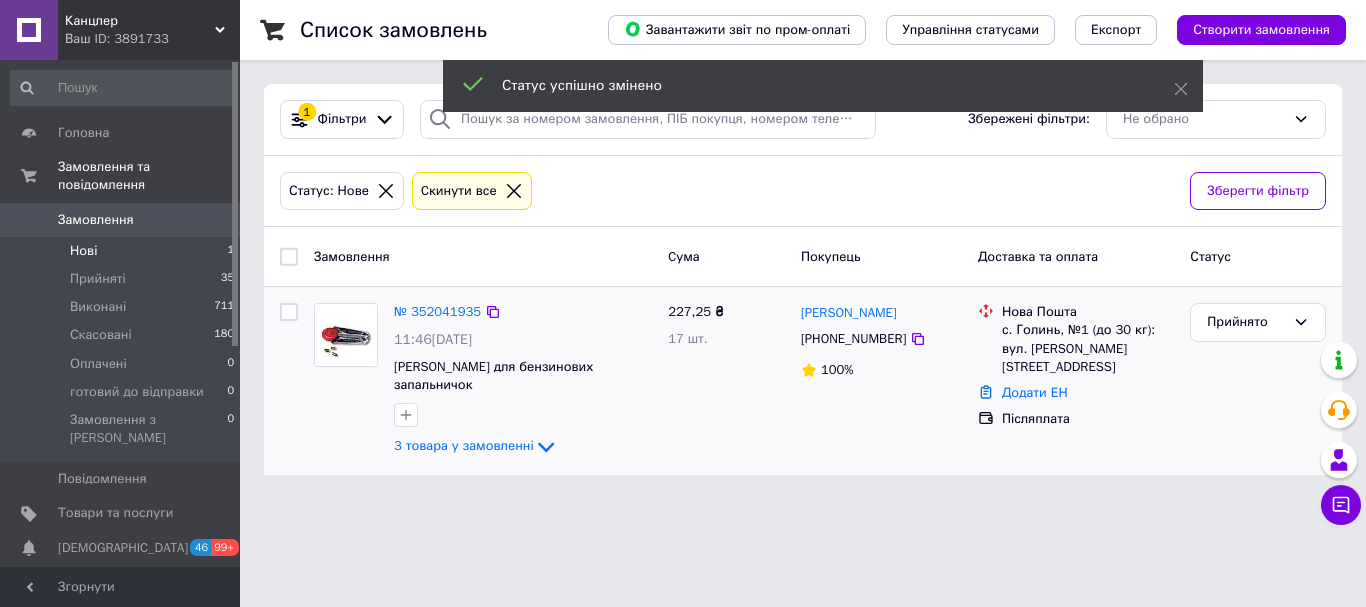 click on "№ 352041935" at bounding box center (437, 312) 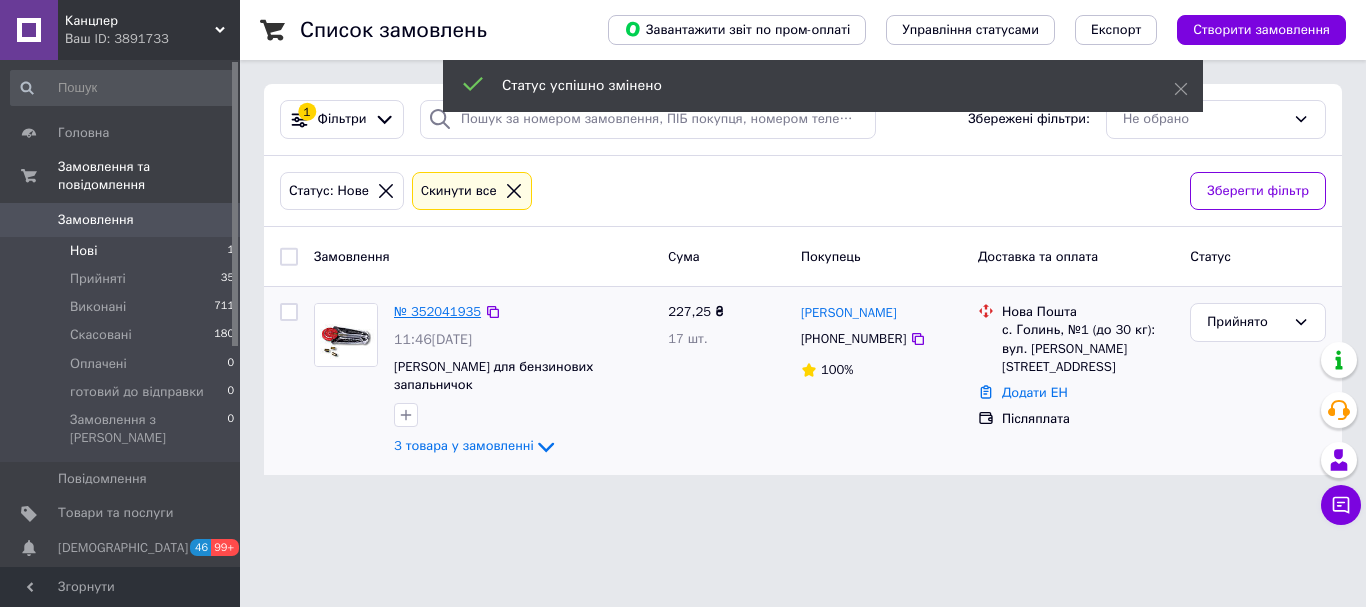 click on "№ 352041935" at bounding box center (437, 311) 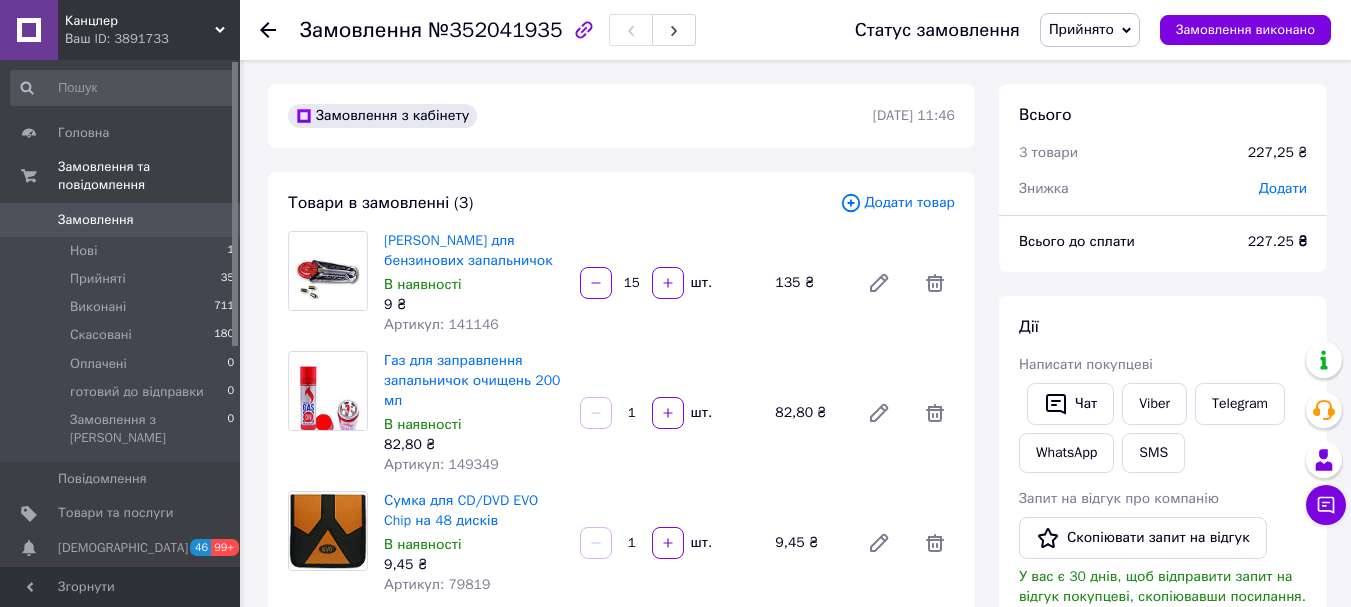 scroll, scrollTop: 375, scrollLeft: 0, axis: vertical 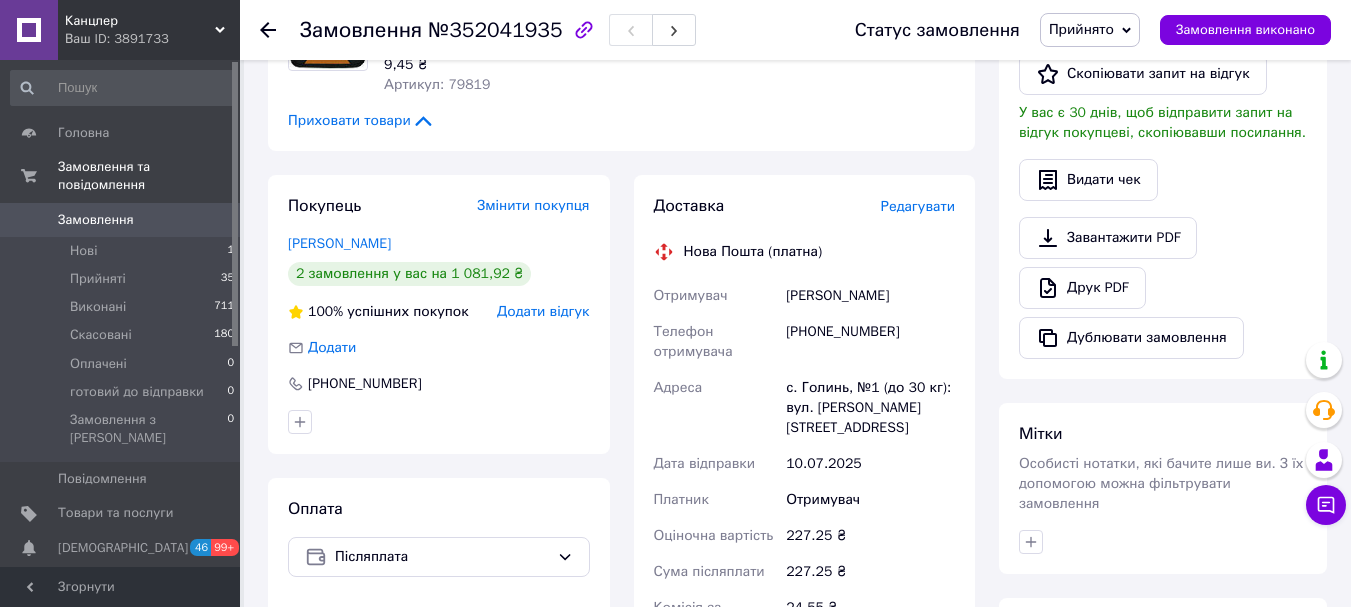 click on "Редагувати" at bounding box center [918, 206] 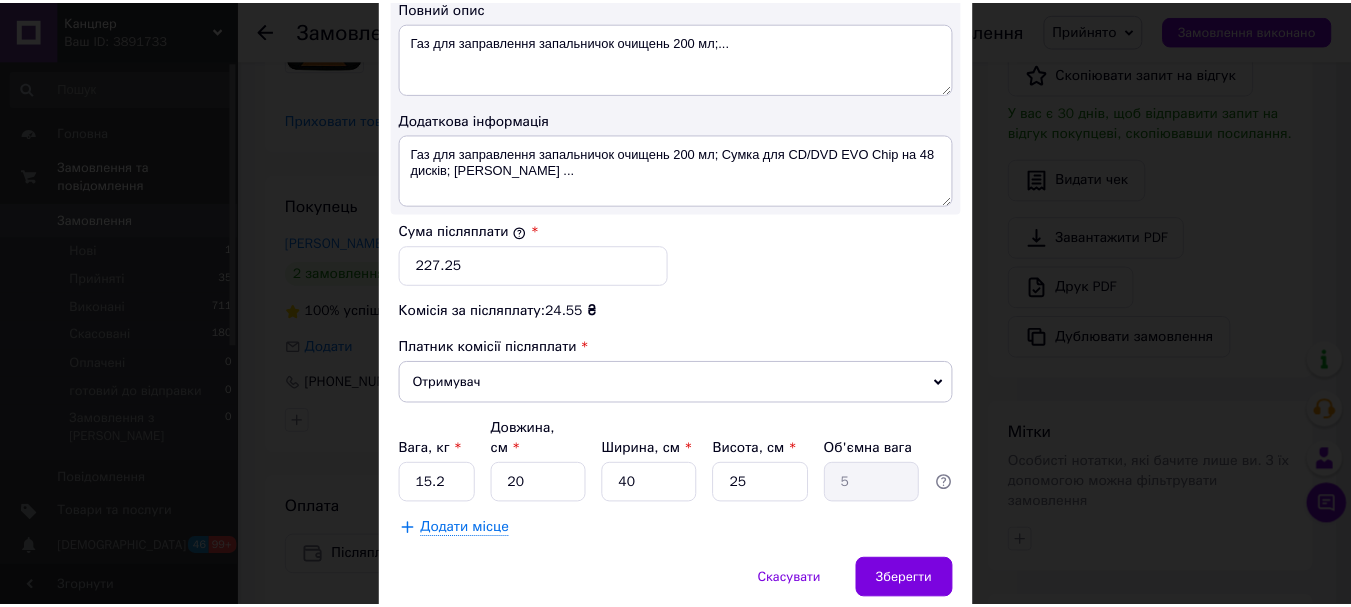 scroll, scrollTop: 1163, scrollLeft: 0, axis: vertical 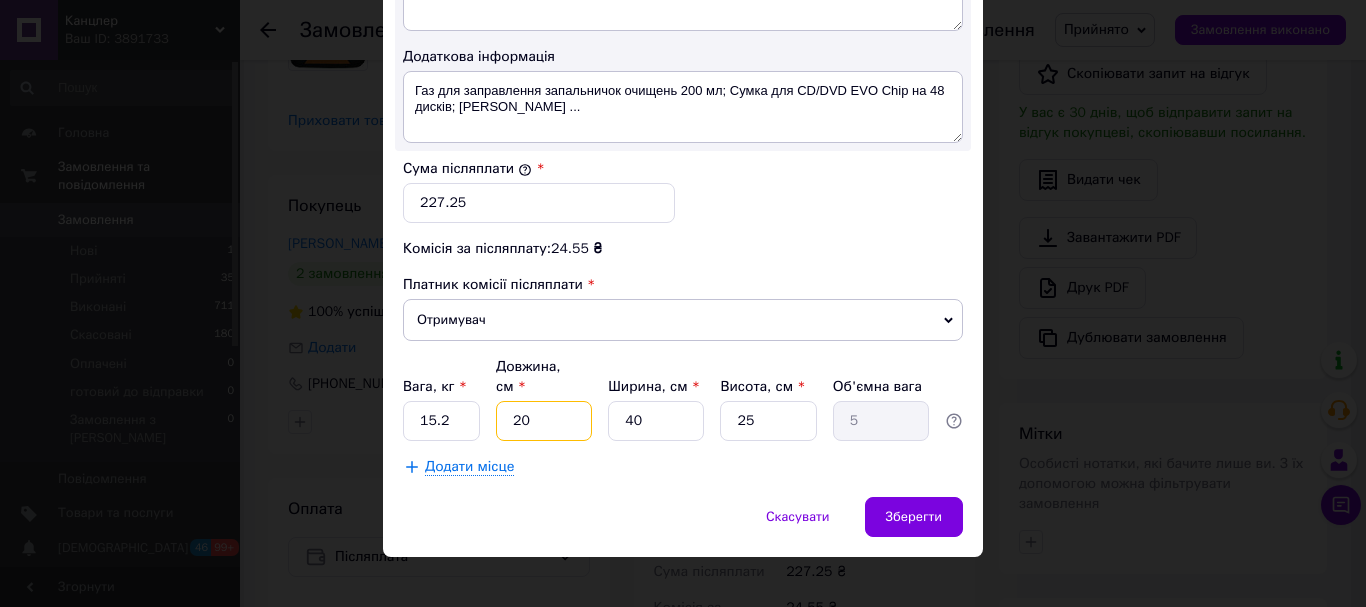 drag, startPoint x: 533, startPoint y: 401, endPoint x: 498, endPoint y: 399, distance: 35.057095 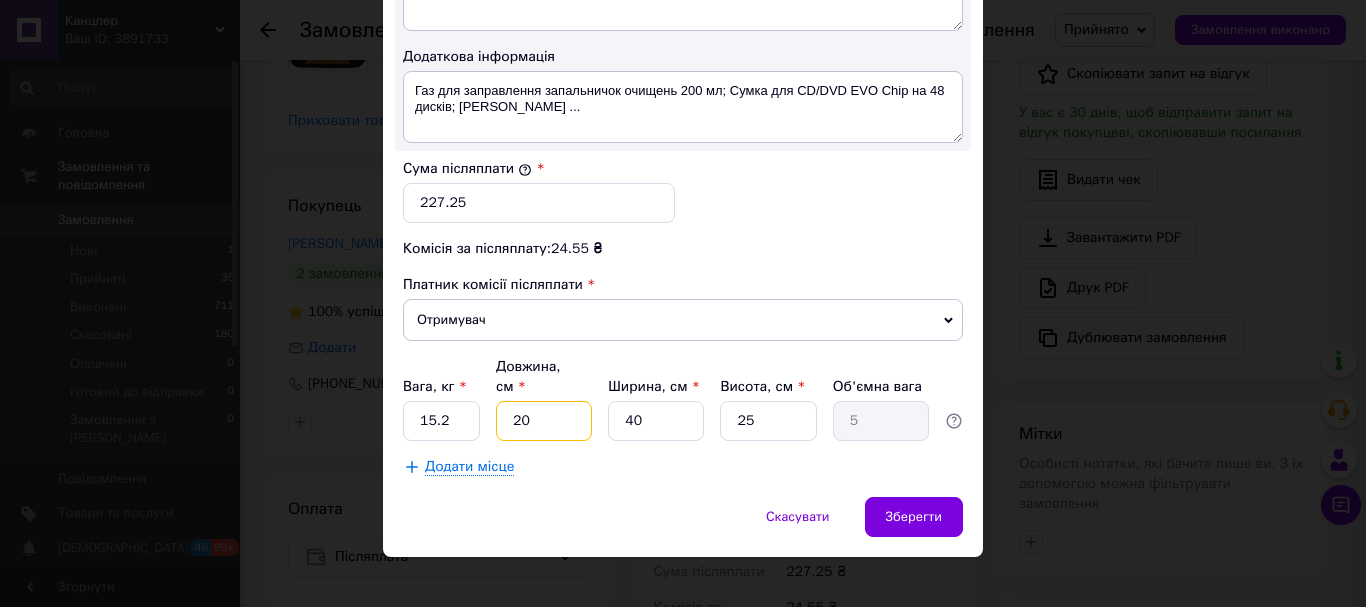 type on "1" 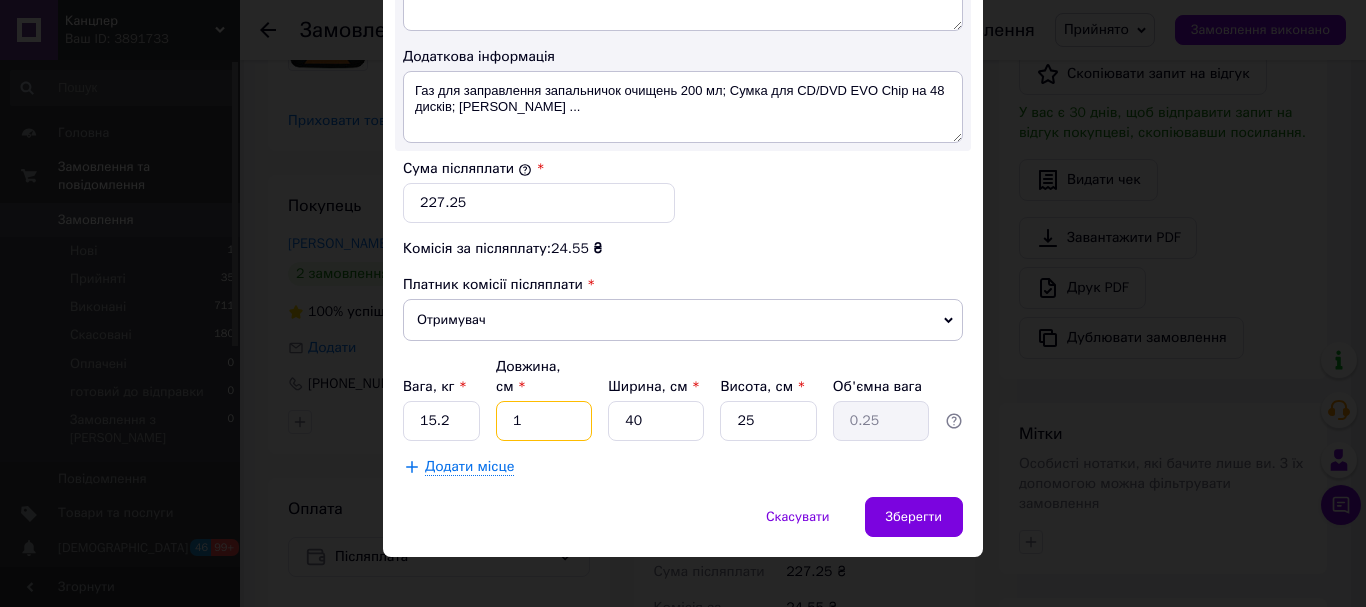 type on "15" 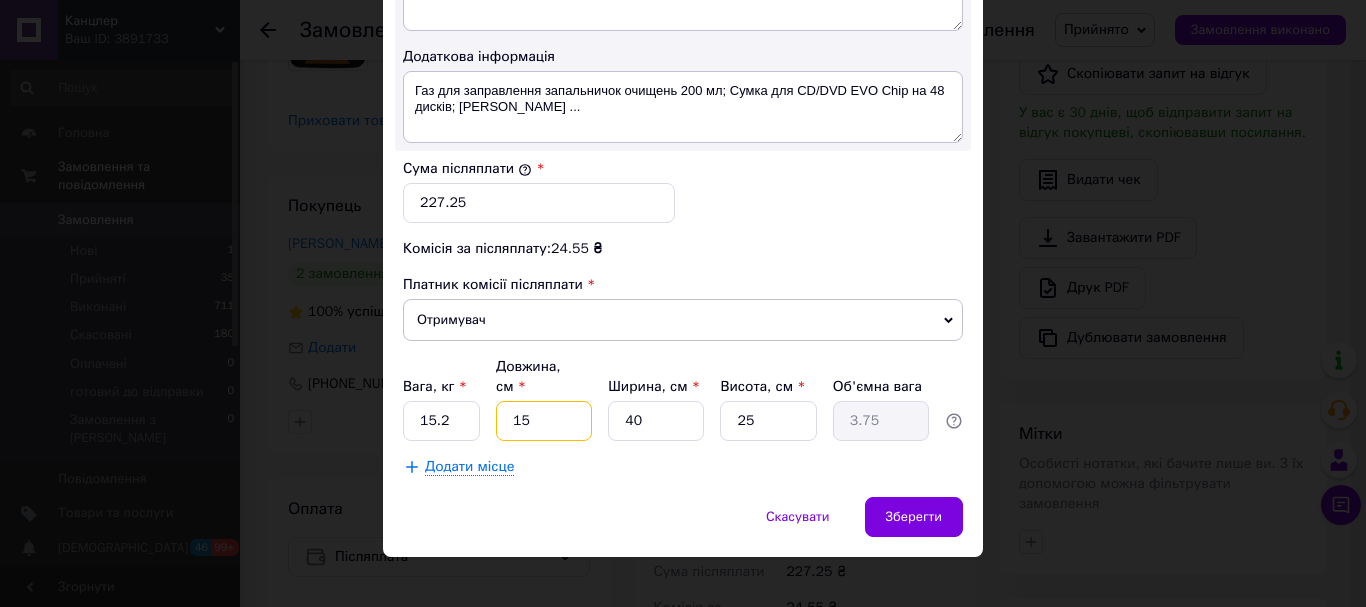 type on "15" 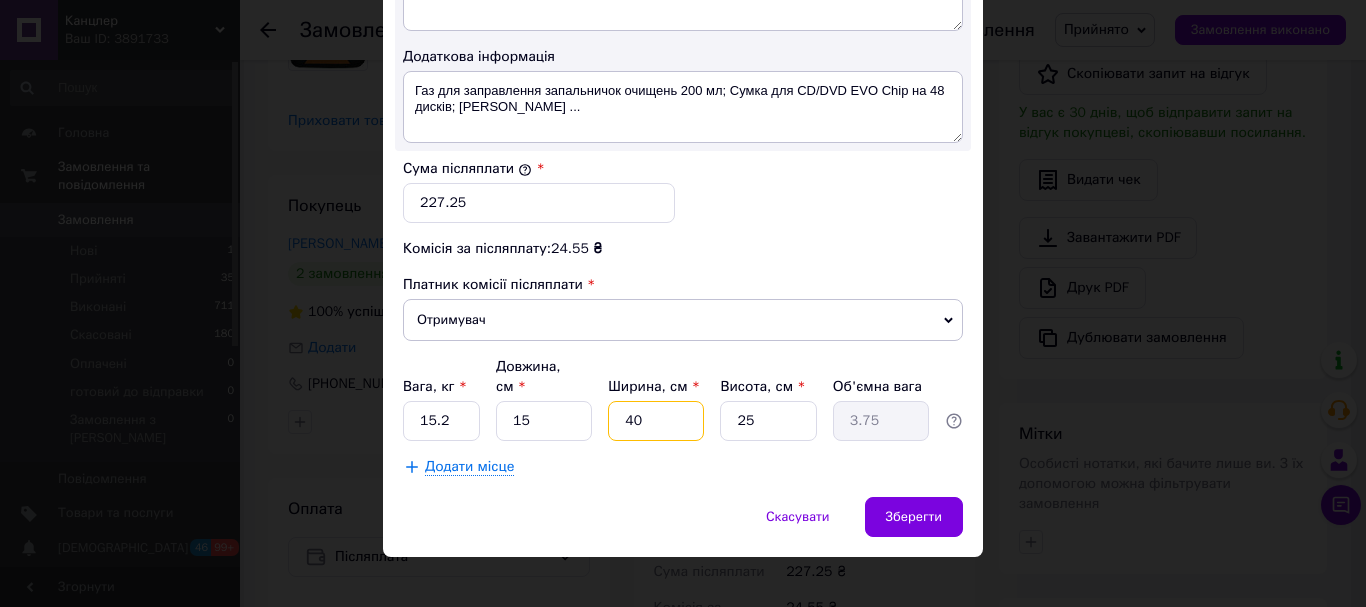 drag, startPoint x: 639, startPoint y: 397, endPoint x: 587, endPoint y: 395, distance: 52.03845 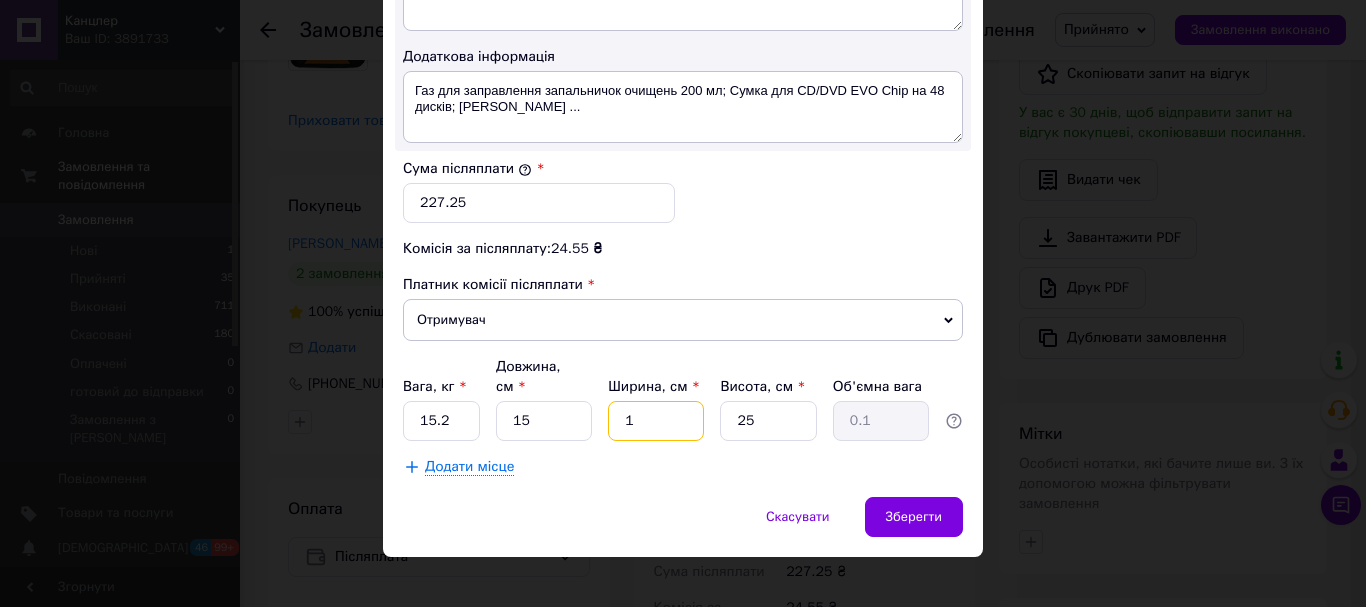 type on "15" 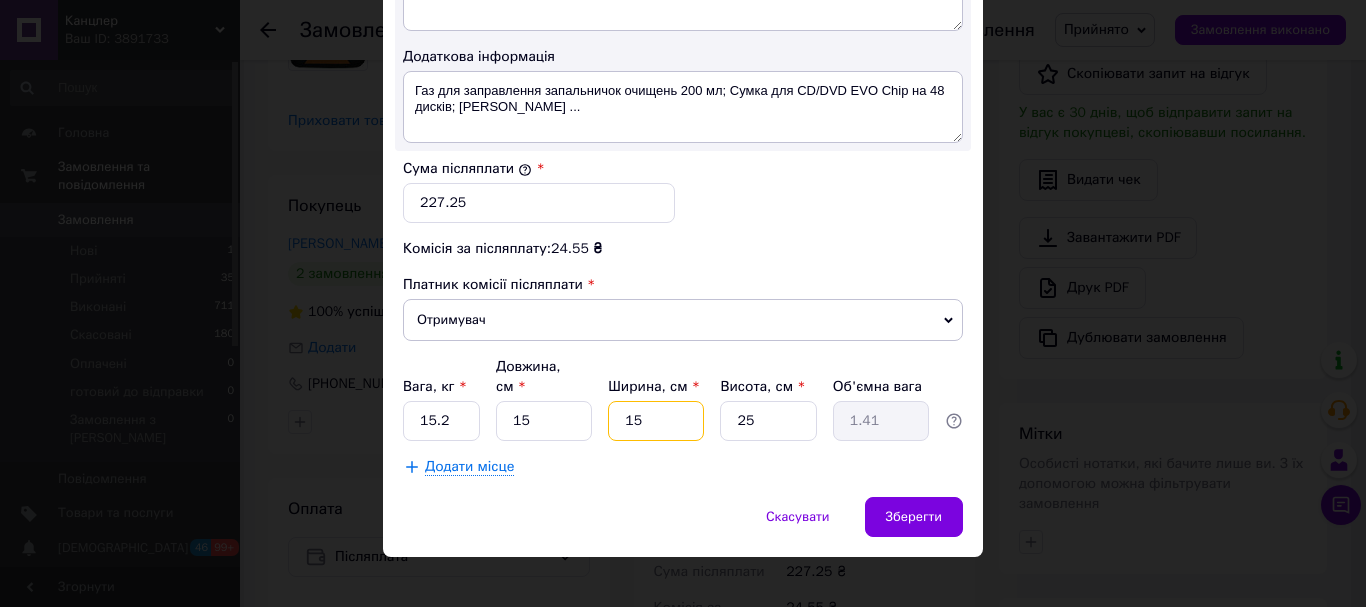 type on "15" 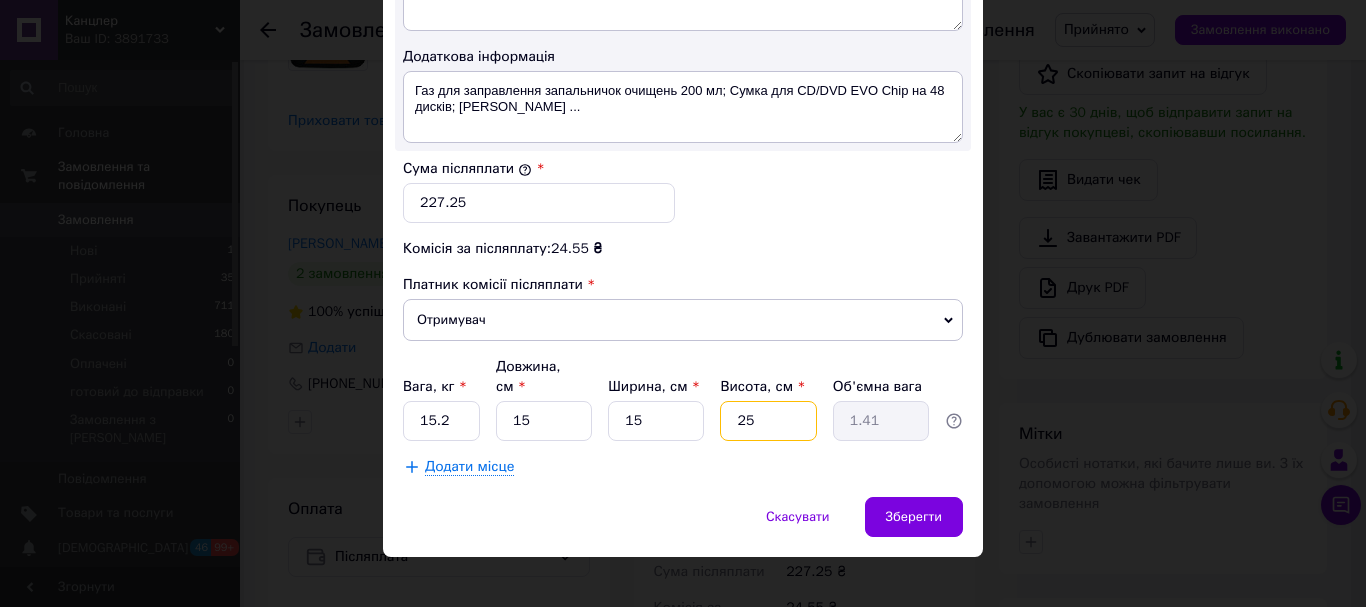 drag, startPoint x: 753, startPoint y: 400, endPoint x: 732, endPoint y: 401, distance: 21.023796 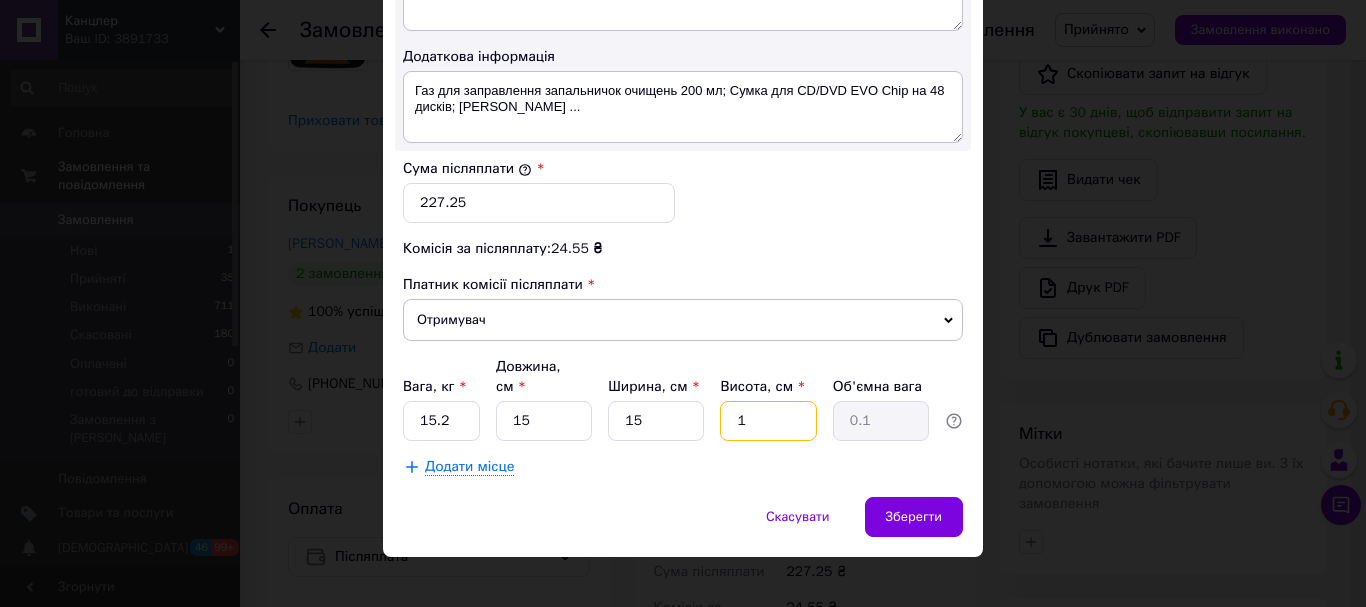 type on "10" 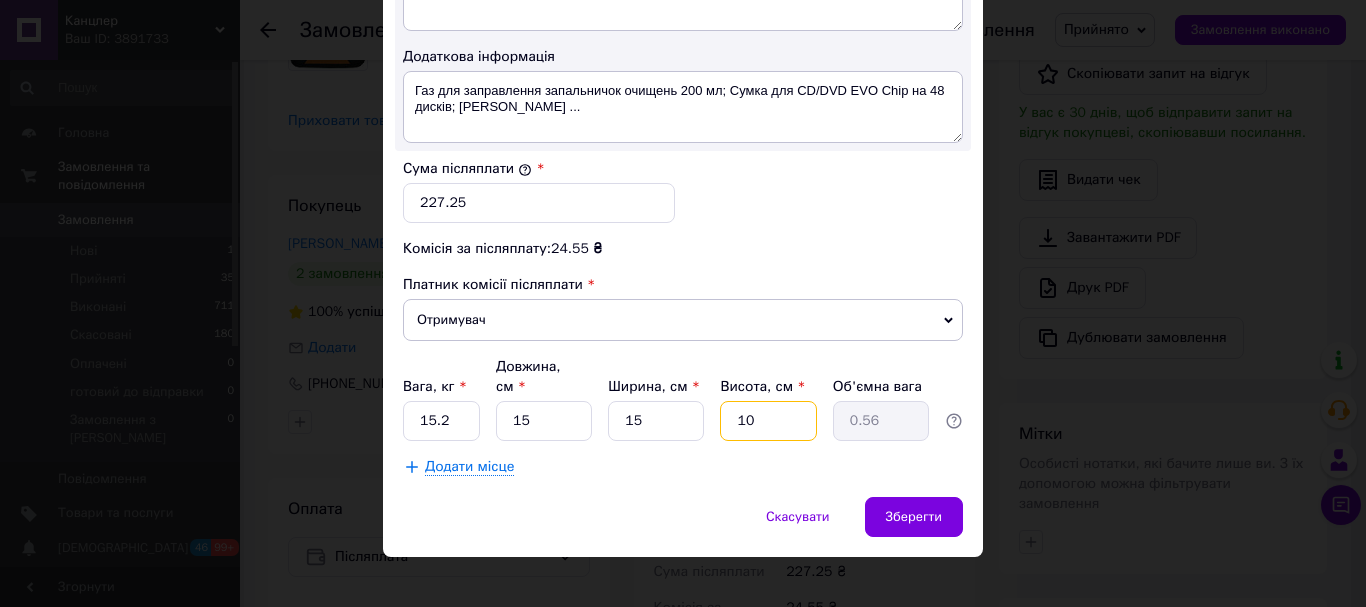 type on "10" 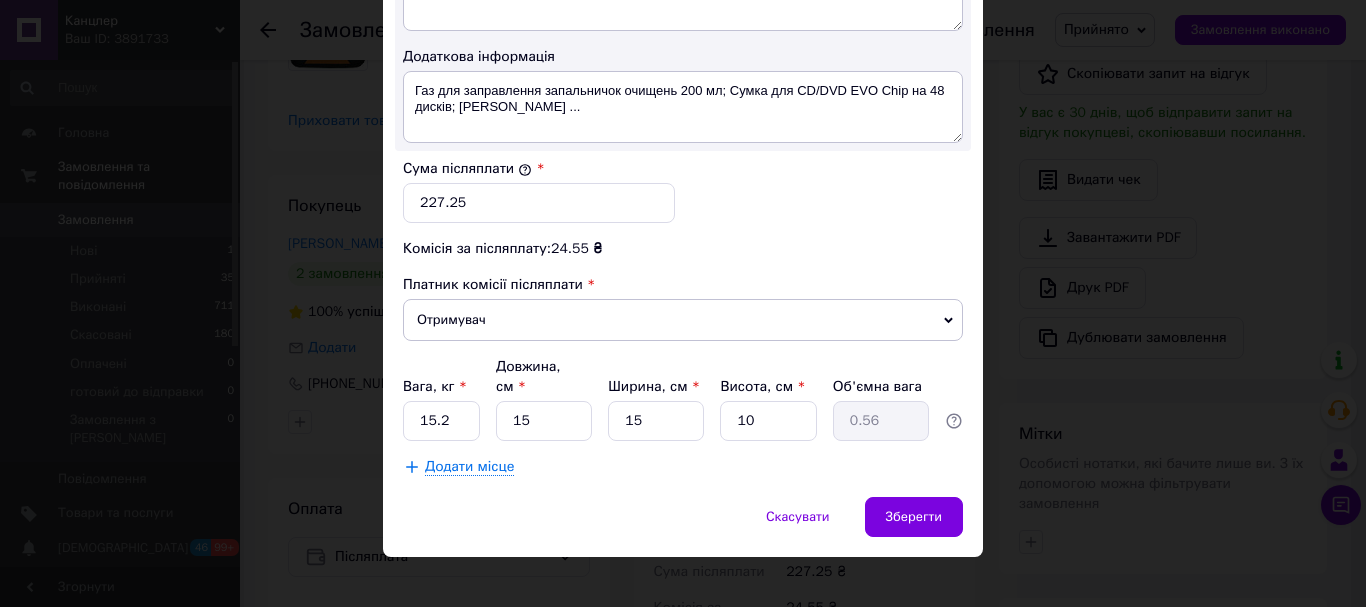 click on "Спосіб доставки Нова Пошта (платна) Платник Отримувач Відправник Прізвище отримувача Лазар Ім'я отримувача Андрей По батькові отримувача Телефон отримувача +380956573273 Тип доставки У відділенні Кур'єром В поштоматі Місто с. Голинь Відділення №1 (до 30 кг): вул. Коновальця, 6 Місце відправки м. Львів (Львівська обл.): №52 (до 30 кг): вул. Угорська, 14, прим.17,18,19,20, корп.збуту, літ.Б-1 Стрий: №4 (до 30 кг): вул. Успенська, 11 Дрогобич: №2 (до 30 кг): вул. Бориславська, 2 м. Львів (Львівська обл.): №26: вул. Тараса Шевченка, 321 Додати ще місце відправки Тип посилки Вантаж Документи 227.25 < 2025" at bounding box center (683, -268) 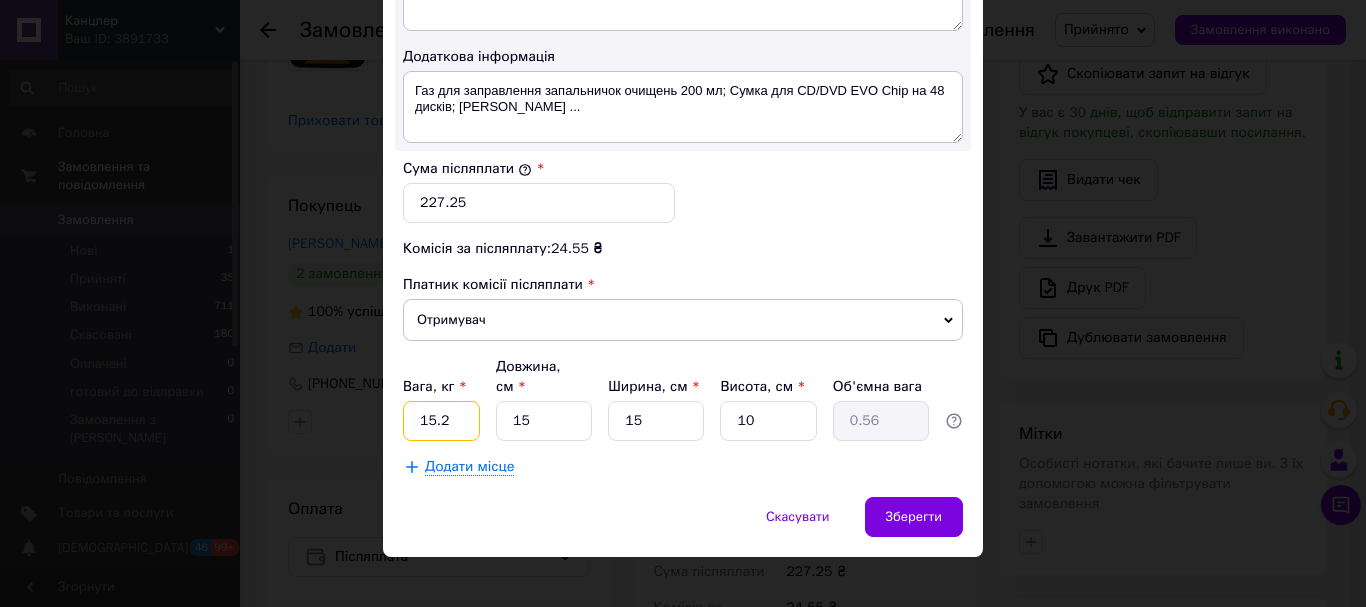 drag, startPoint x: 461, startPoint y: 398, endPoint x: 416, endPoint y: 404, distance: 45.39824 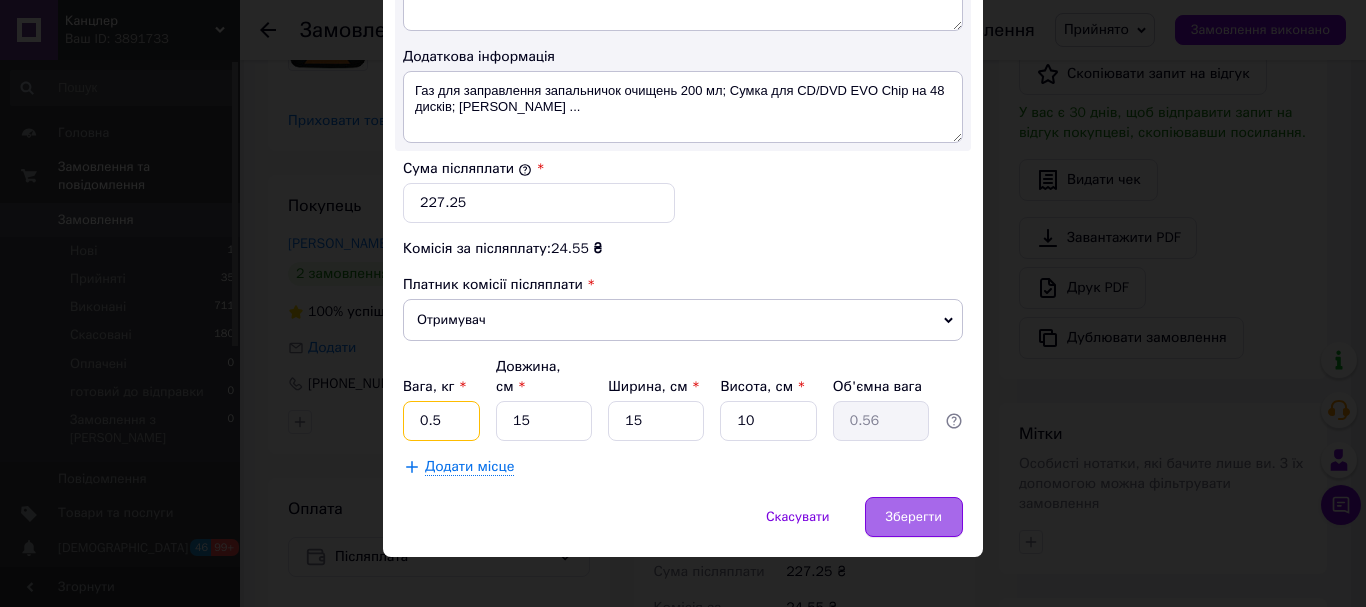 type on "0.5" 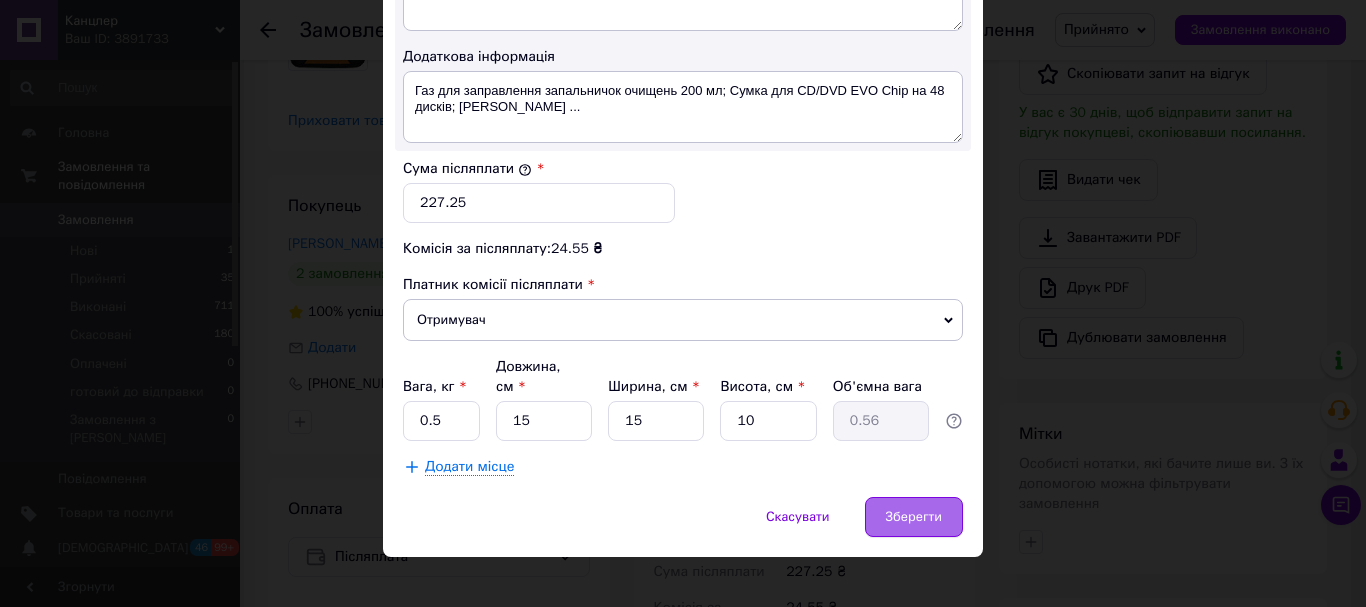 click on "Зберегти" at bounding box center (914, 517) 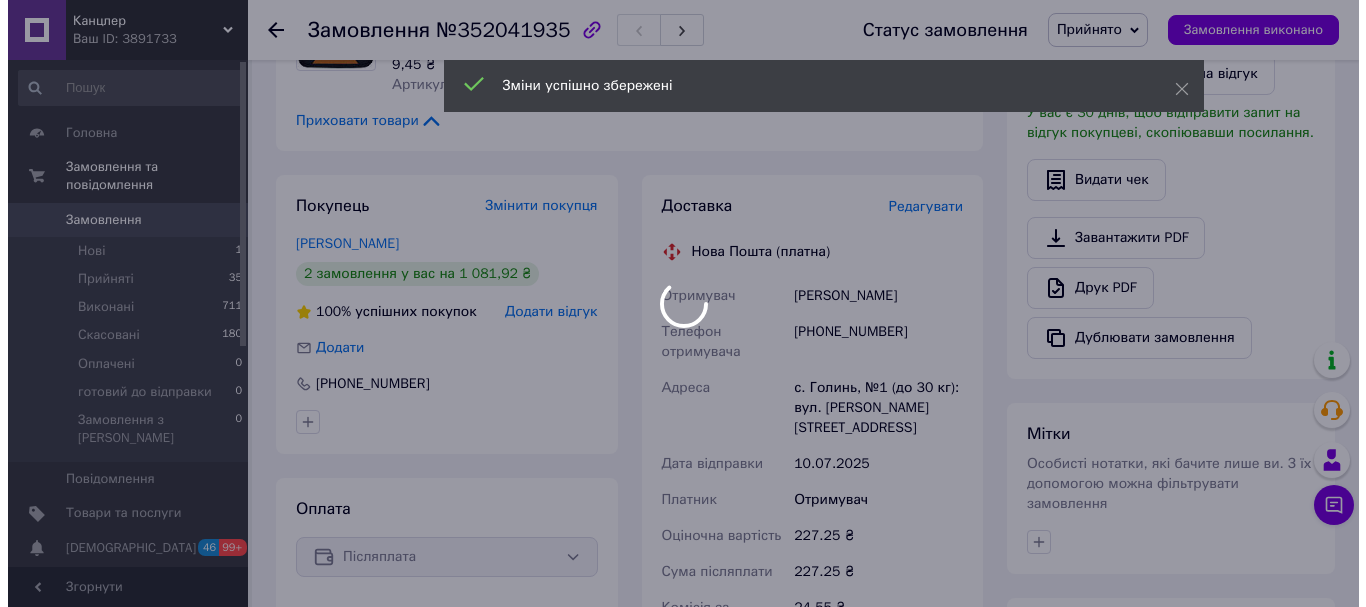 scroll, scrollTop: 1256, scrollLeft: 0, axis: vertical 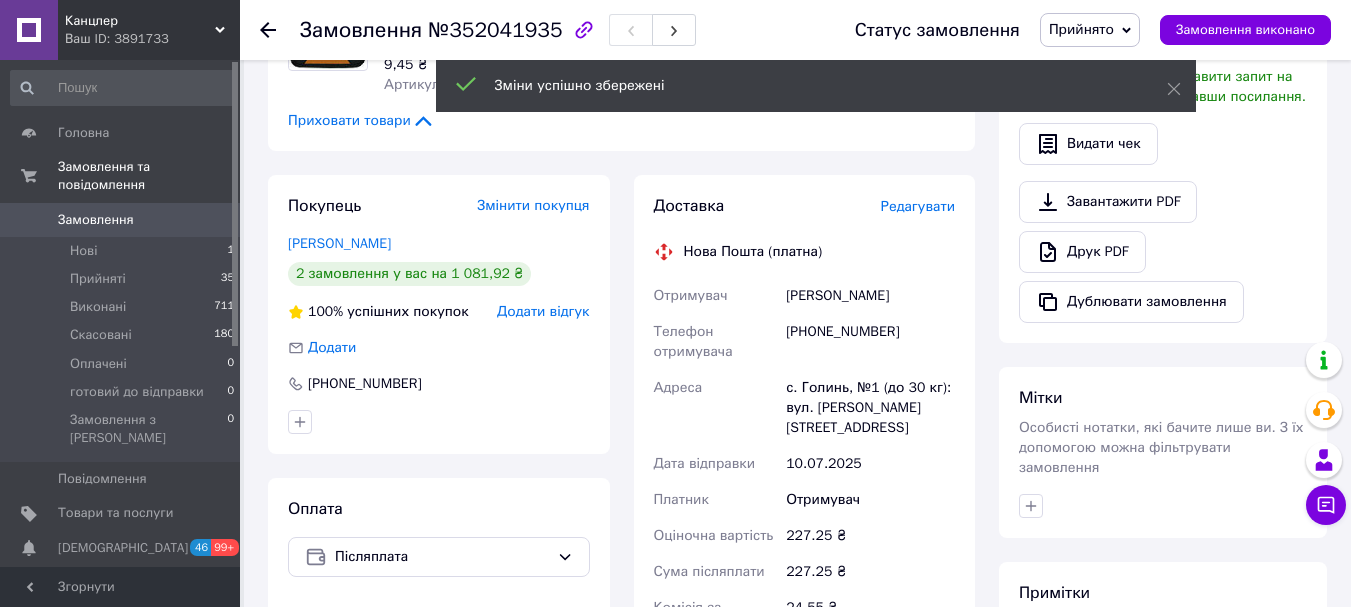 click on "Редагувати" at bounding box center (918, 206) 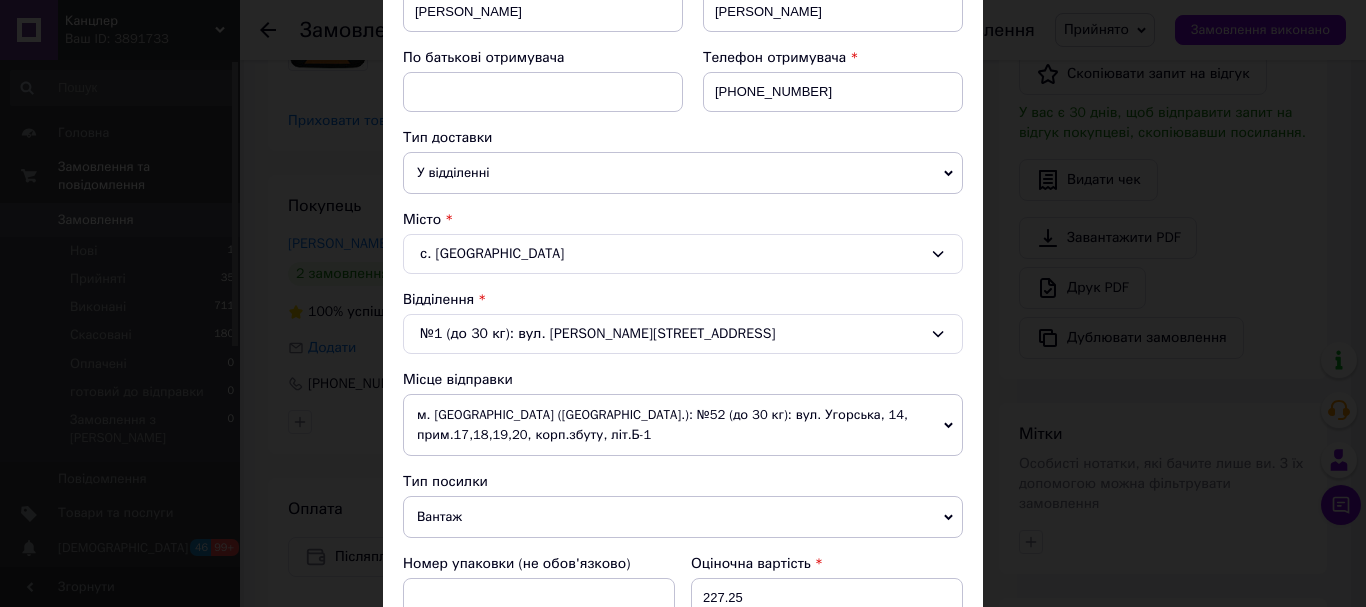 scroll, scrollTop: 400, scrollLeft: 0, axis: vertical 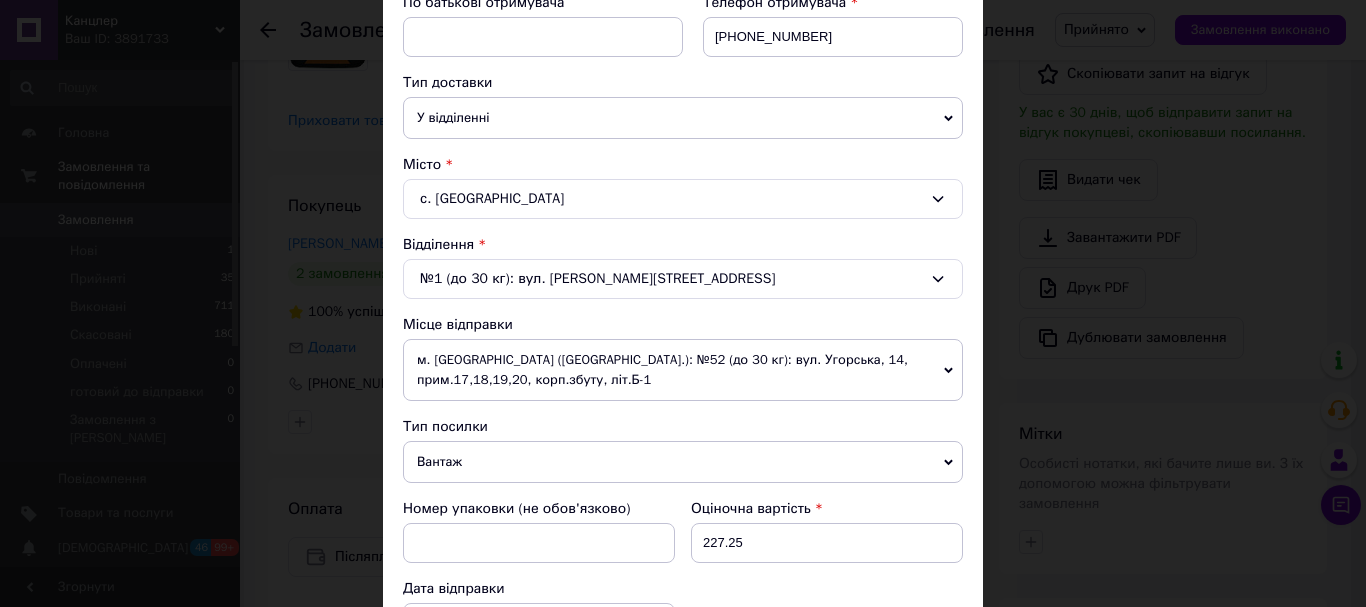 click 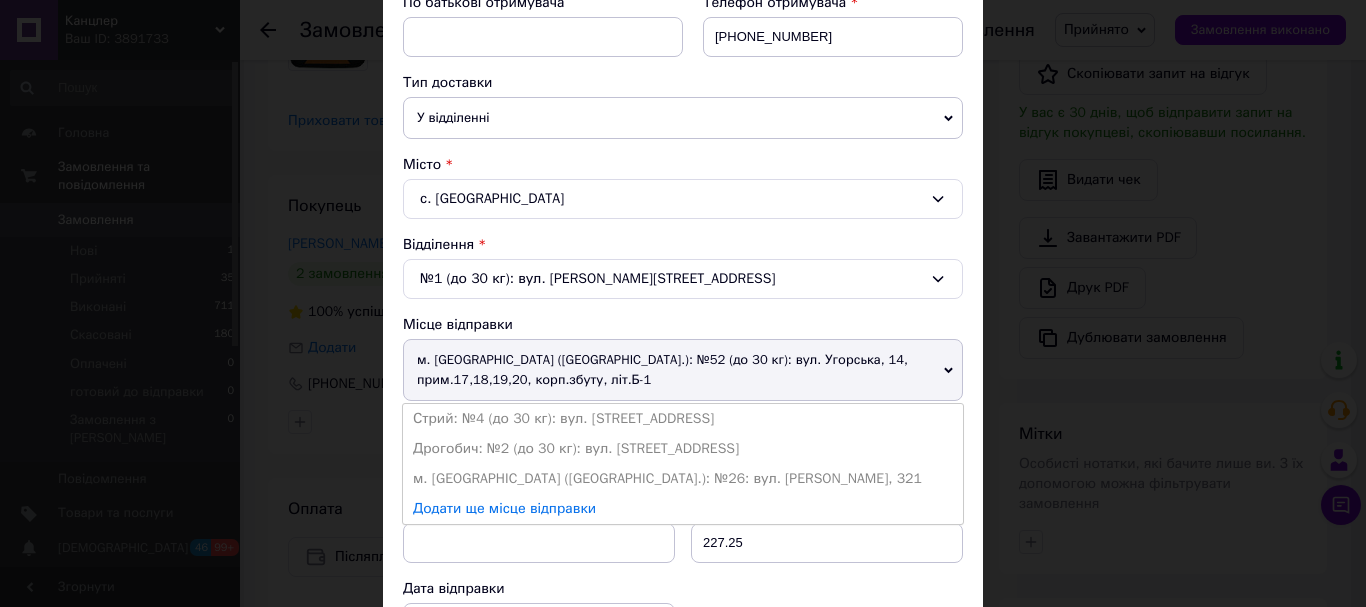 click on "Дрогобич: №2 (до 30 кг): вул. [STREET_ADDRESS]" at bounding box center [683, 449] 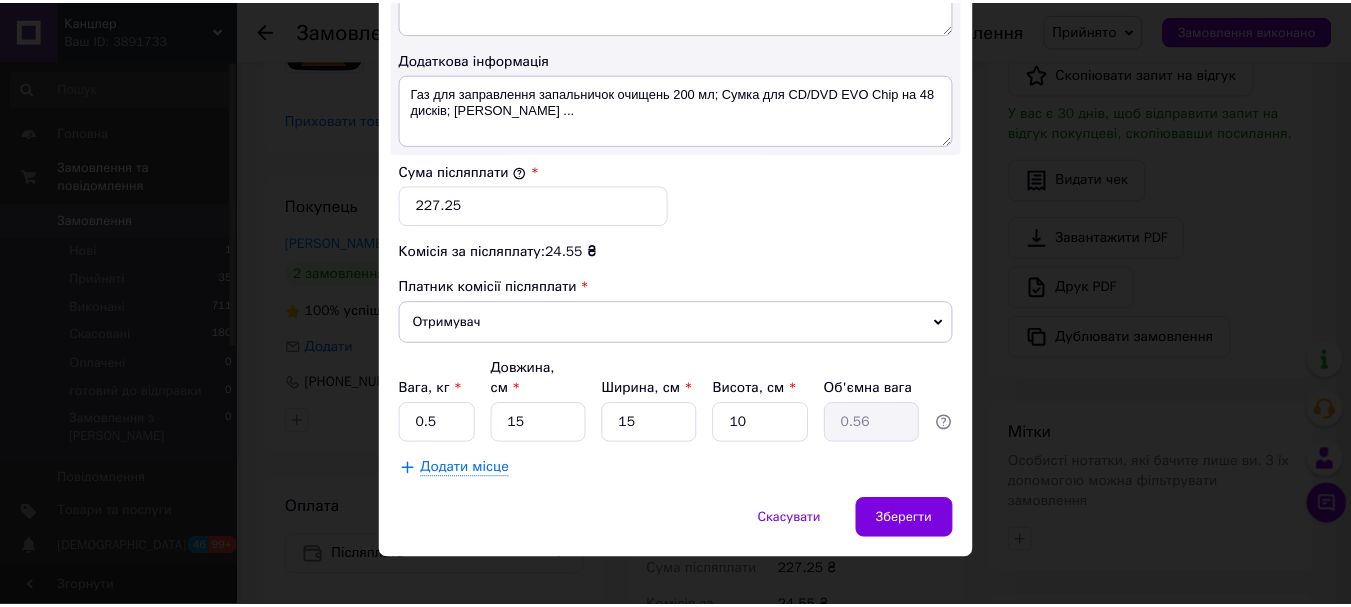 scroll, scrollTop: 1143, scrollLeft: 0, axis: vertical 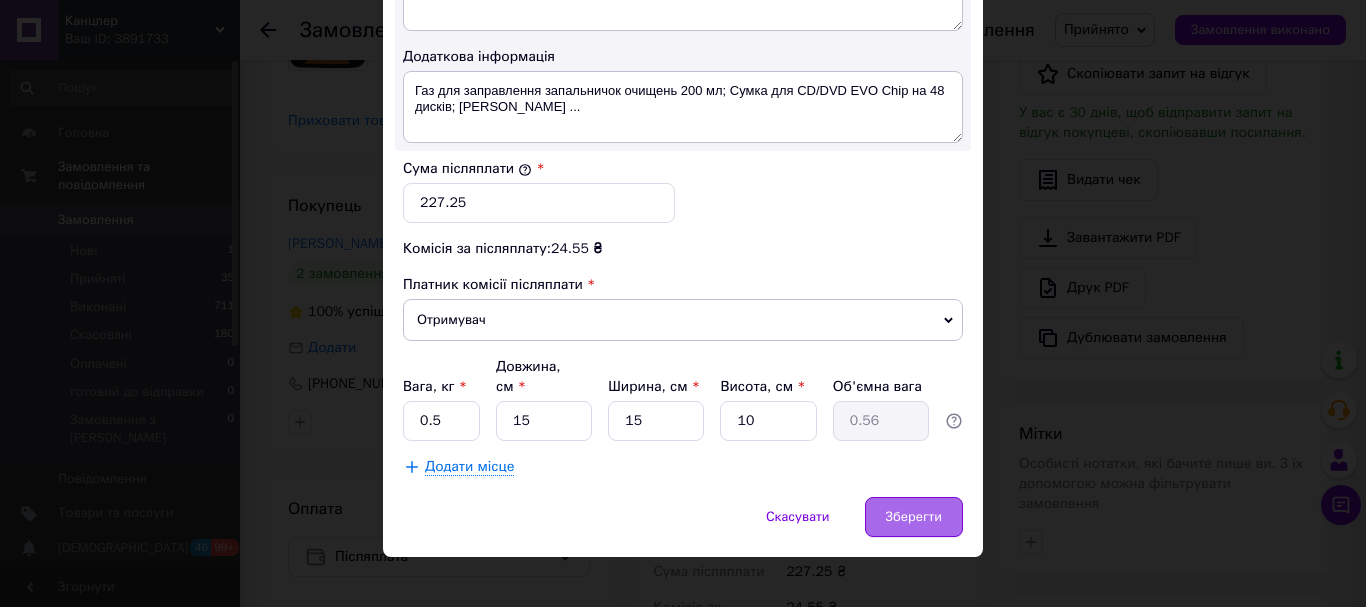 click on "Зберегти" at bounding box center (914, 517) 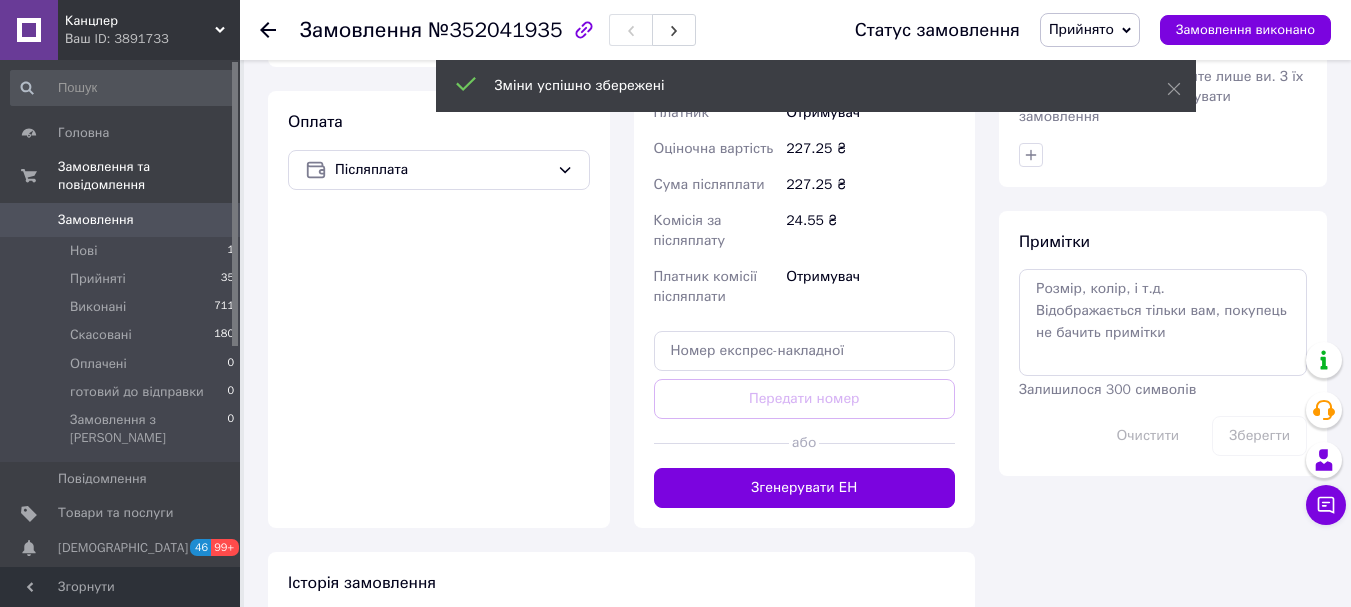 scroll, scrollTop: 900, scrollLeft: 0, axis: vertical 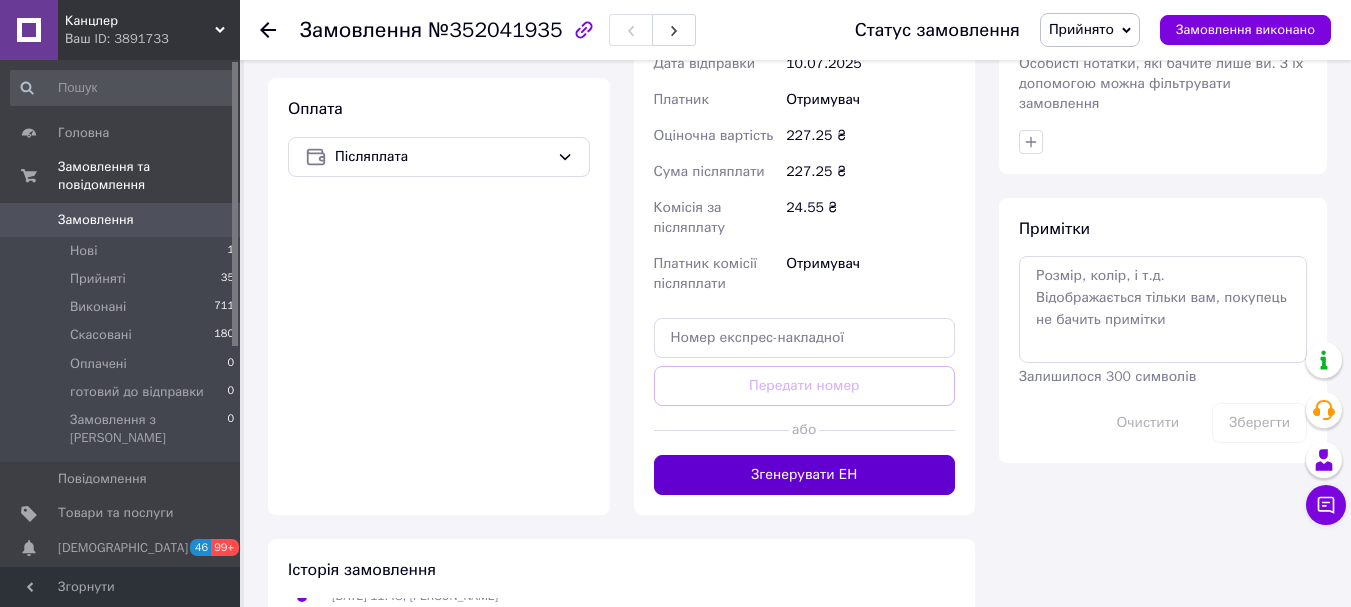 click on "Згенерувати ЕН" at bounding box center (805, 475) 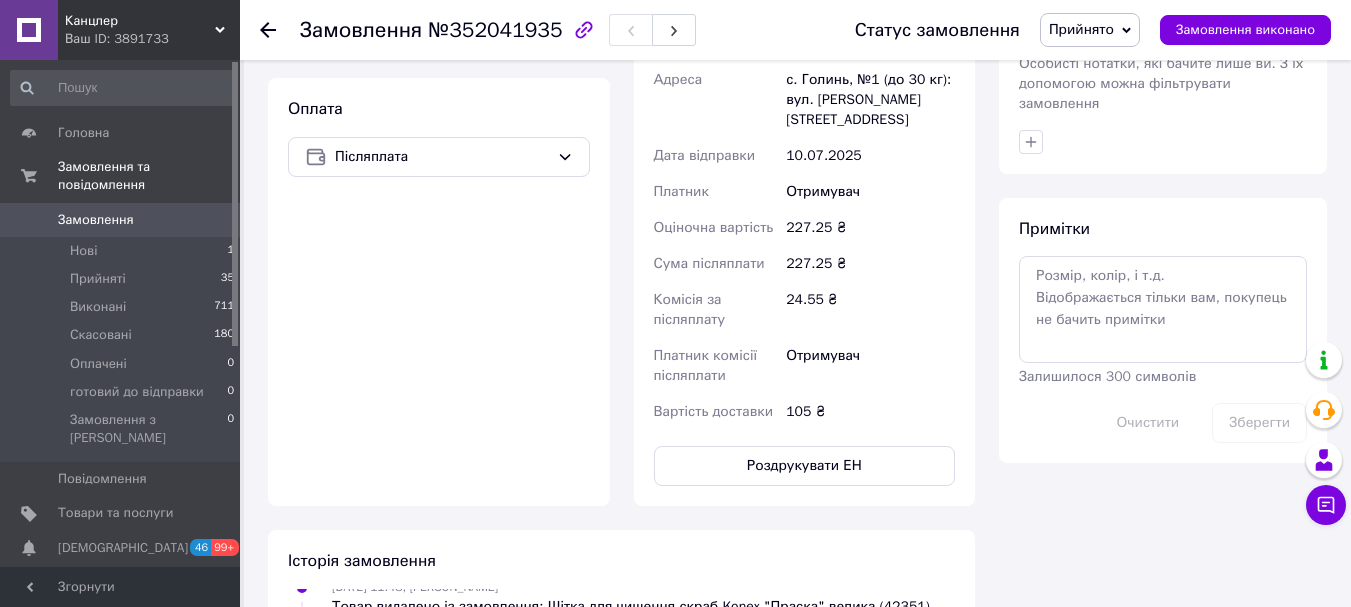 scroll, scrollTop: 1304, scrollLeft: 0, axis: vertical 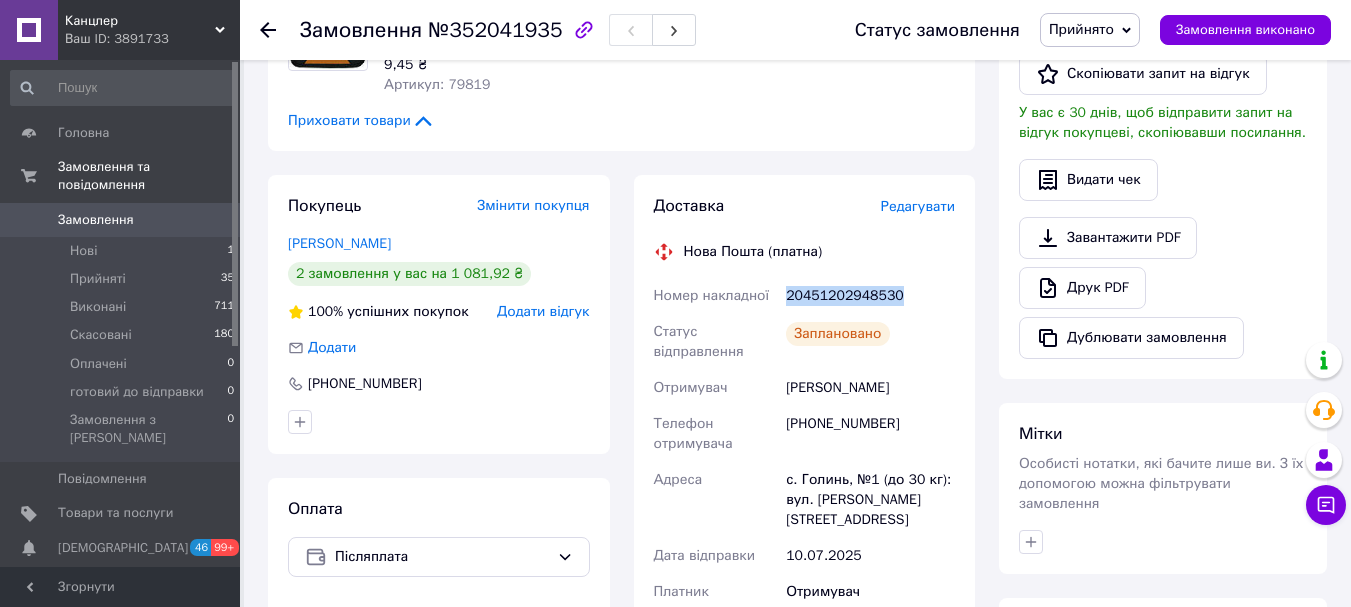 drag, startPoint x: 785, startPoint y: 298, endPoint x: 911, endPoint y: 293, distance: 126.09917 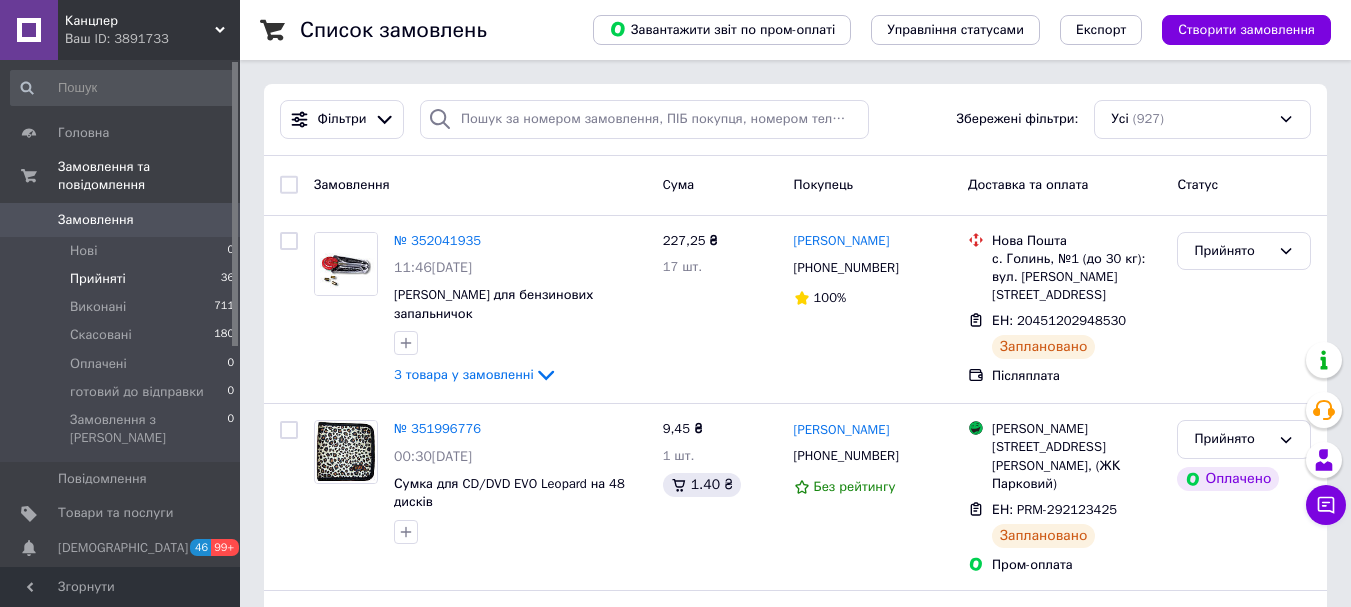 click on "Прийняті 36" at bounding box center (123, 279) 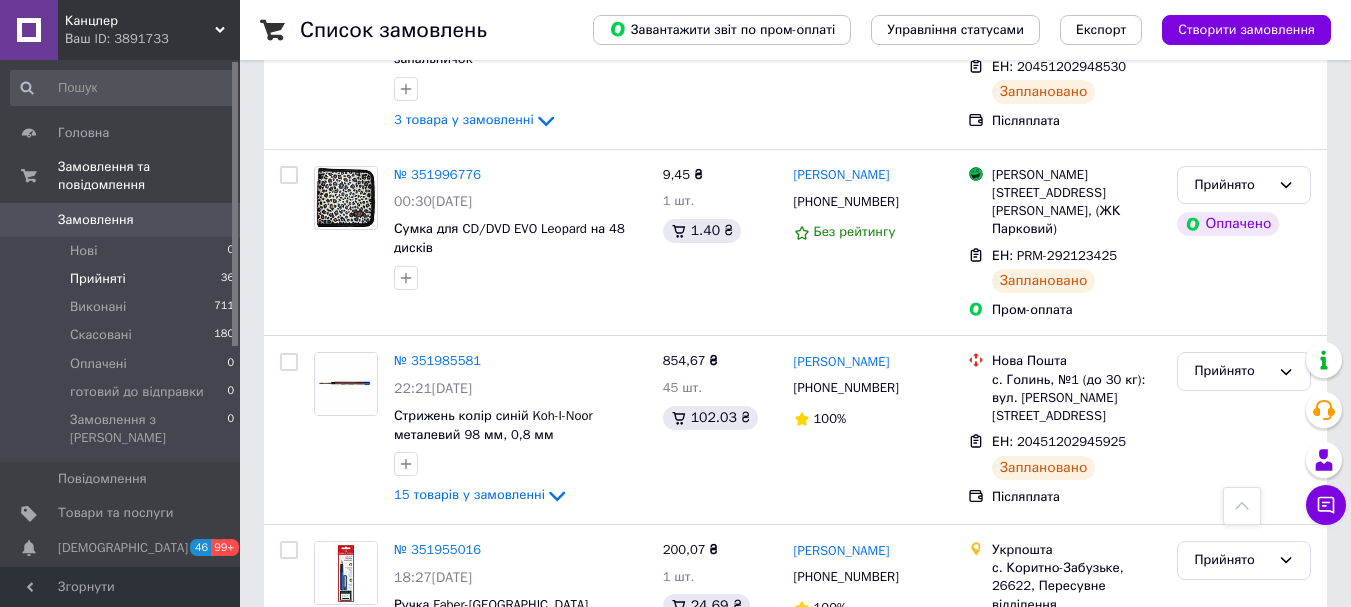 scroll, scrollTop: 0, scrollLeft: 0, axis: both 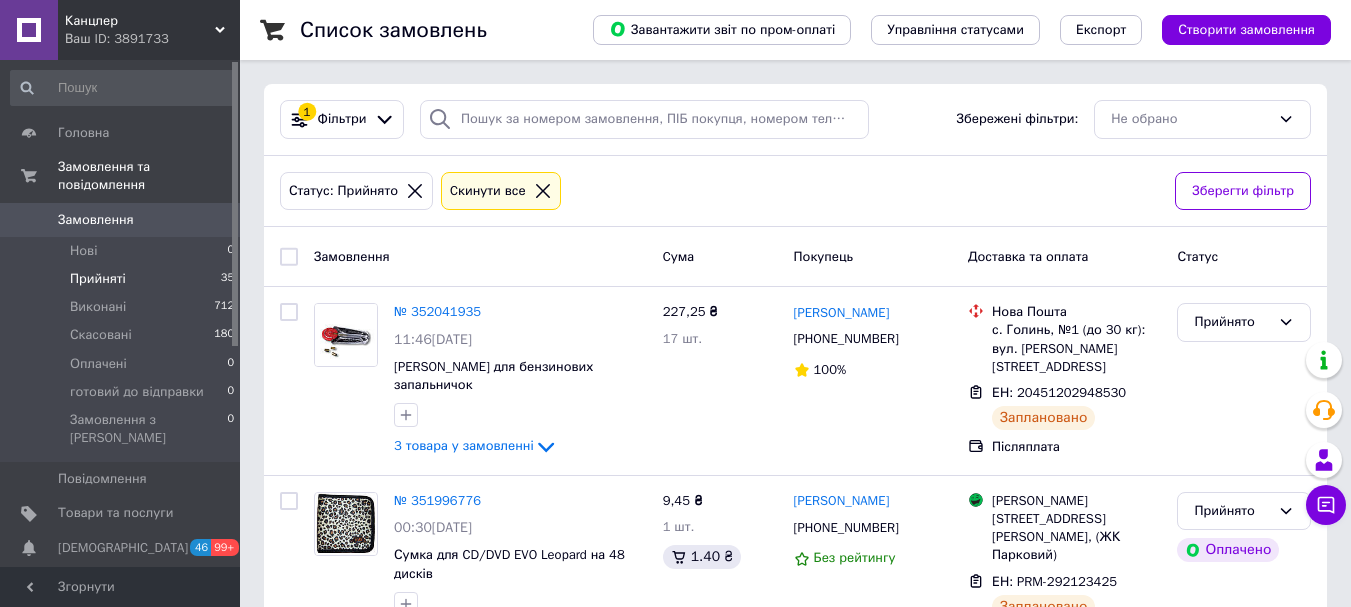 click 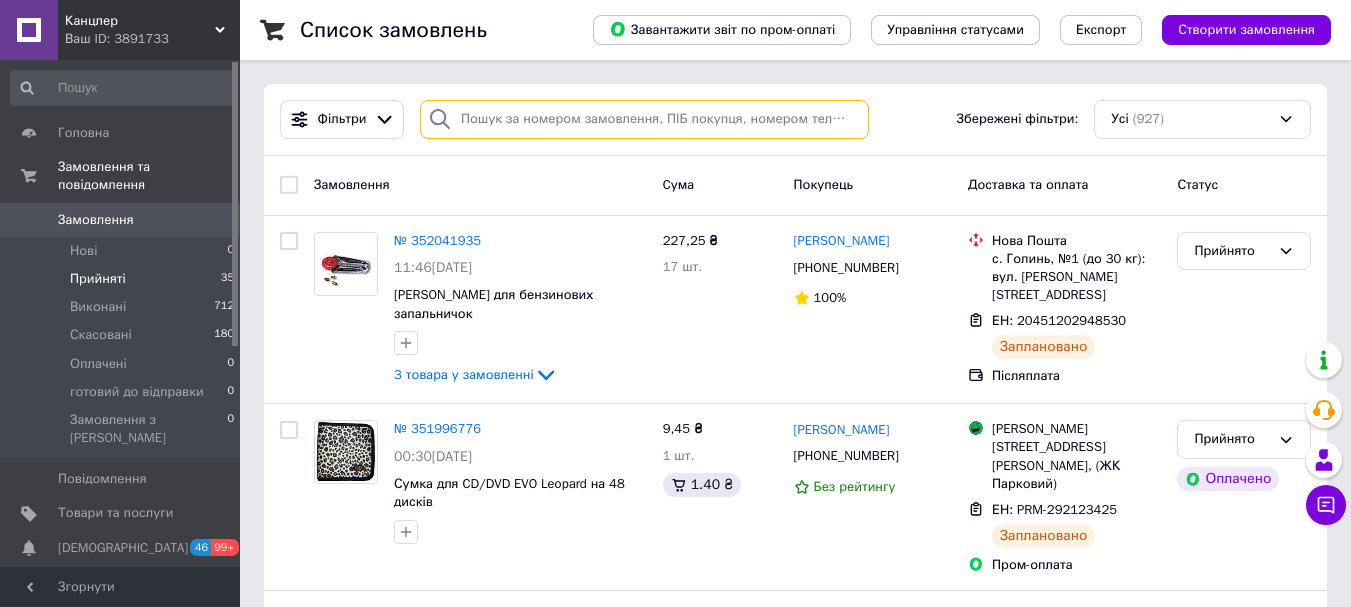 click at bounding box center (644, 119) 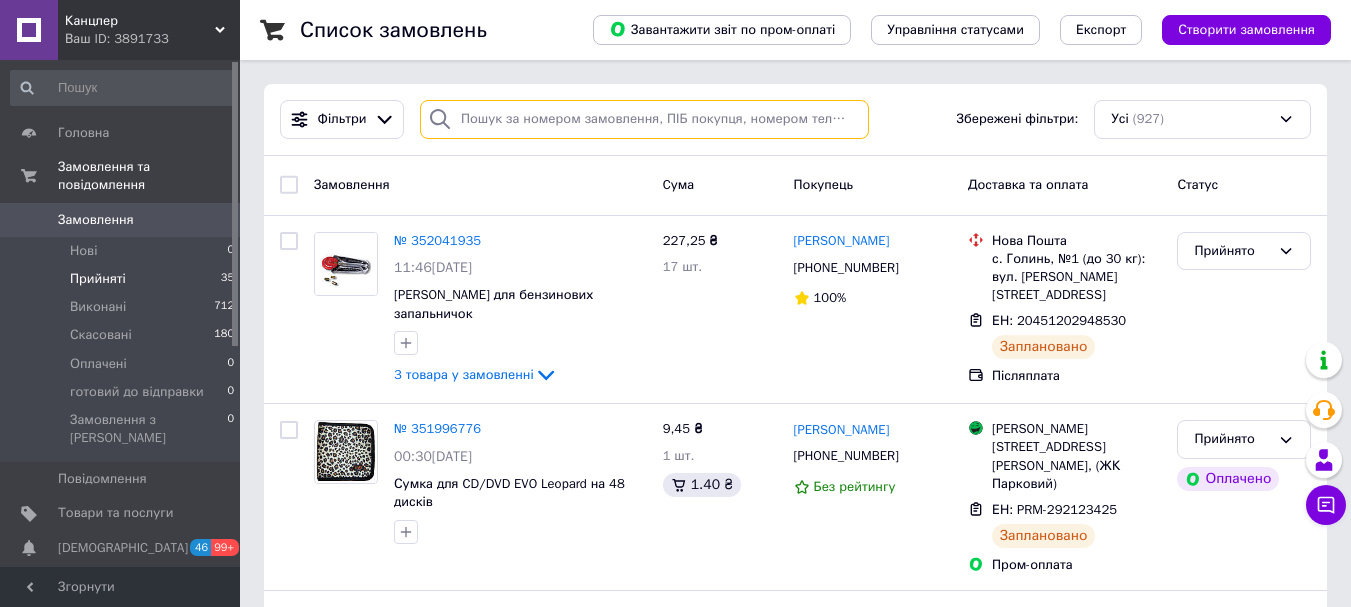 paste on "351555689" 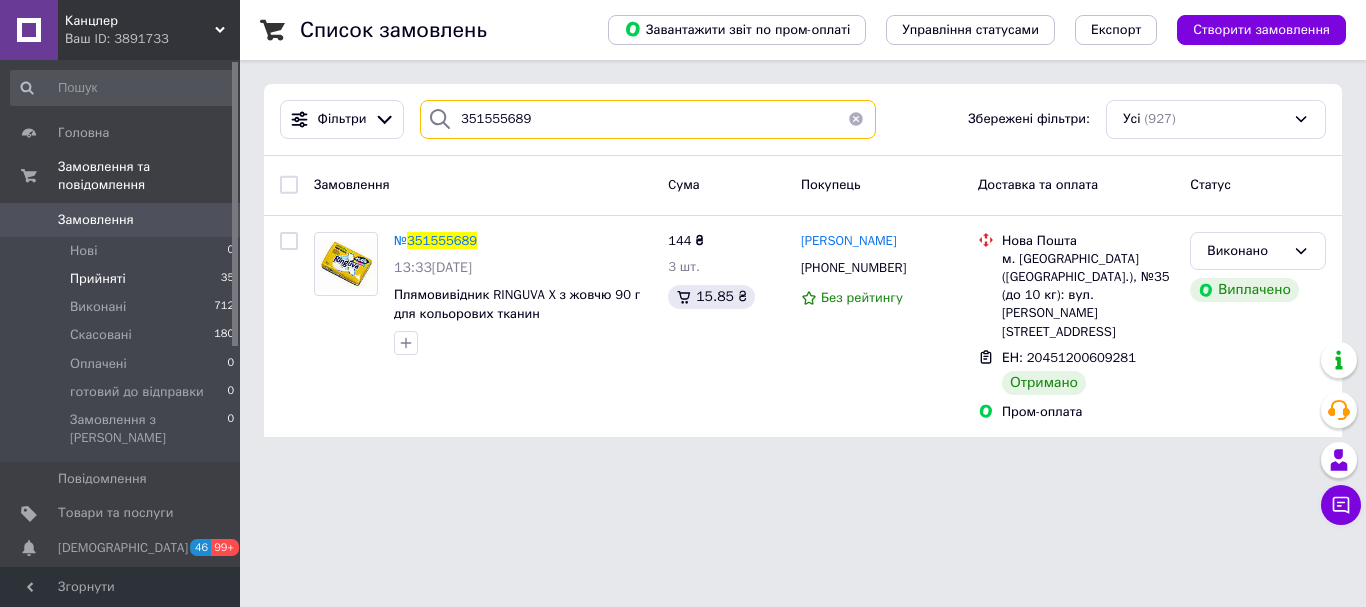 drag, startPoint x: 558, startPoint y: 114, endPoint x: 436, endPoint y: 116, distance: 122.016396 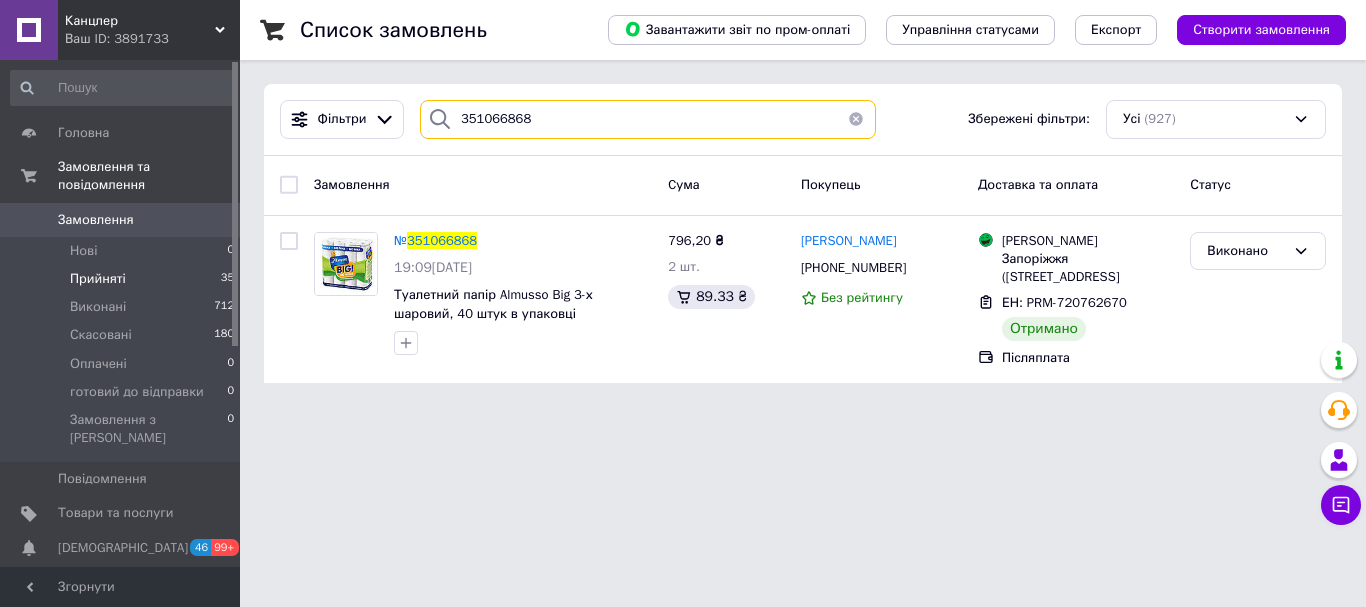 type on "351066868" 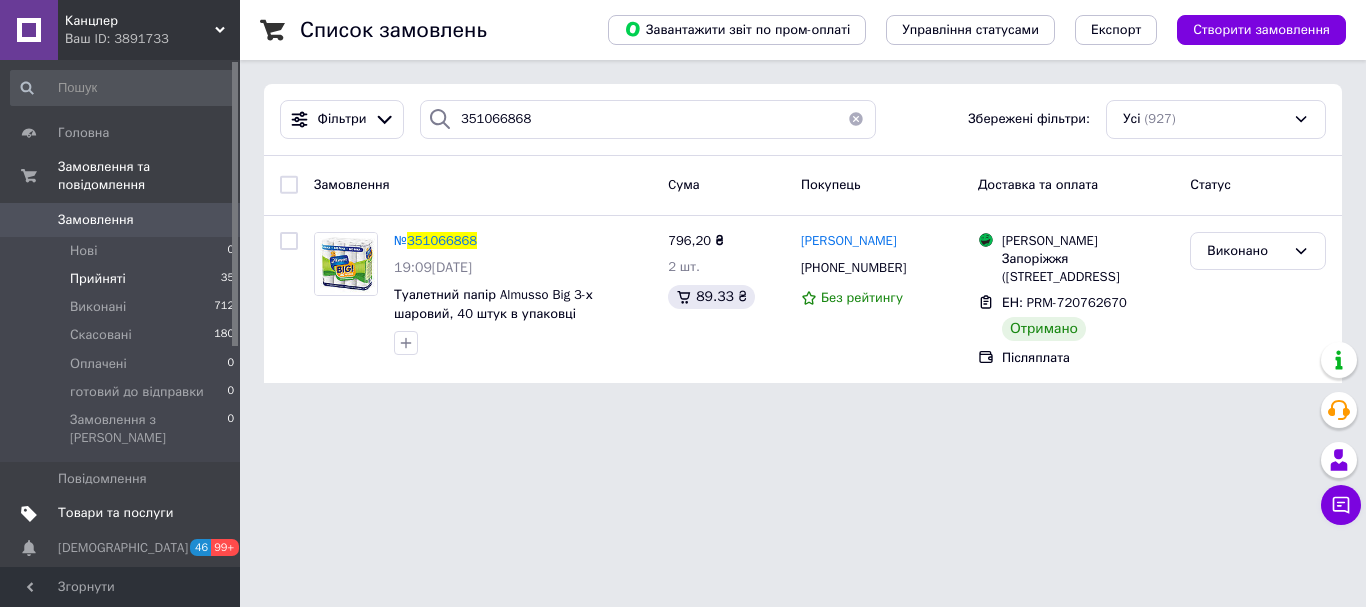click on "Товари та послуги" at bounding box center [115, 513] 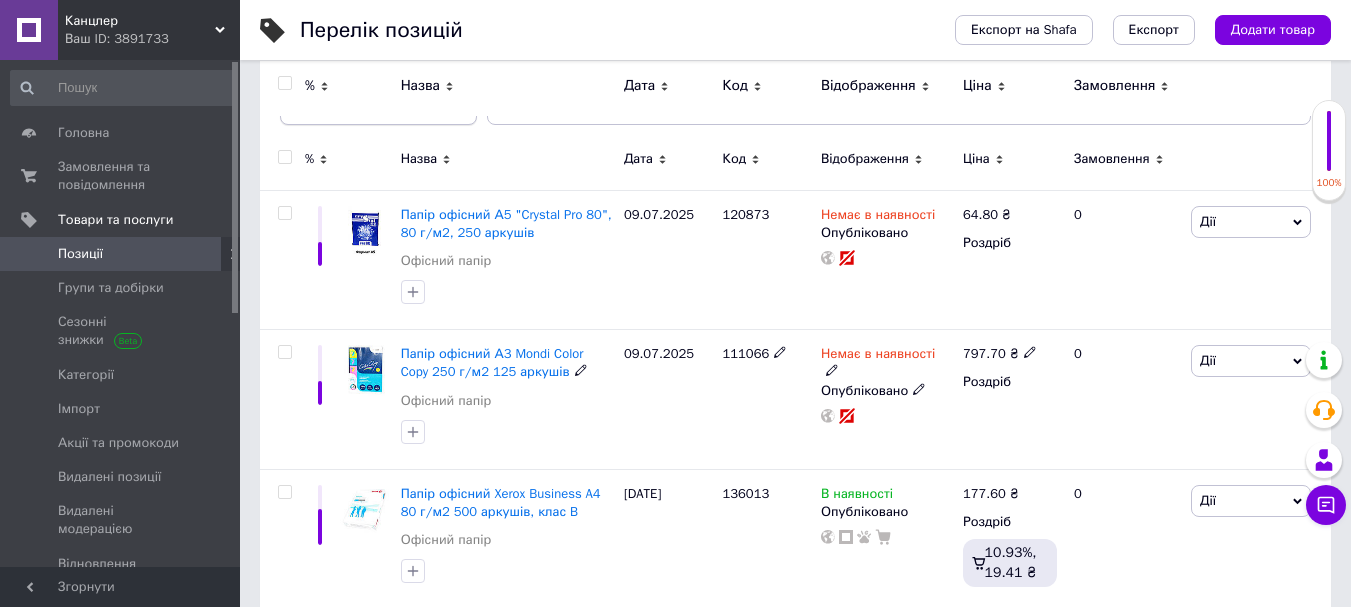 scroll, scrollTop: 200, scrollLeft: 0, axis: vertical 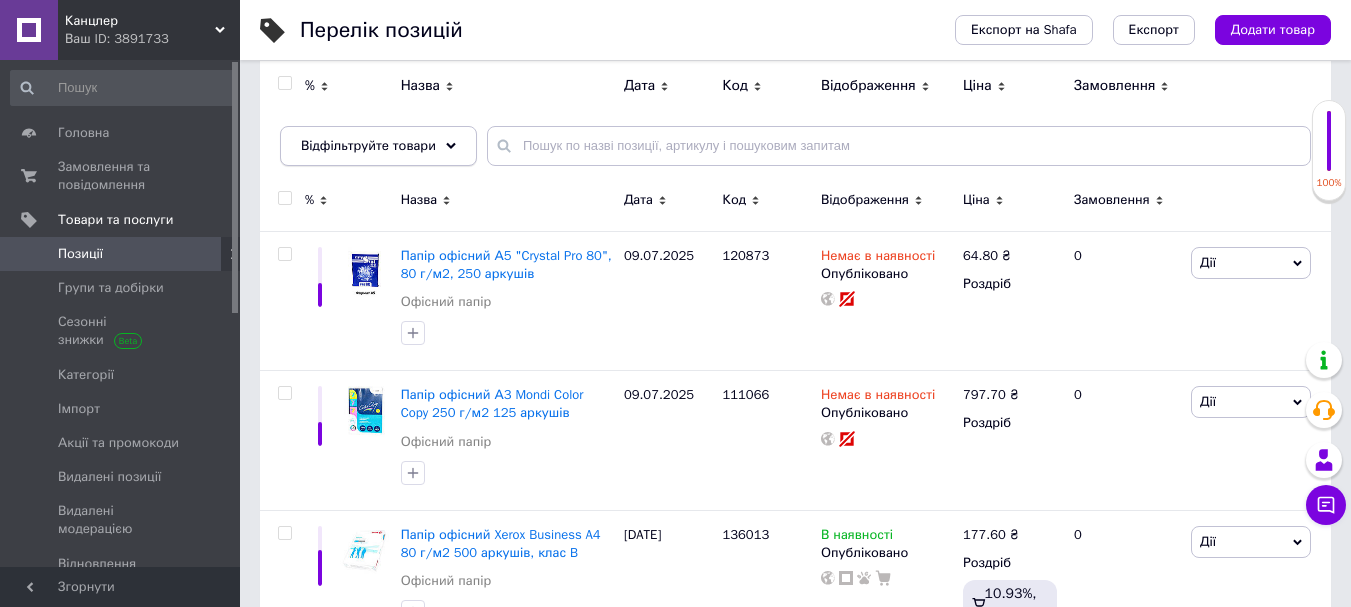 click on "Відфільтруйте товари" at bounding box center (378, 146) 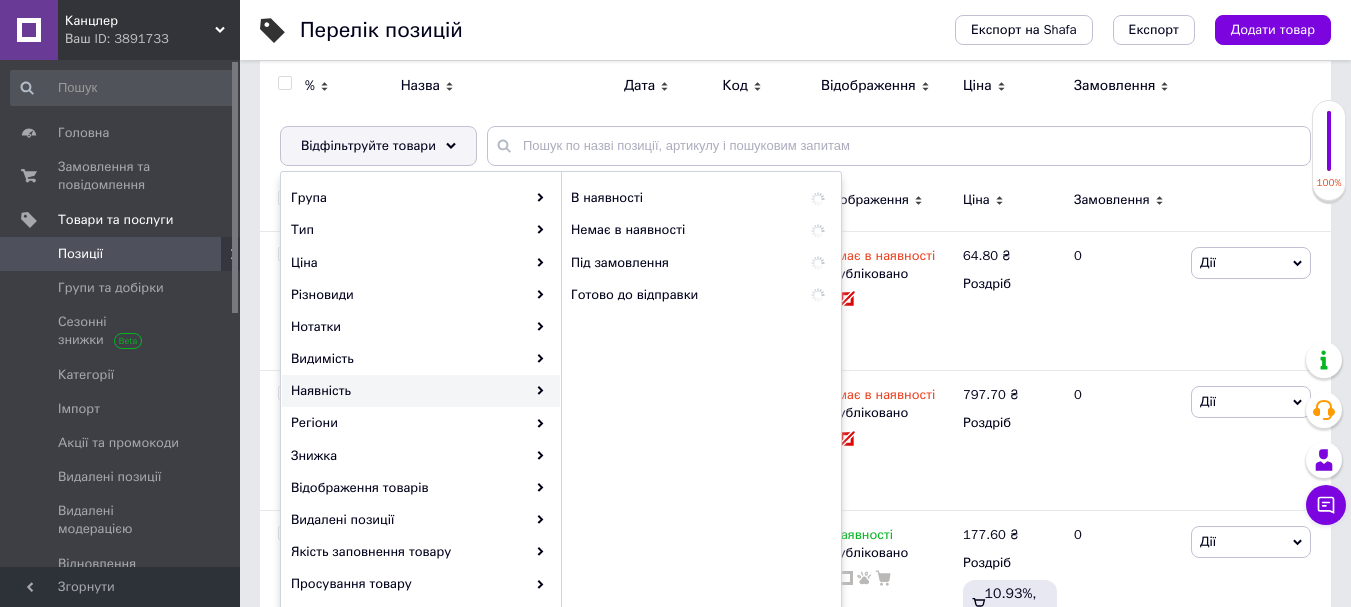click on "Наявність" at bounding box center [421, 391] 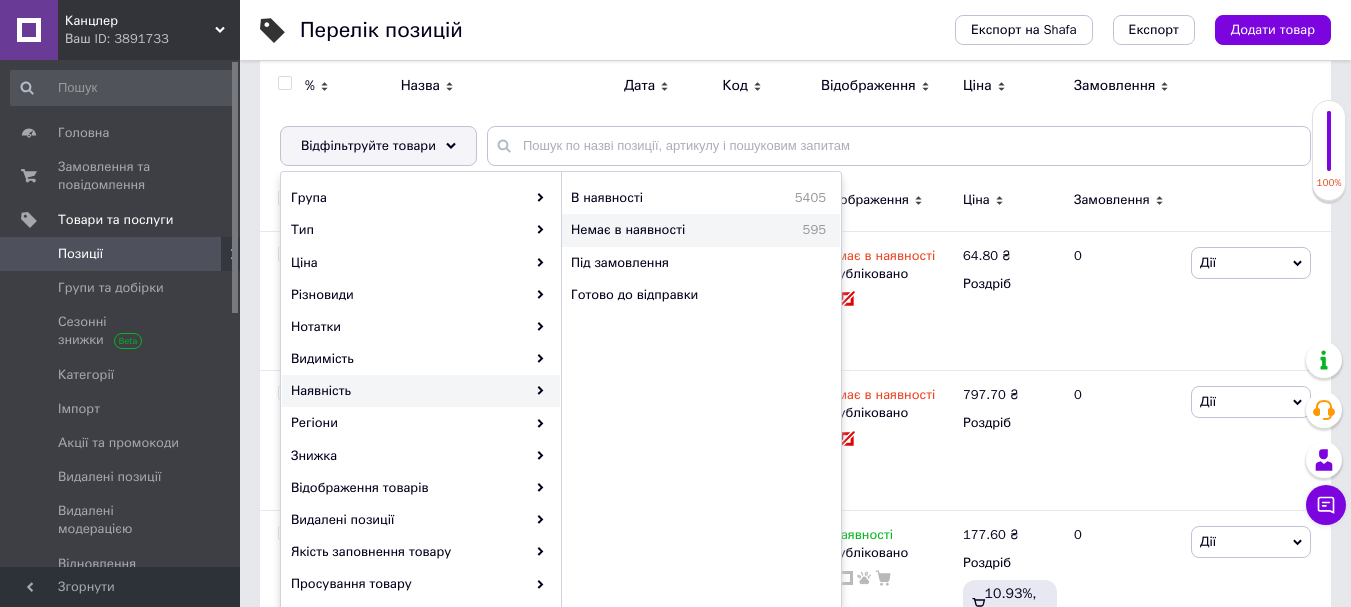 click on "Немає в наявності" at bounding box center [669, 230] 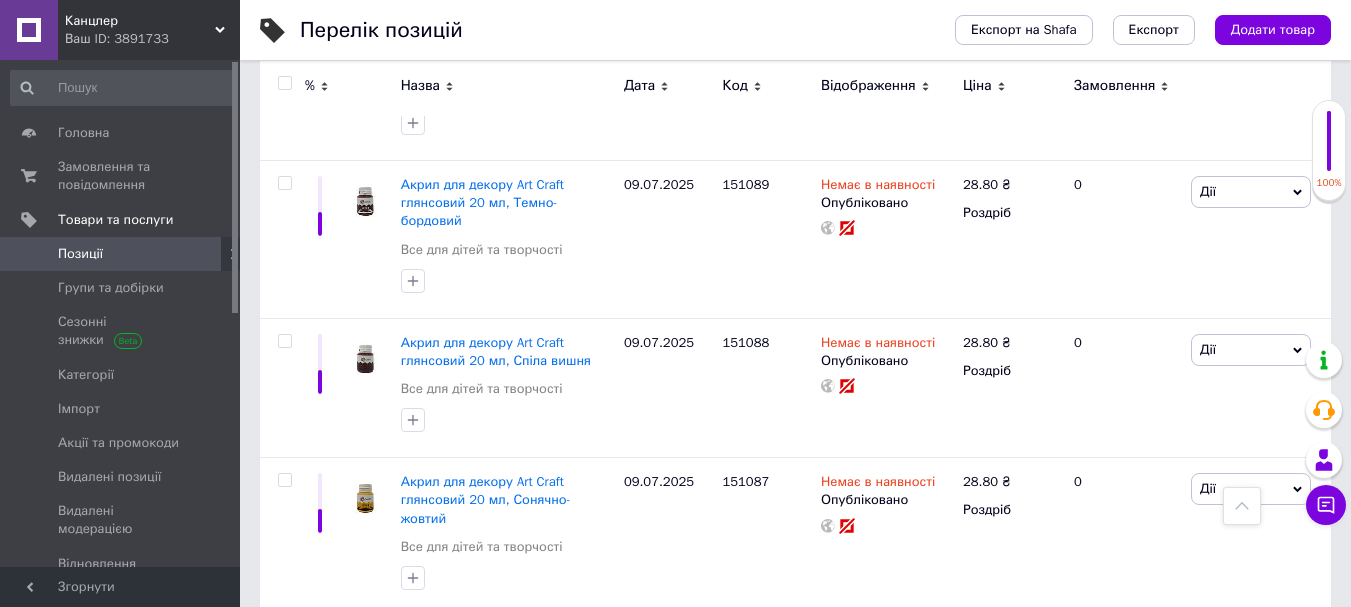 scroll, scrollTop: 14371, scrollLeft: 0, axis: vertical 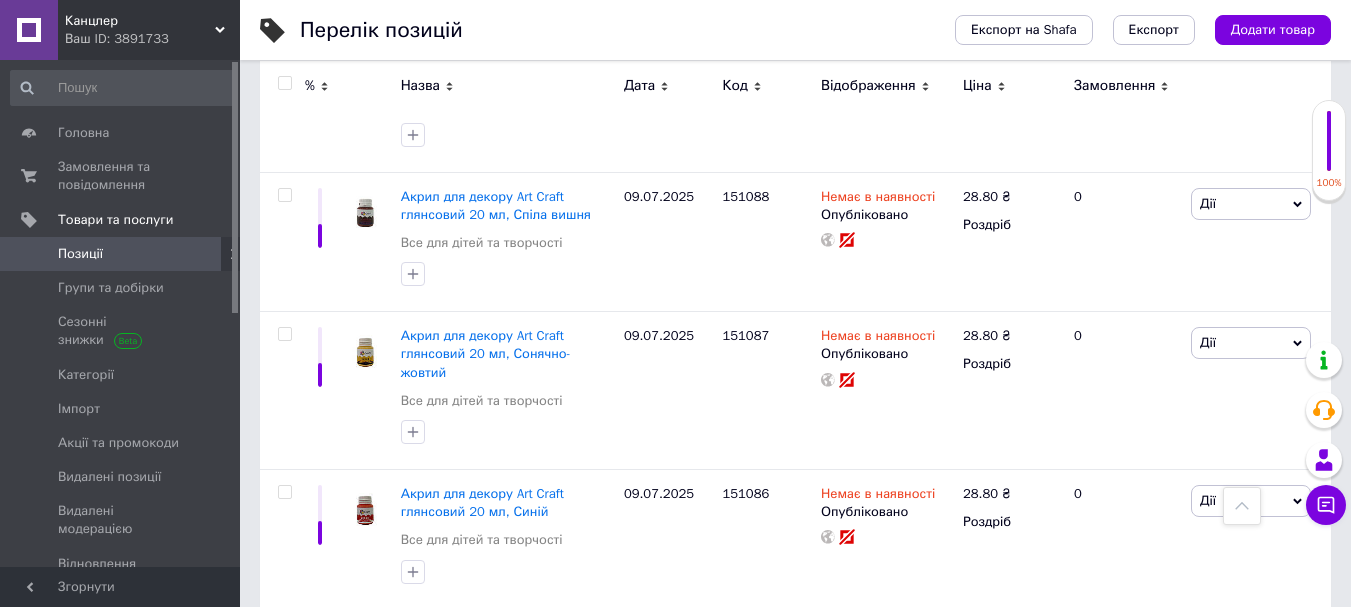 click on "2" at bounding box center (327, 929) 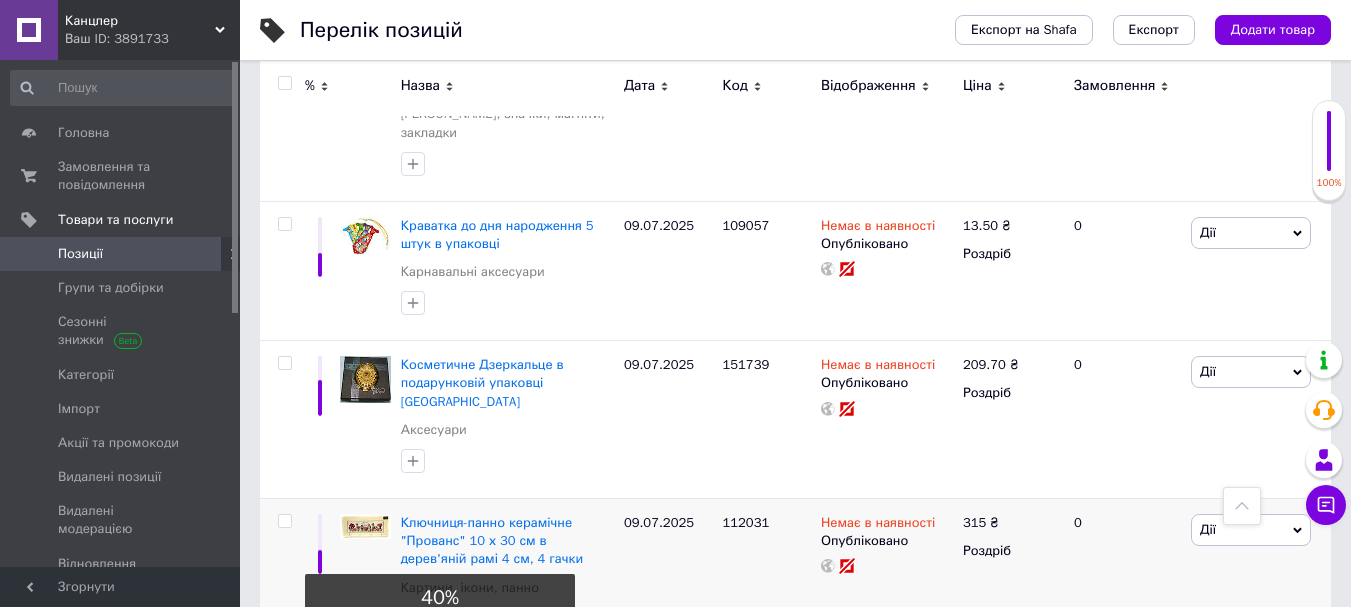 scroll, scrollTop: 14589, scrollLeft: 0, axis: vertical 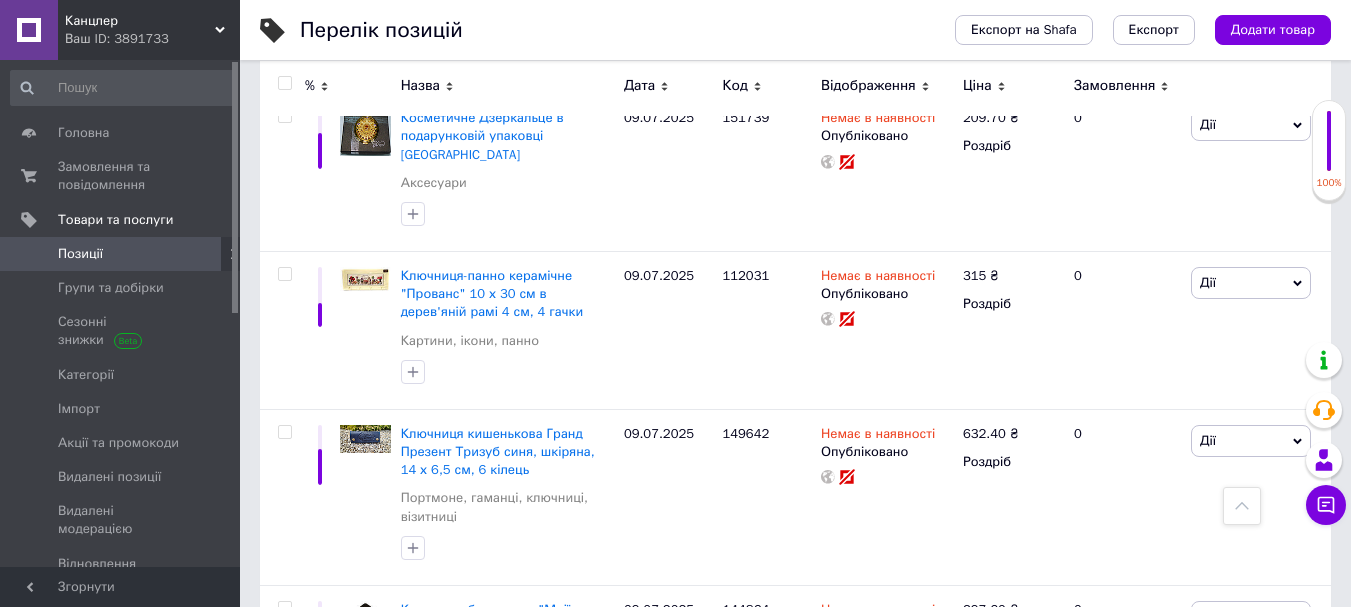 click on "3" at bounding box center [494, 802] 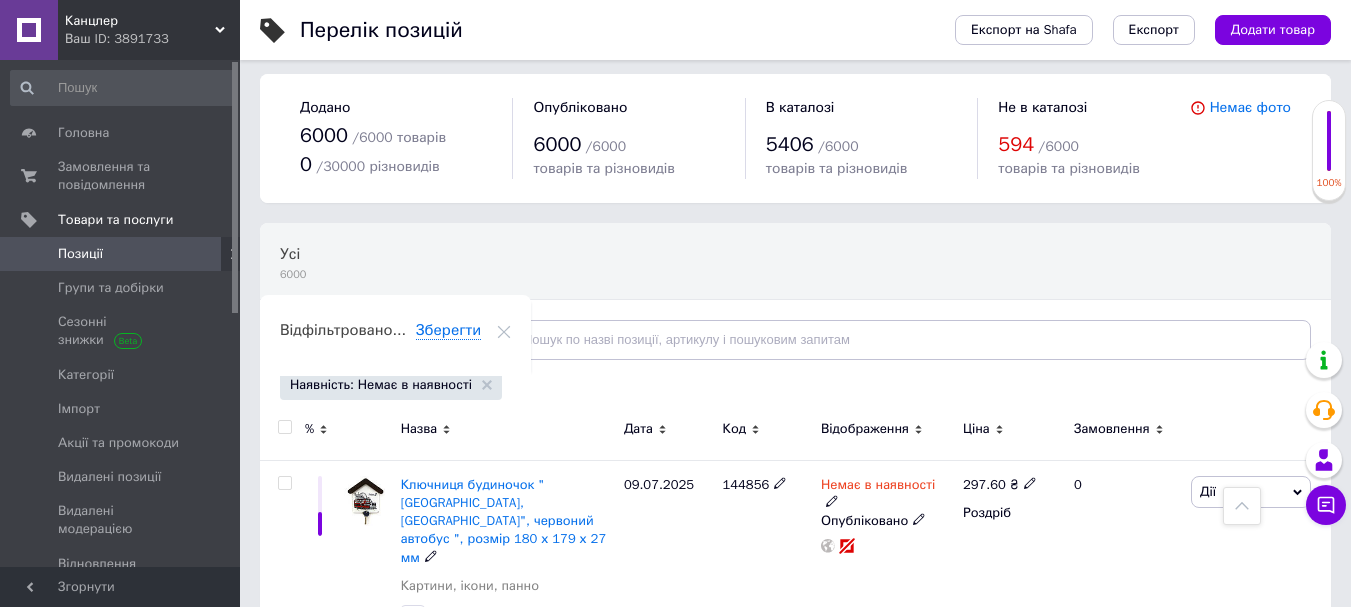 scroll, scrollTop: 0, scrollLeft: 0, axis: both 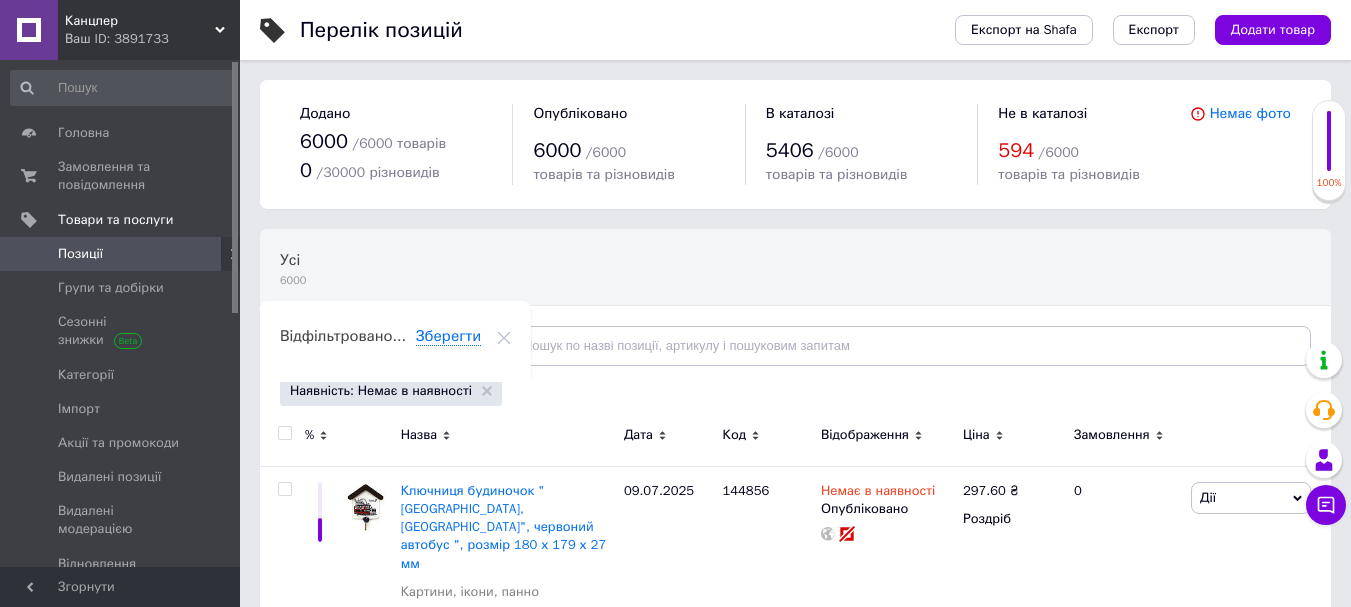 drag, startPoint x: 86, startPoint y: 404, endPoint x: 311, endPoint y: 425, distance: 225.97787 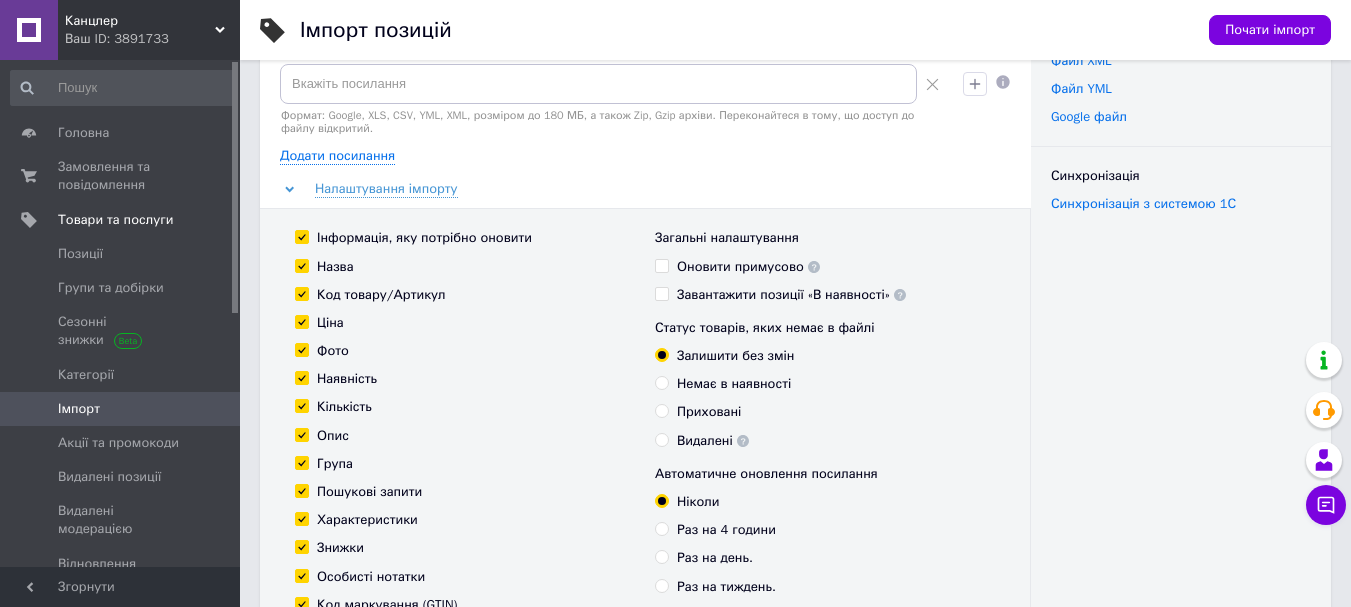 scroll, scrollTop: 0, scrollLeft: 0, axis: both 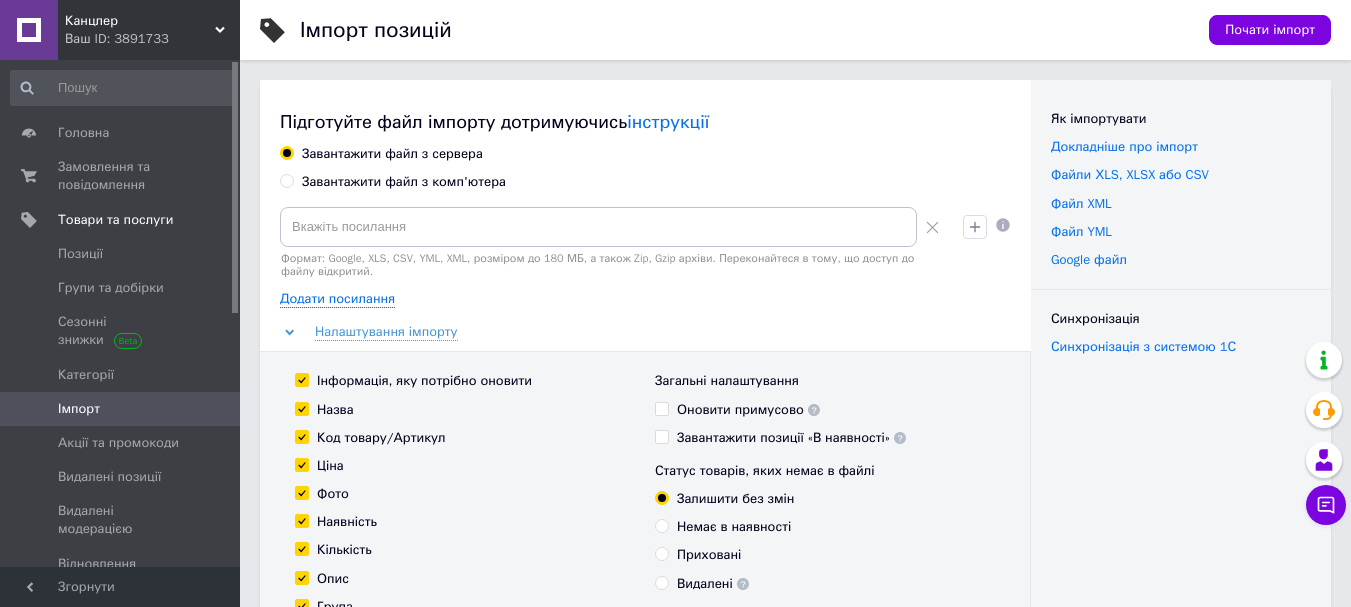 click on "Завантажити файл з сервера Завантажити файл з комп'ютера Формат: Google,  XLS, CSV, YML, XML, розміром до 180 МБ,
а також Zip, Gzip архіви. Переконайтеся в тому, що доступ до файлу відкритий. Додати посилання Налаштування імпорту Інформація, яку потрібно оновити Назва Код товару/Артикул Ціна Фото Наявність Кількість Опис Група Пошукові запити Характеристики Знижки Особисті нотатки Код маркування (GTIN) Номер пристрою (MPN) Переклади Загальні налаштування Оновити примусово   Завантажити позиції «В наявності»   Статус товарів, яких немає в файлі Залишити без змін Приховані" at bounding box center [645, 509] 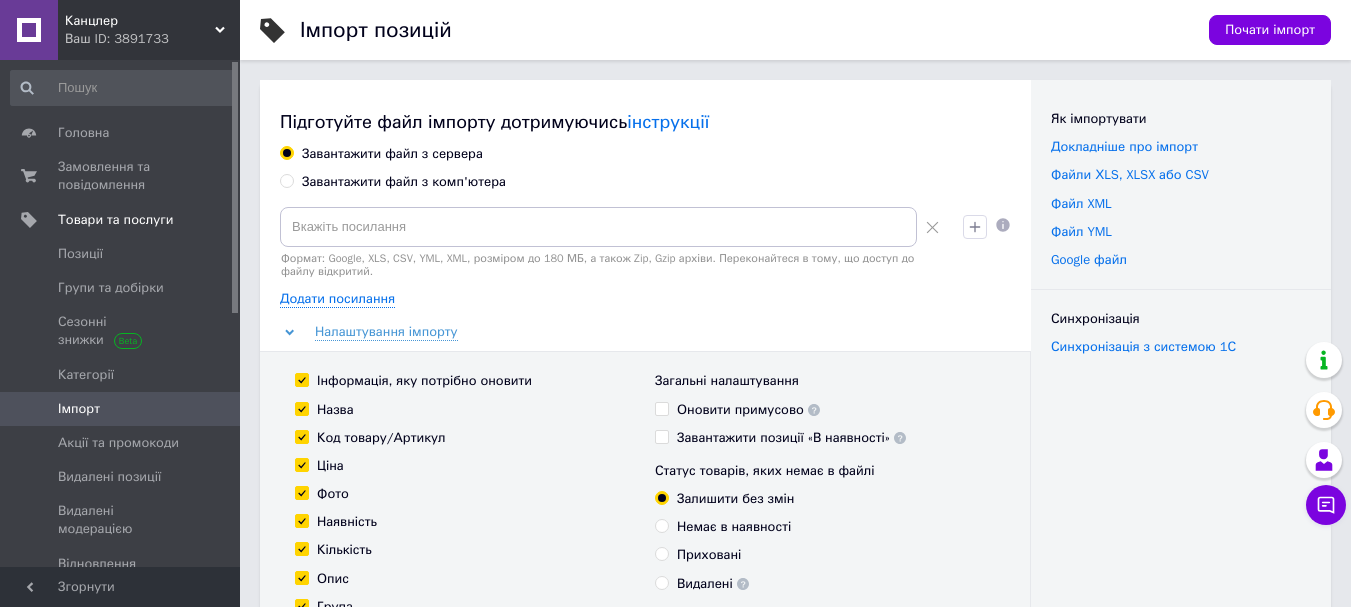 radio on "true" 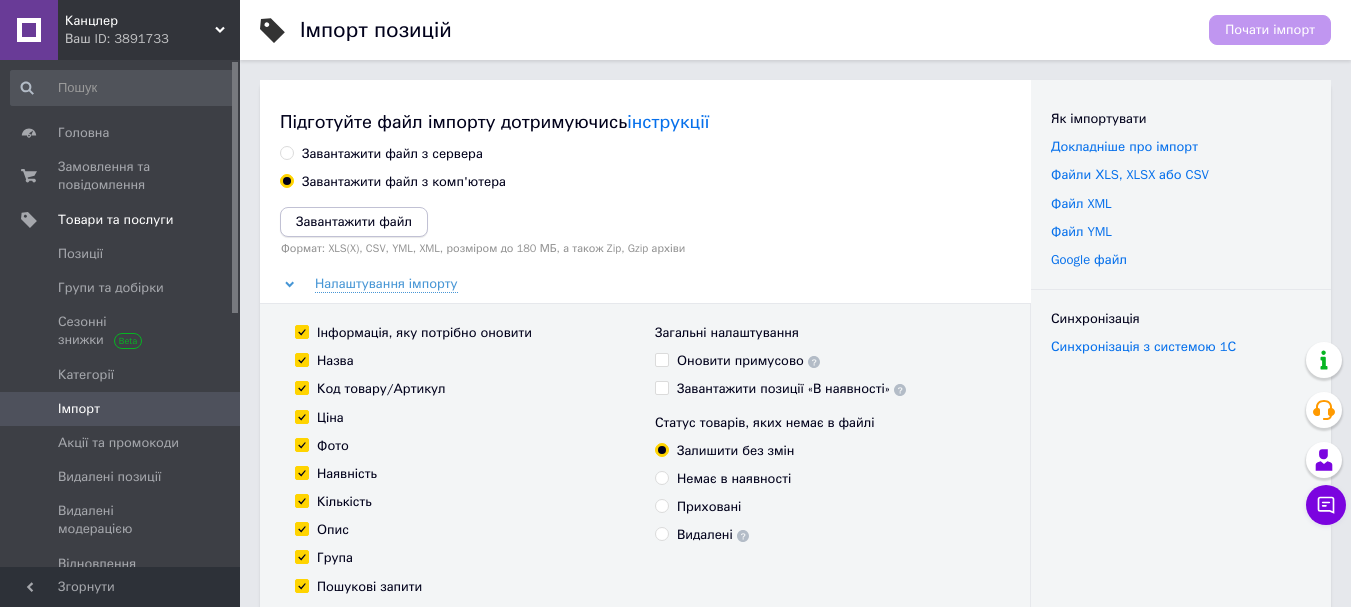 click on "Завантажити файл" at bounding box center [354, 221] 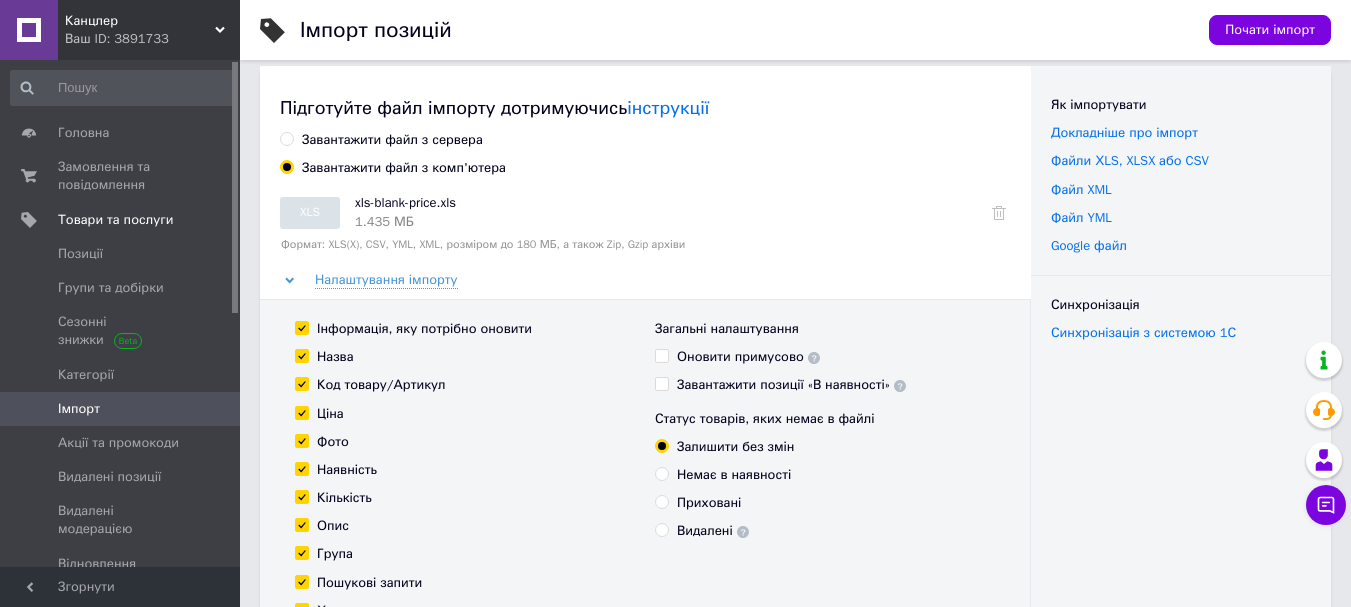 scroll, scrollTop: 0, scrollLeft: 0, axis: both 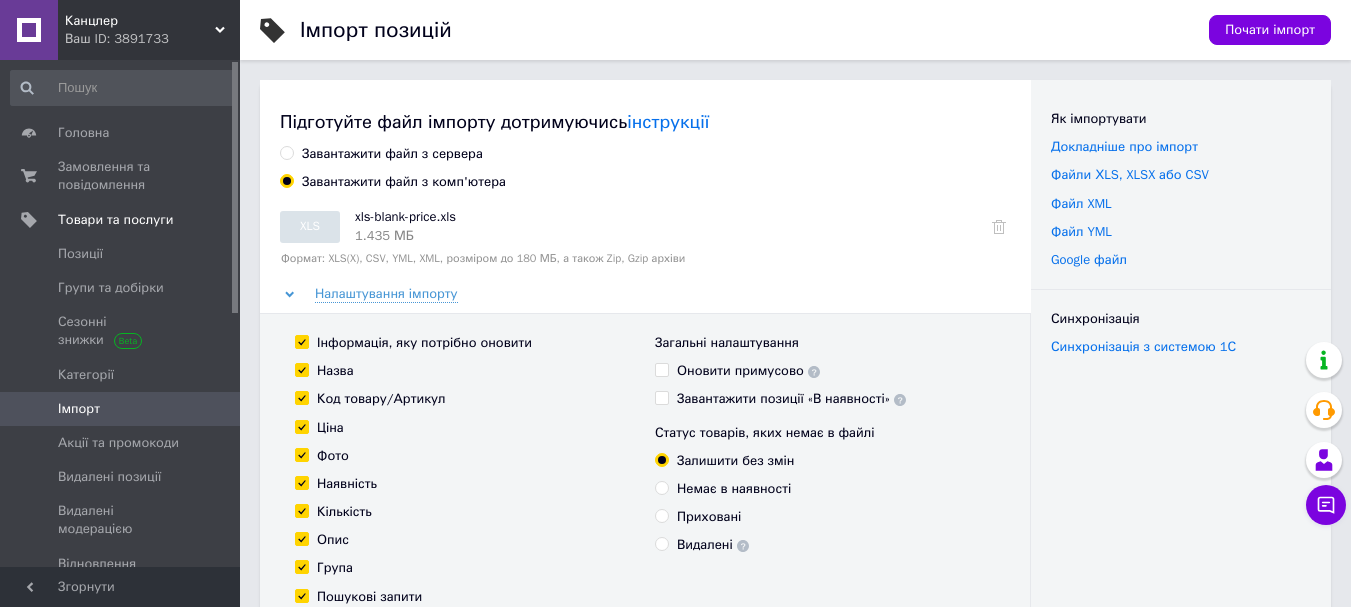drag, startPoint x: 295, startPoint y: 336, endPoint x: 372, endPoint y: 361, distance: 80.95678 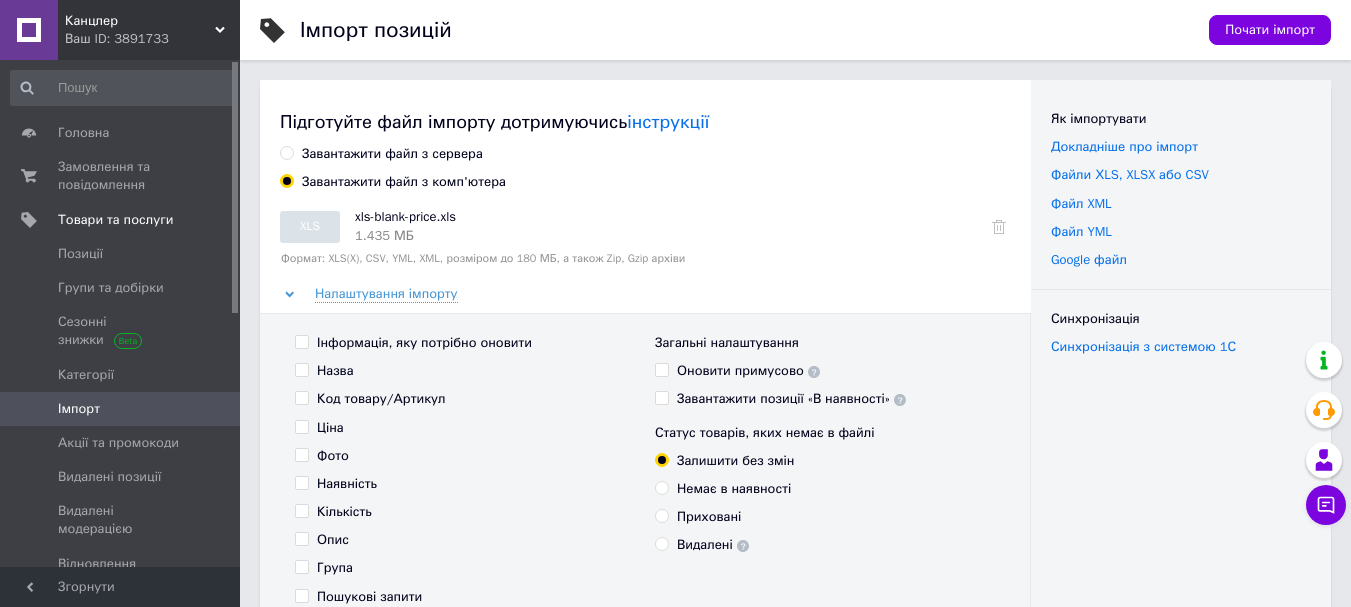 checkbox on "false" 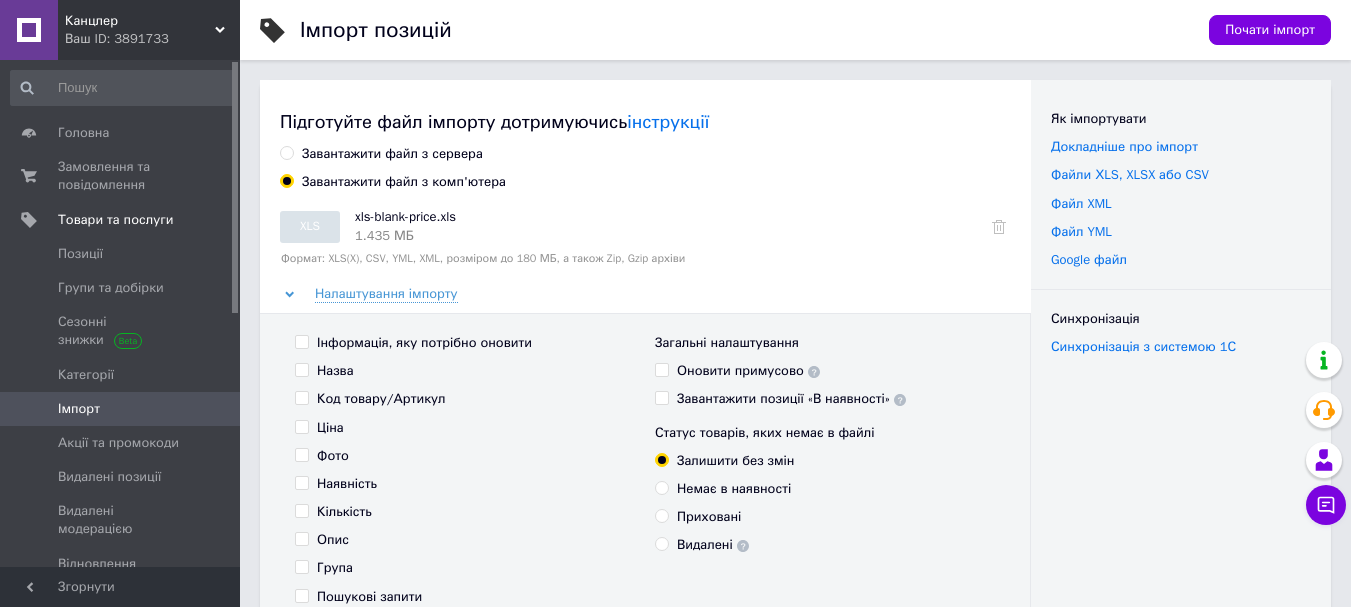 click on "Ціна" at bounding box center (301, 426) 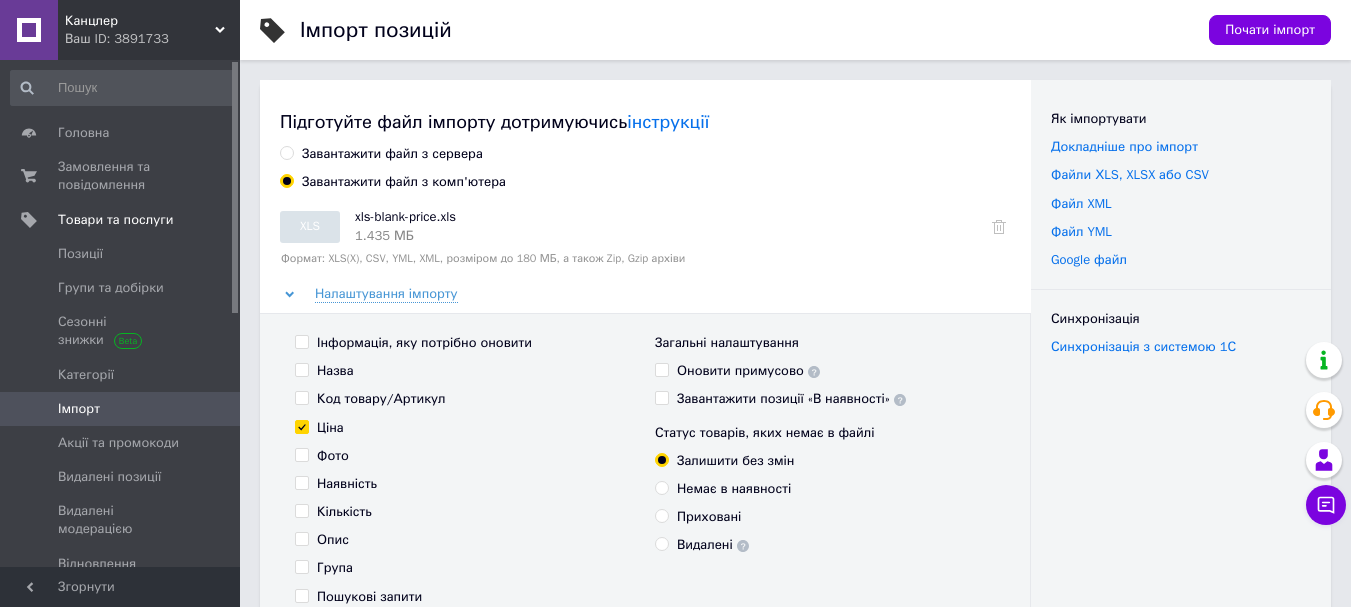 checkbox on "true" 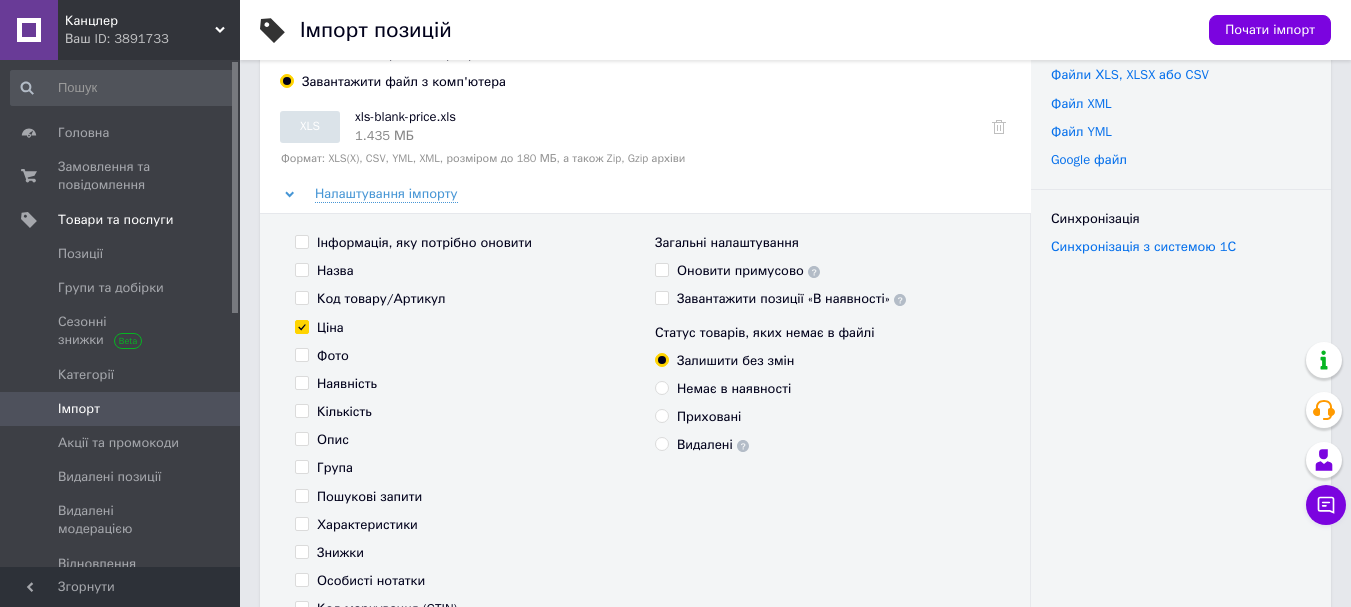 click on "Наявність" at bounding box center (301, 382) 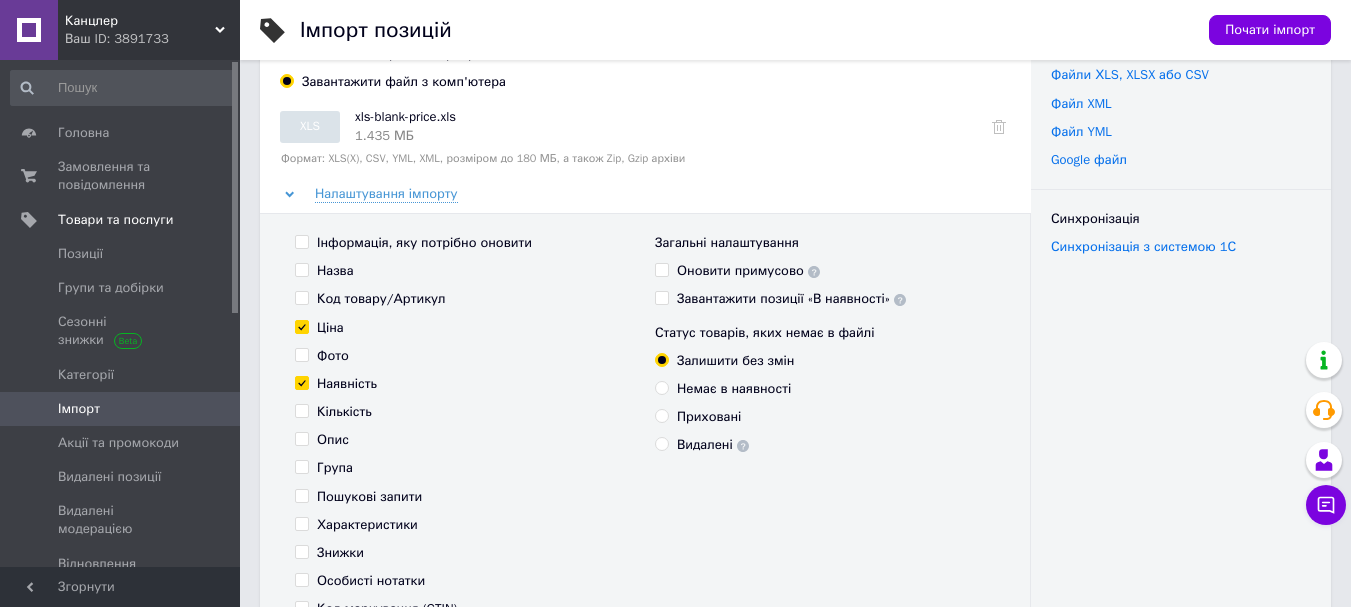 click on "Наявність" at bounding box center [301, 382] 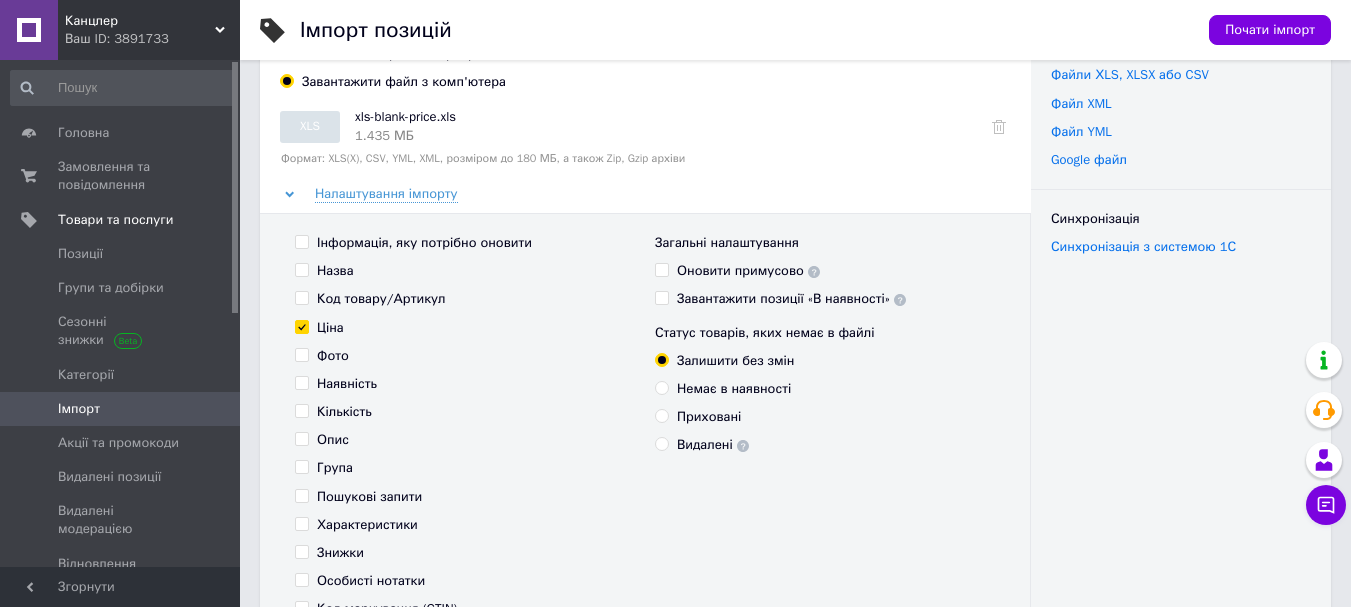 click on "Немає в наявності" at bounding box center (661, 387) 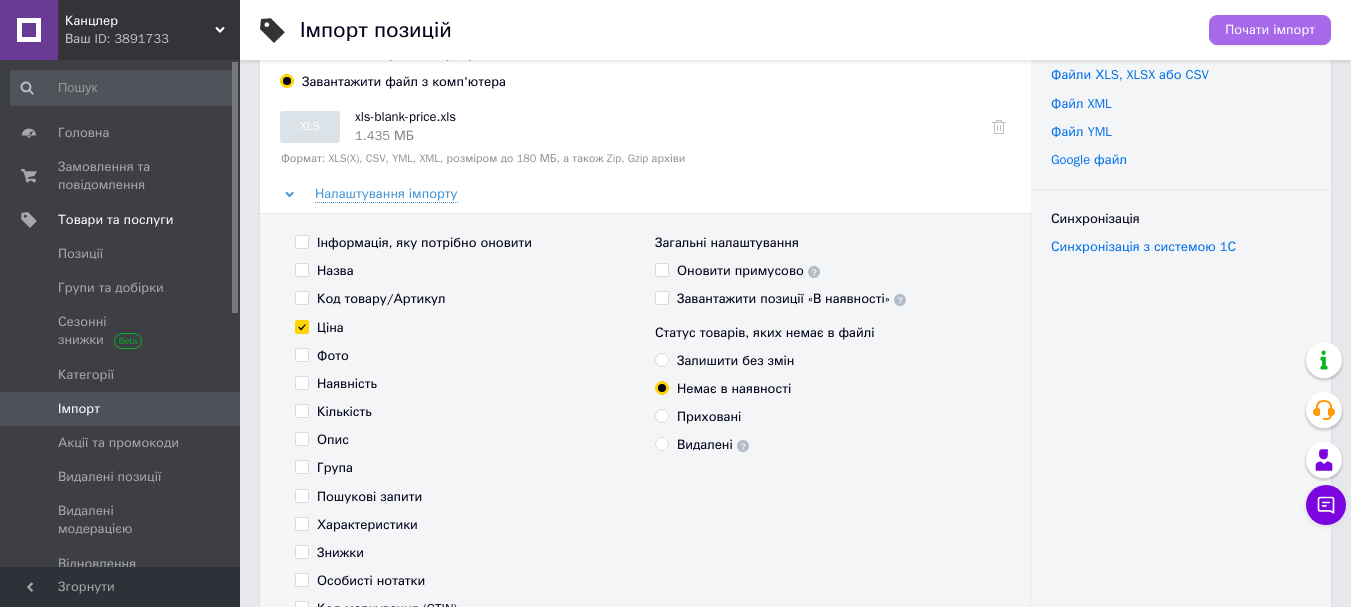 click on "Почати імпорт" at bounding box center [1270, 30] 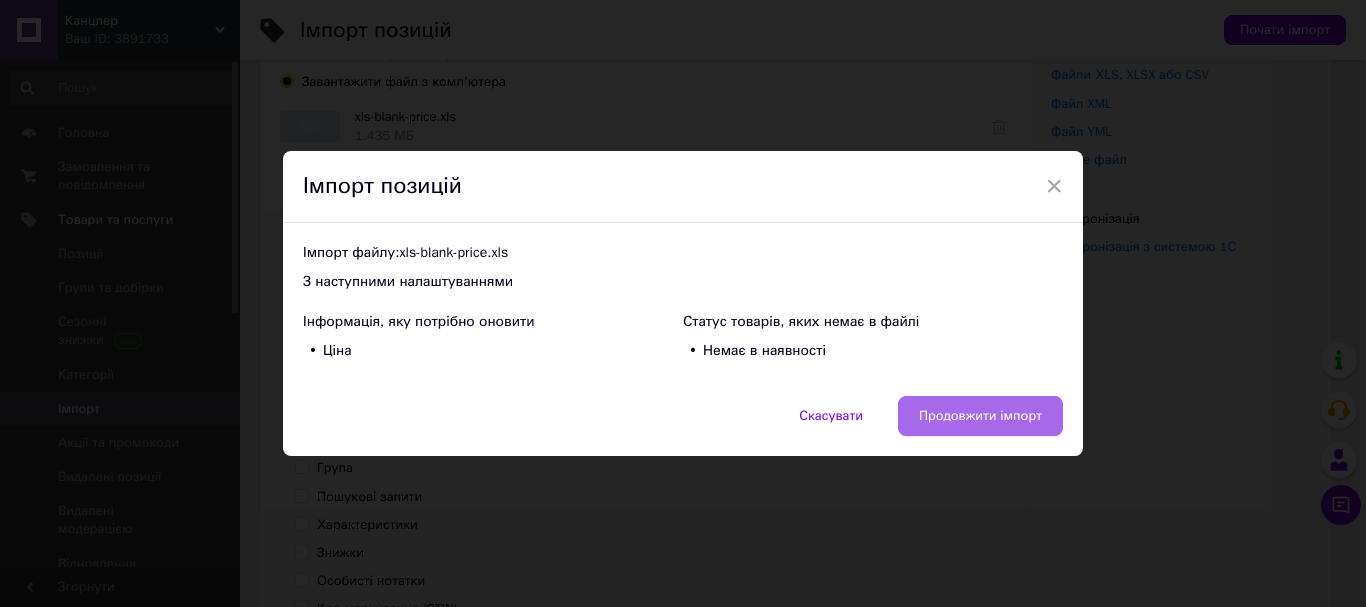 click on "Продовжити імпорт" at bounding box center (980, 416) 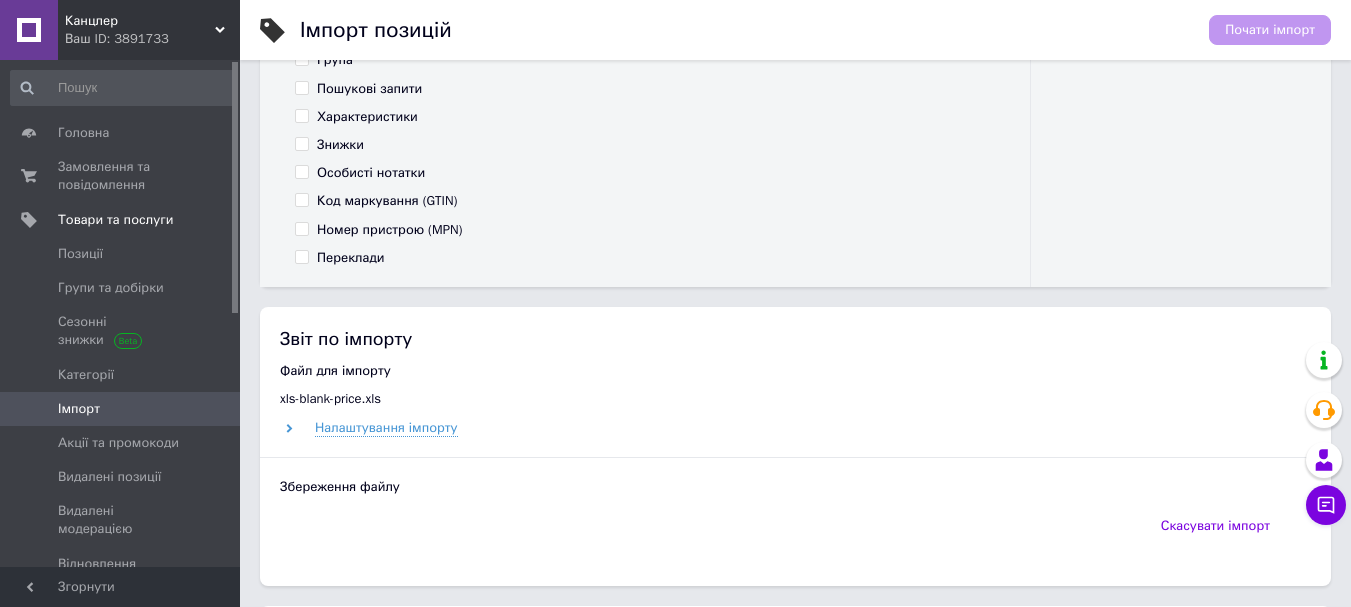 scroll, scrollTop: 500, scrollLeft: 0, axis: vertical 